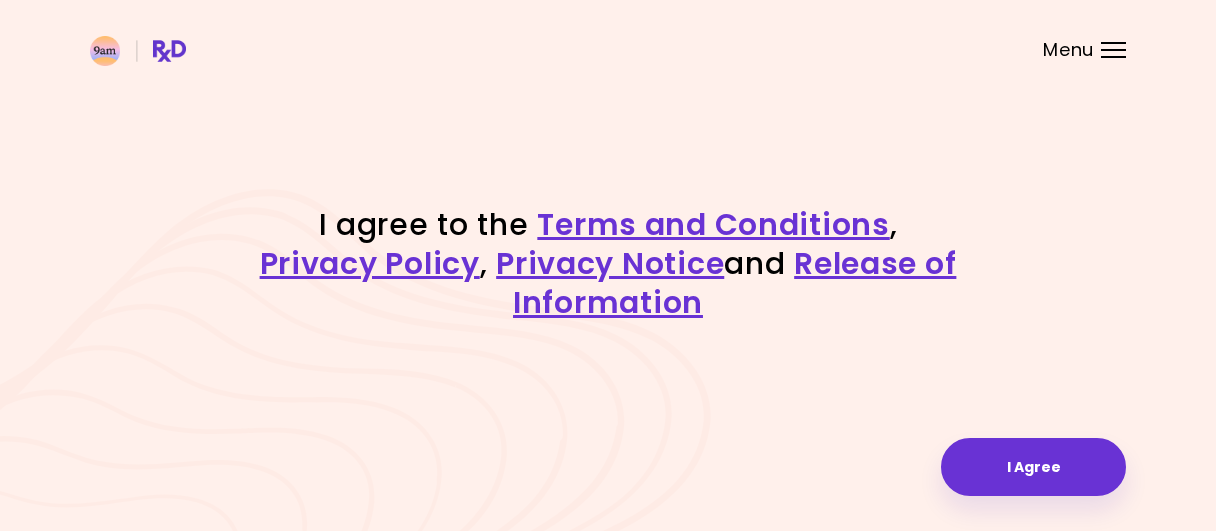 scroll, scrollTop: 0, scrollLeft: 0, axis: both 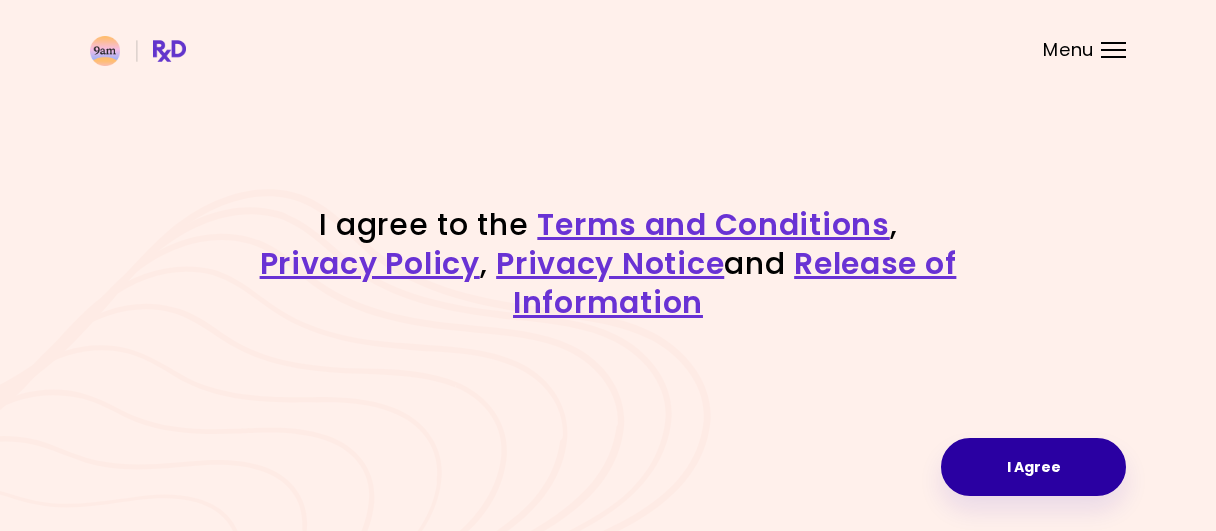 click on "I Agree" at bounding box center [1033, 467] 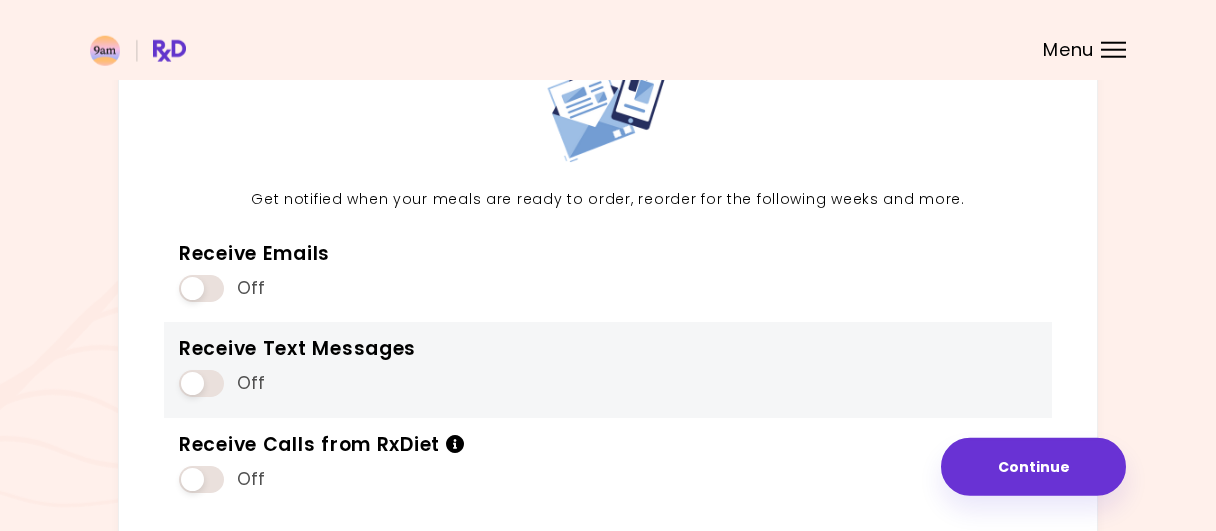 scroll, scrollTop: 182, scrollLeft: 0, axis: vertical 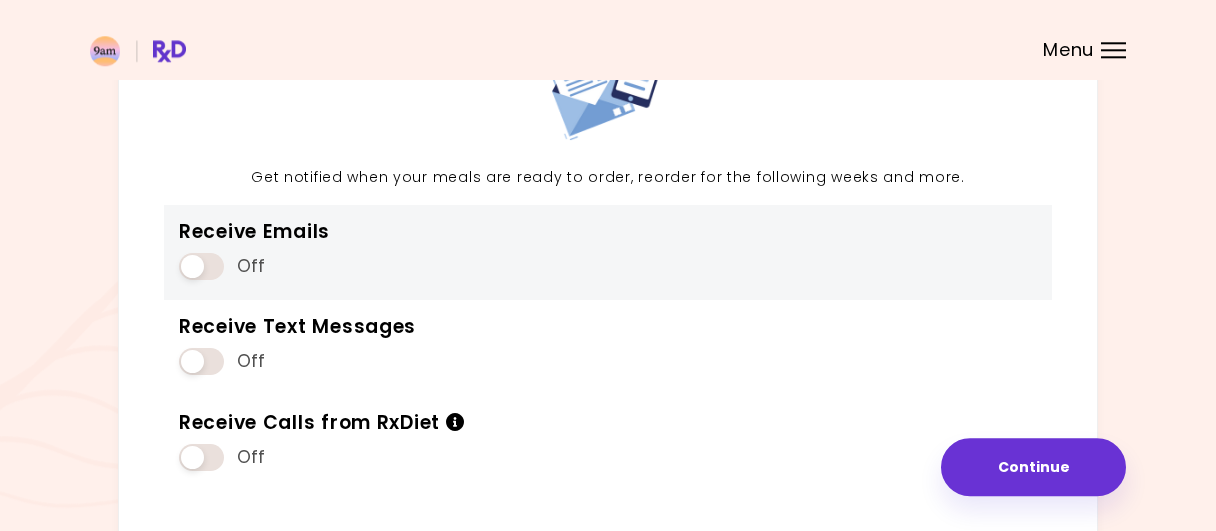 click at bounding box center (201, 266) 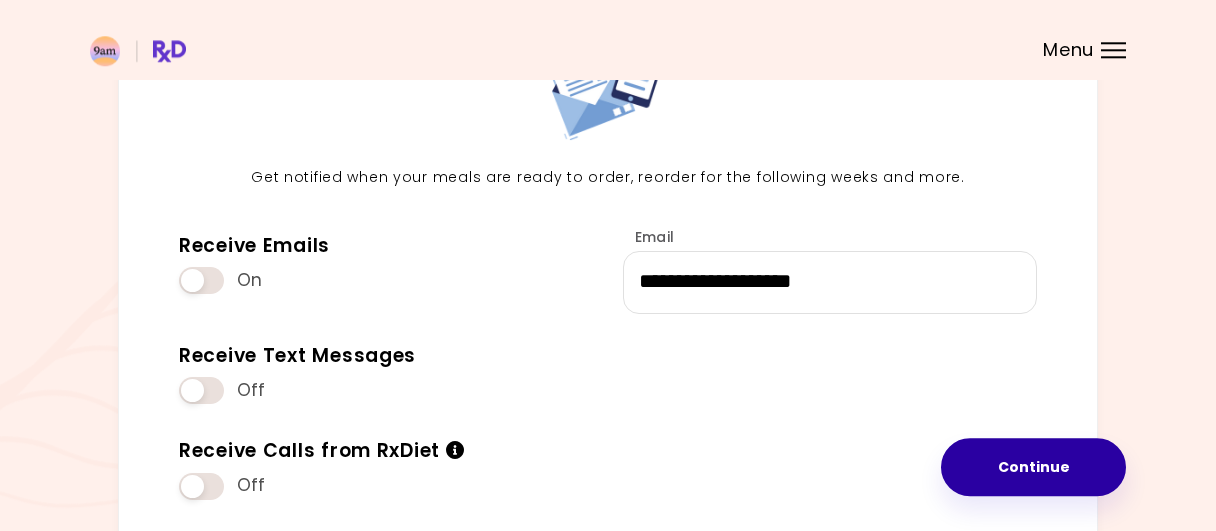 click on "Continue" at bounding box center (1033, 467) 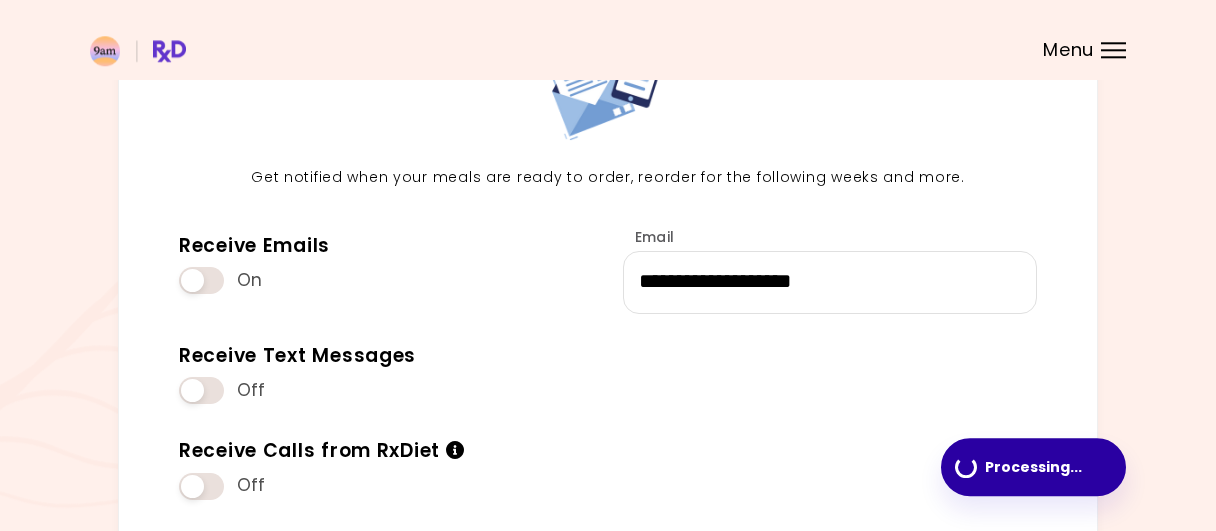 scroll, scrollTop: 0, scrollLeft: 0, axis: both 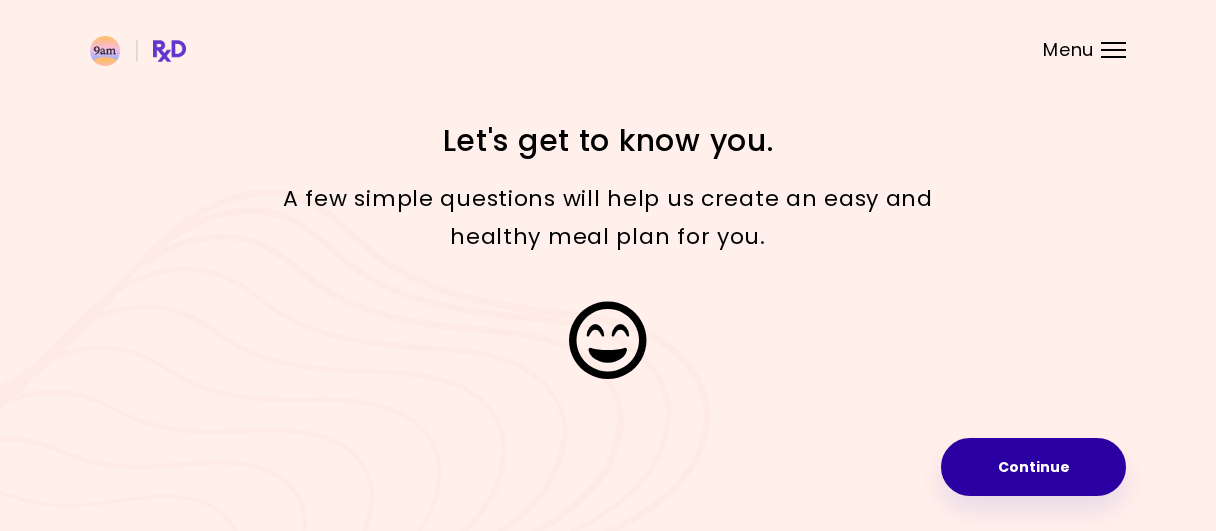 click on "Continue" at bounding box center [1033, 467] 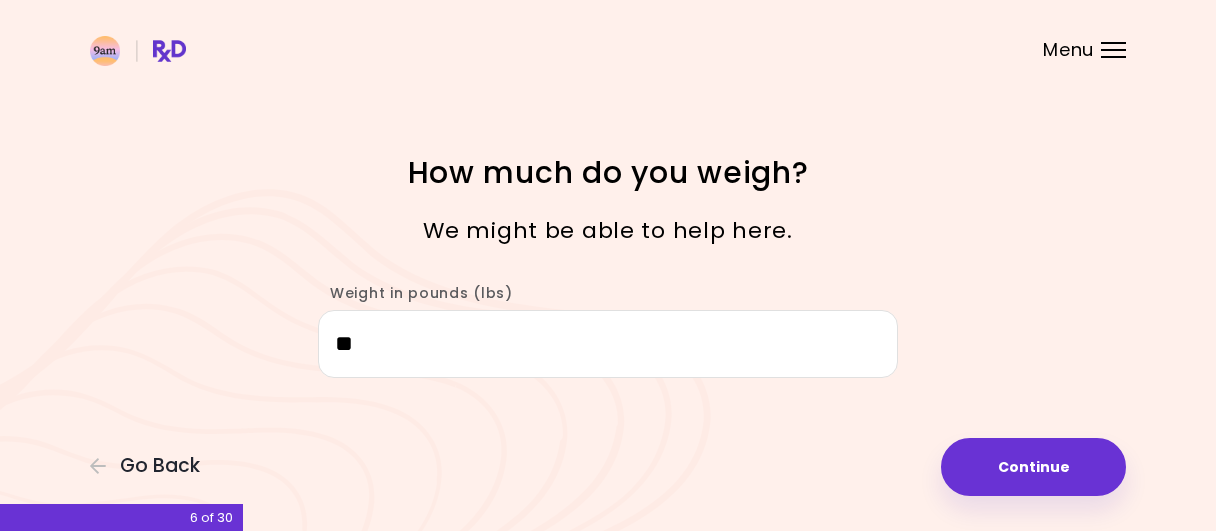 type on "*" 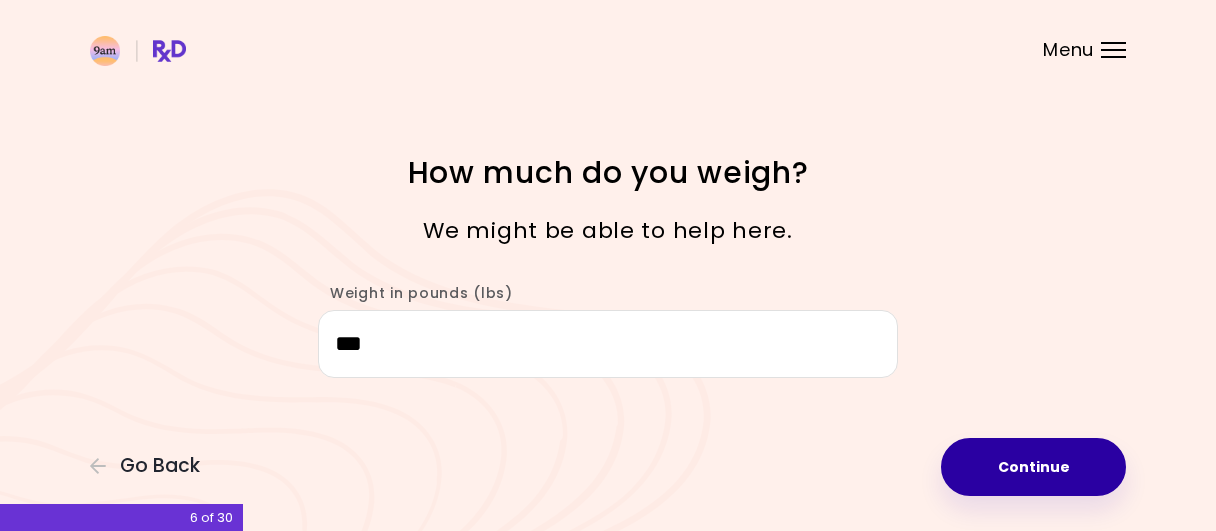 type on "***" 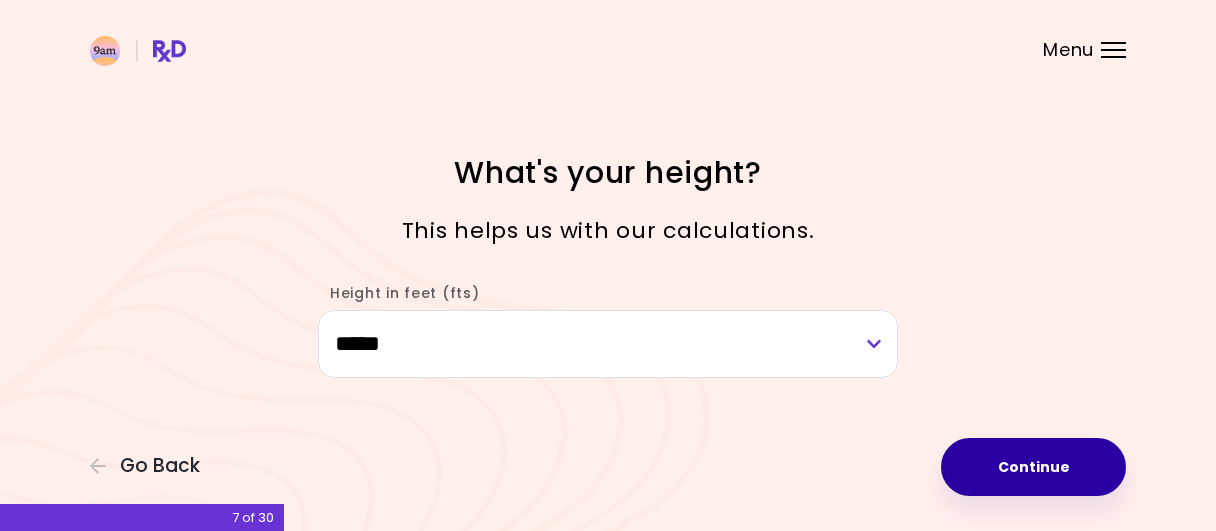 click on "Continue" at bounding box center (1033, 467) 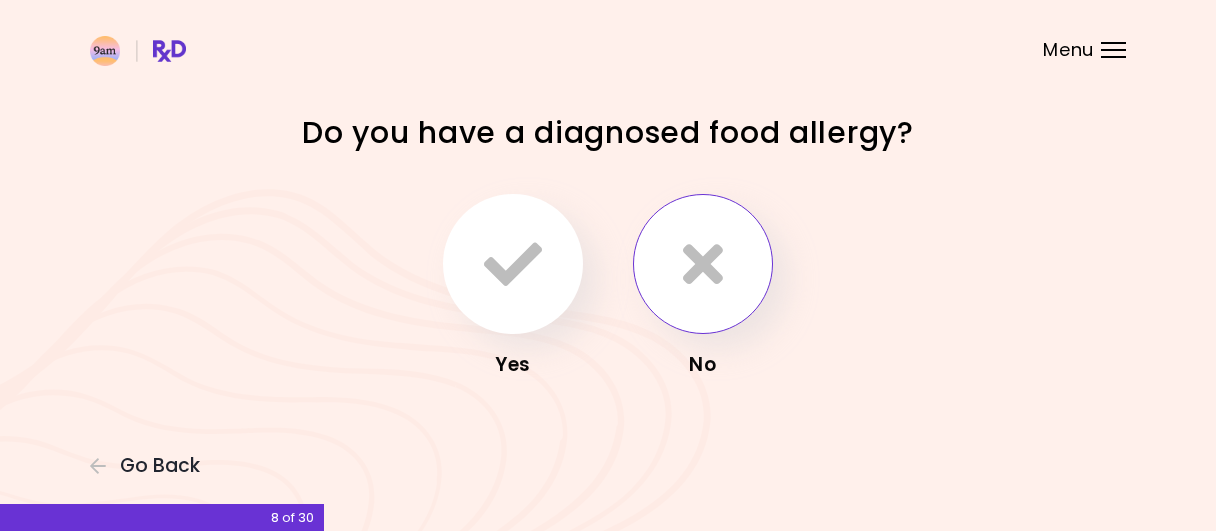 click at bounding box center (703, 264) 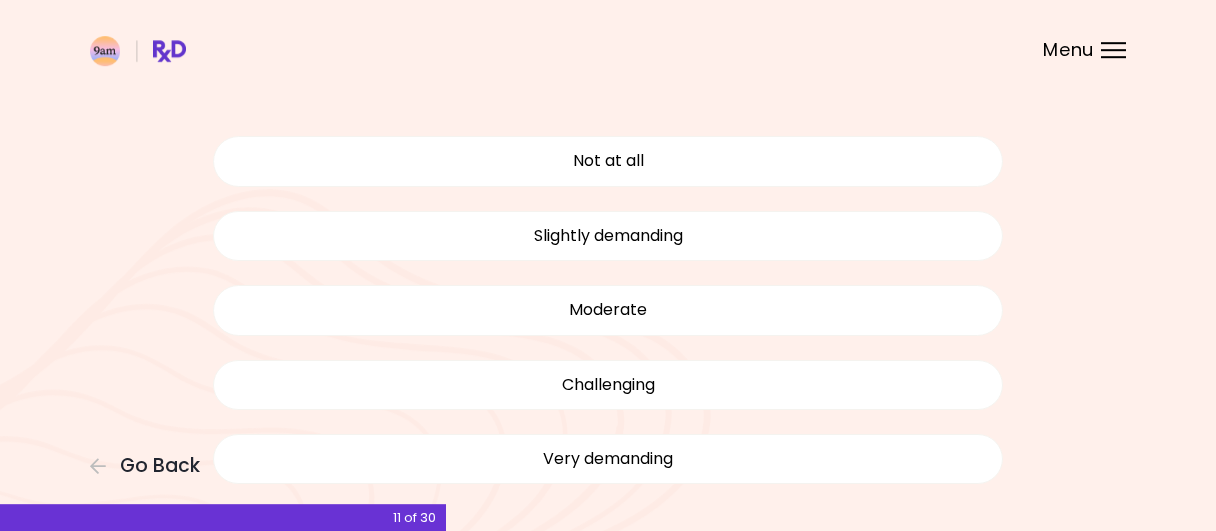 scroll, scrollTop: 218, scrollLeft: 0, axis: vertical 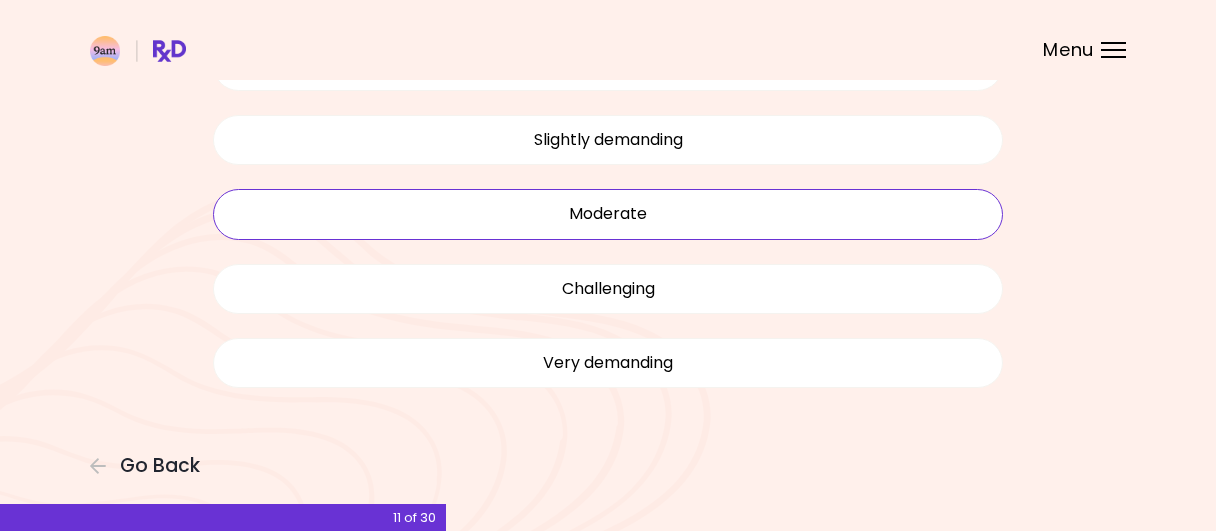 click on "Moderate" at bounding box center (608, 214) 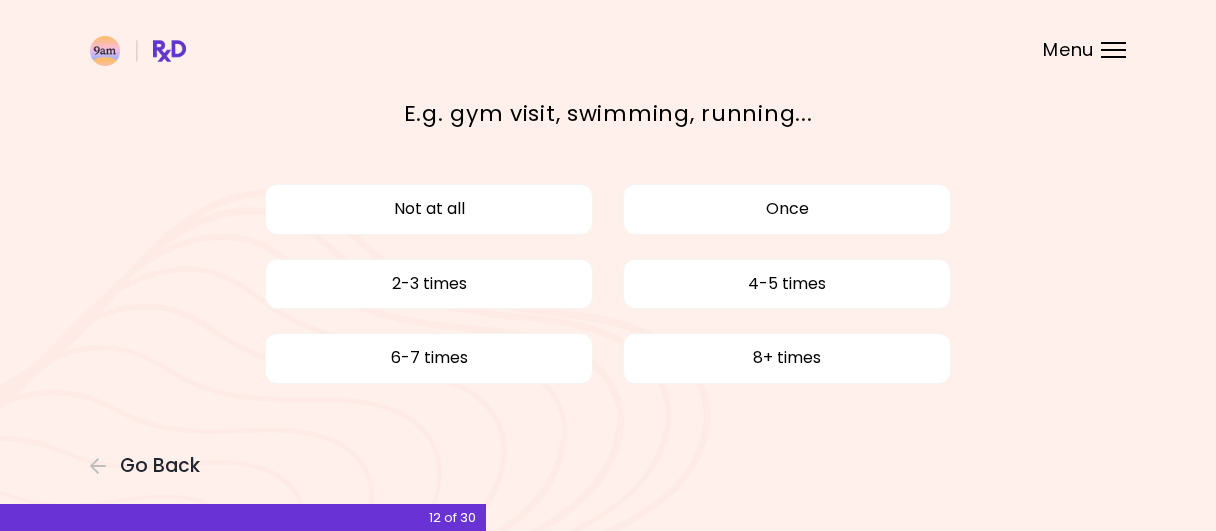 scroll, scrollTop: 0, scrollLeft: 0, axis: both 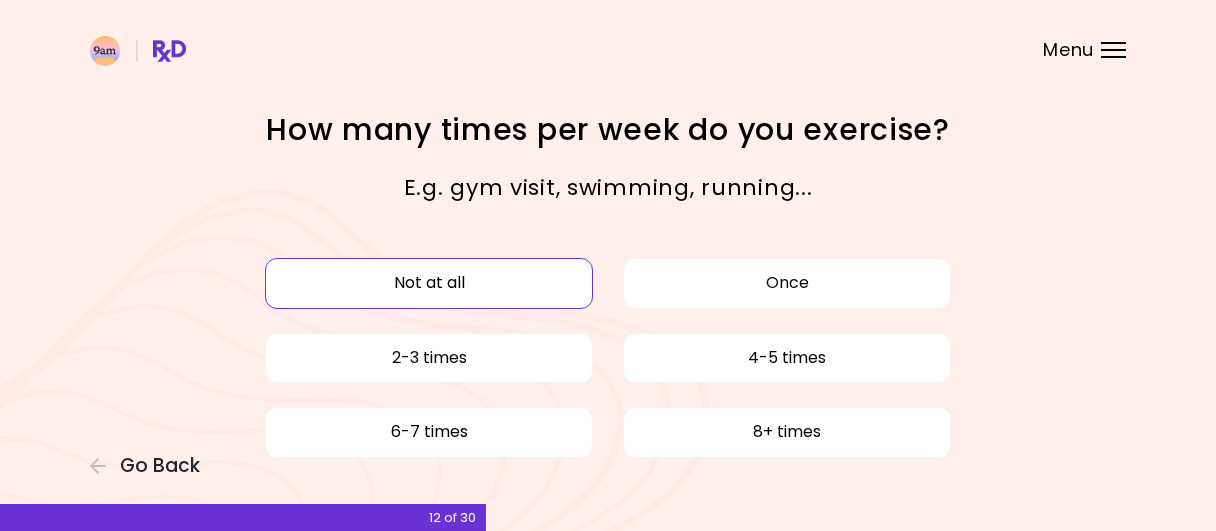 click on "Not at all" at bounding box center [429, 283] 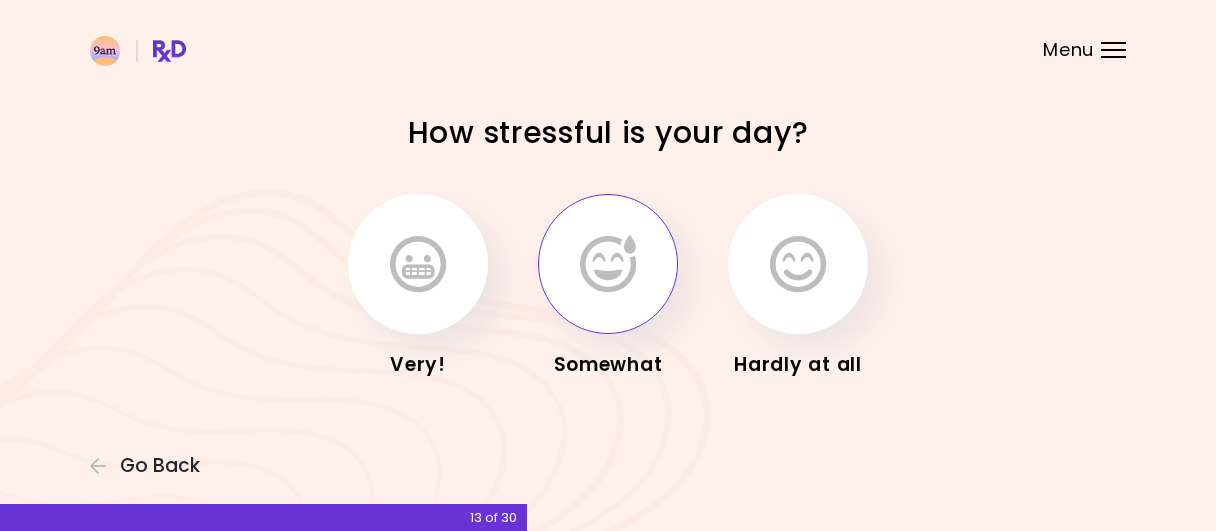 click at bounding box center (608, 264) 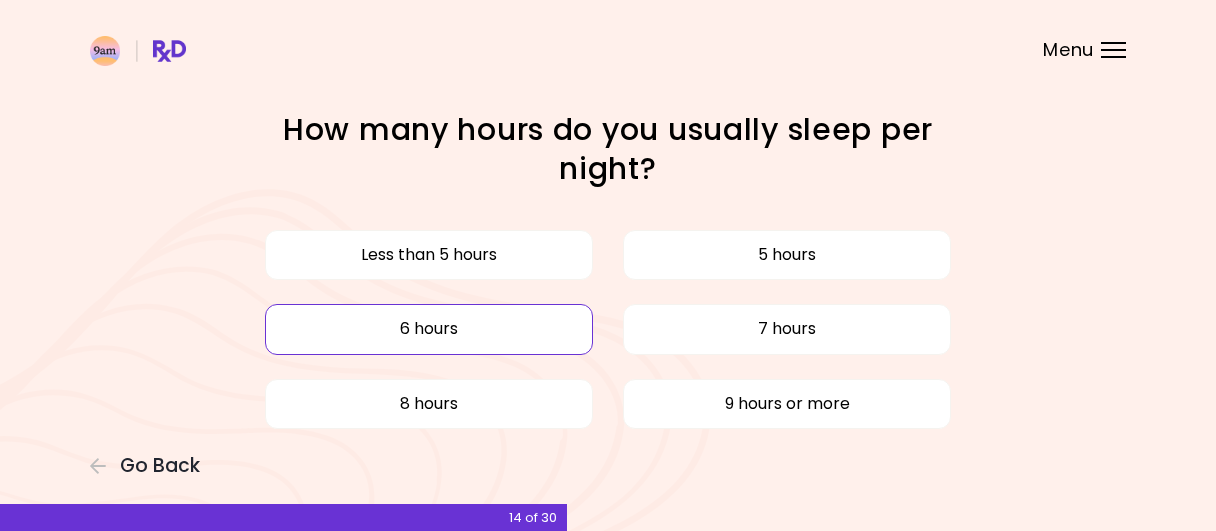click on "6 hours" at bounding box center (429, 329) 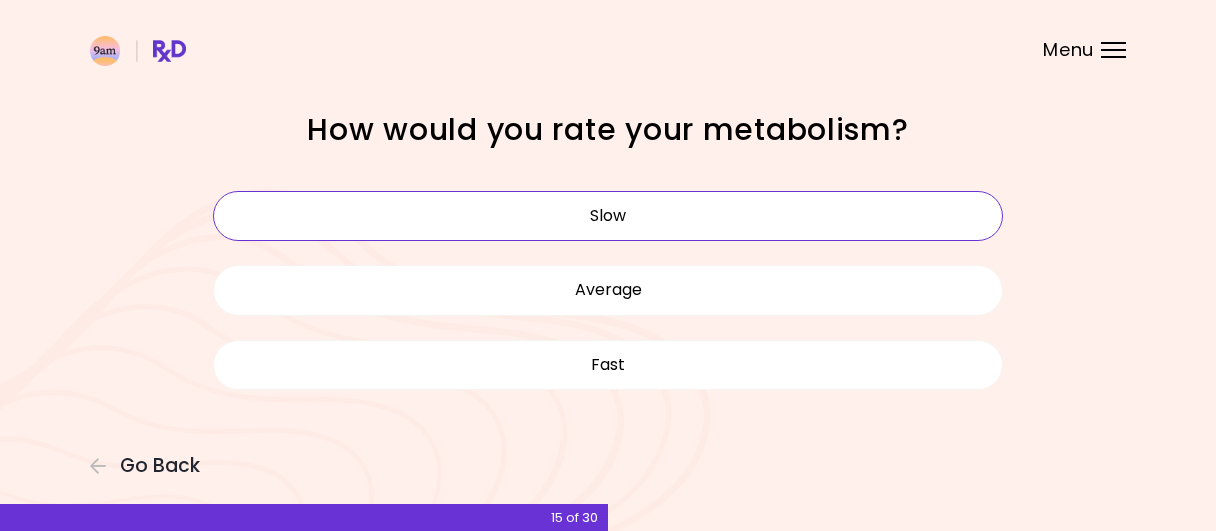 click on "Slow" at bounding box center [608, 216] 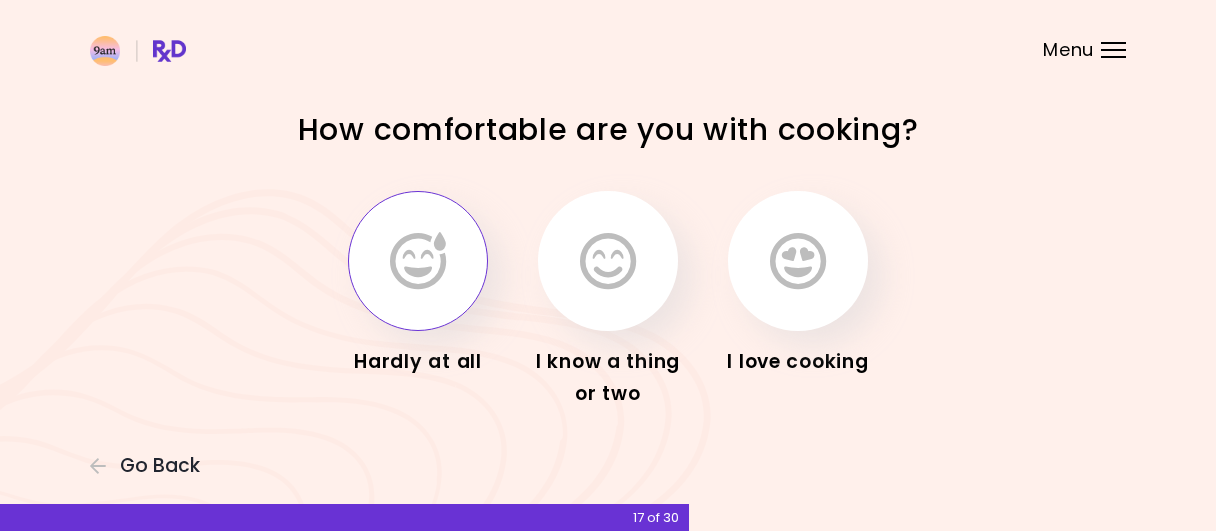 click at bounding box center [418, 261] 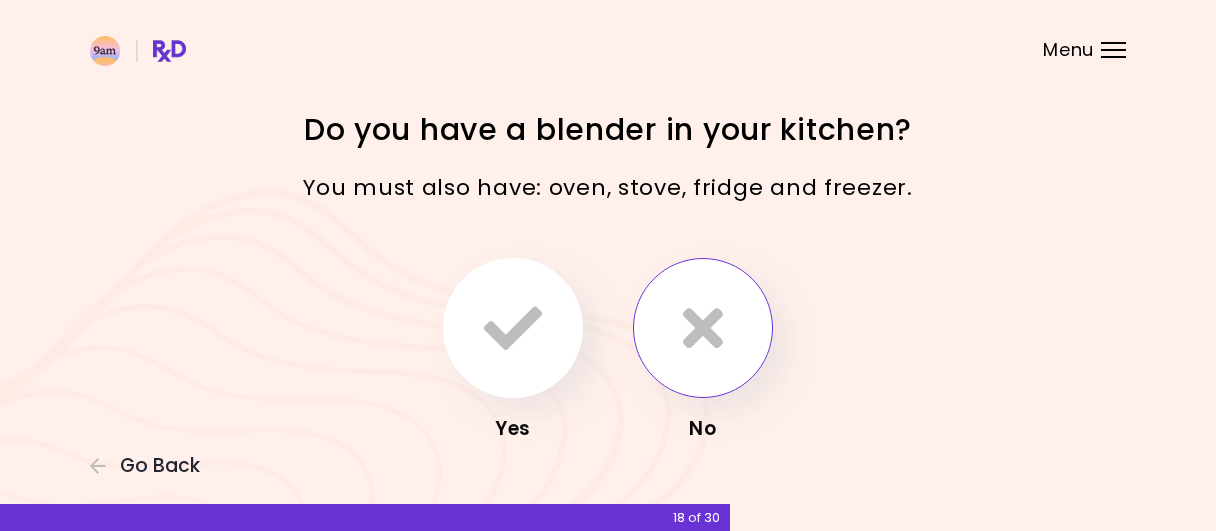 click at bounding box center [703, 328] 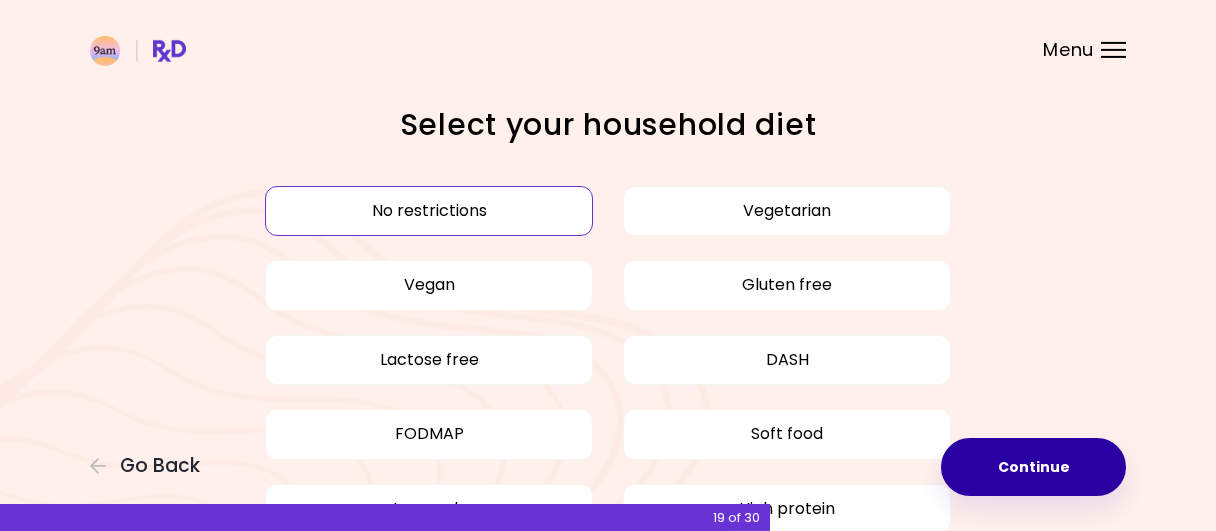 scroll, scrollTop: 6, scrollLeft: 0, axis: vertical 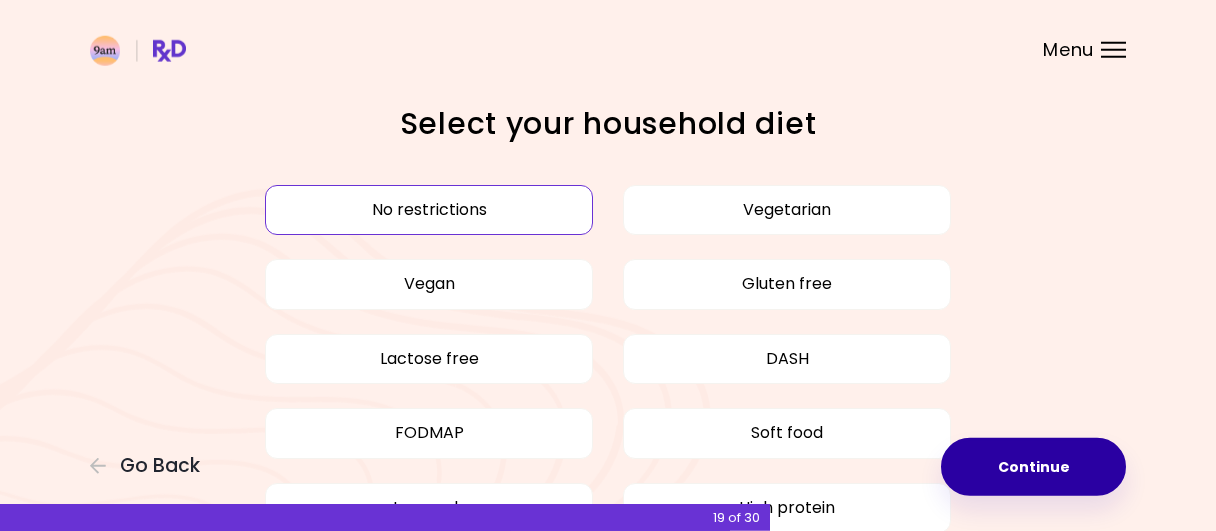 click on "Continue" at bounding box center [1033, 467] 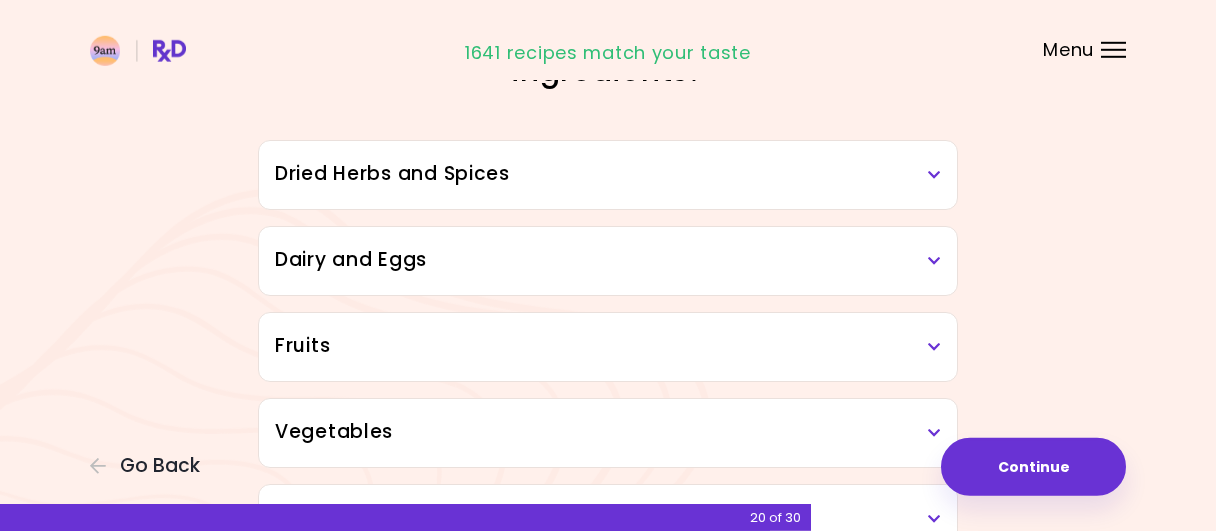 scroll, scrollTop: 117, scrollLeft: 0, axis: vertical 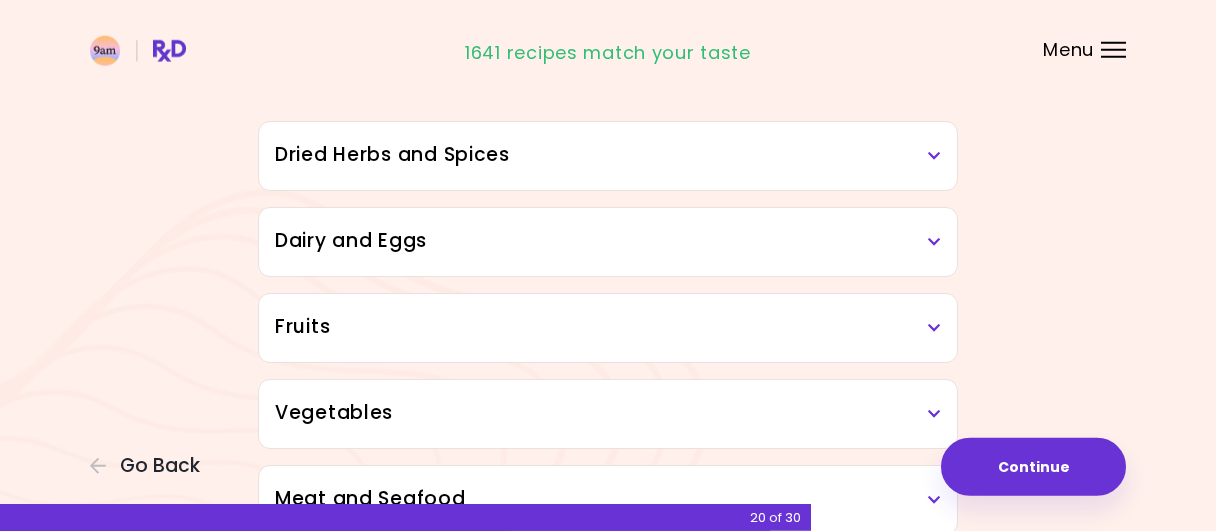 click on "Dried Herbs and Spices" at bounding box center [608, 156] 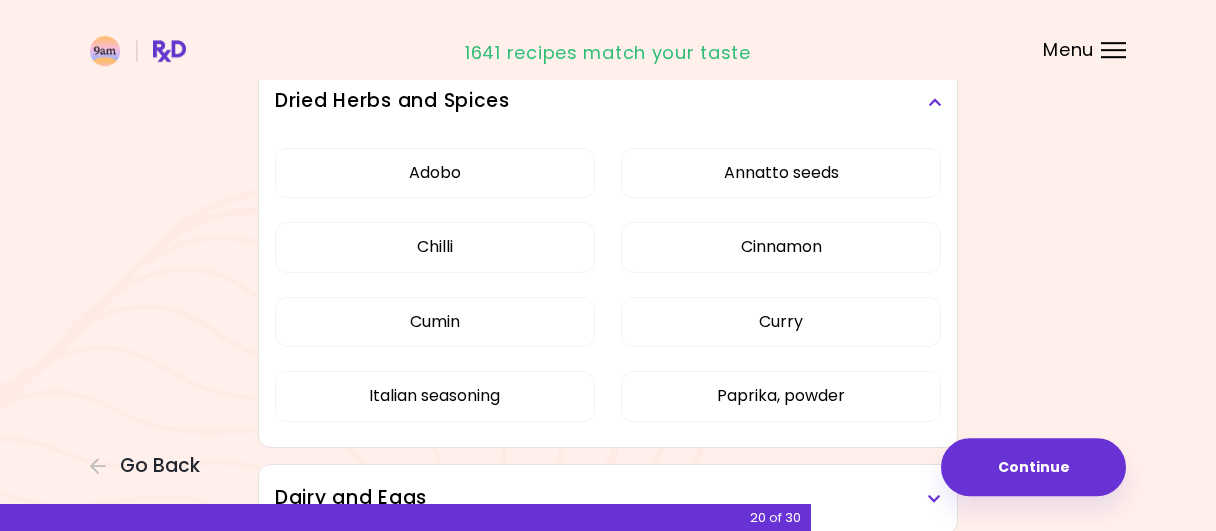 scroll, scrollTop: 138, scrollLeft: 0, axis: vertical 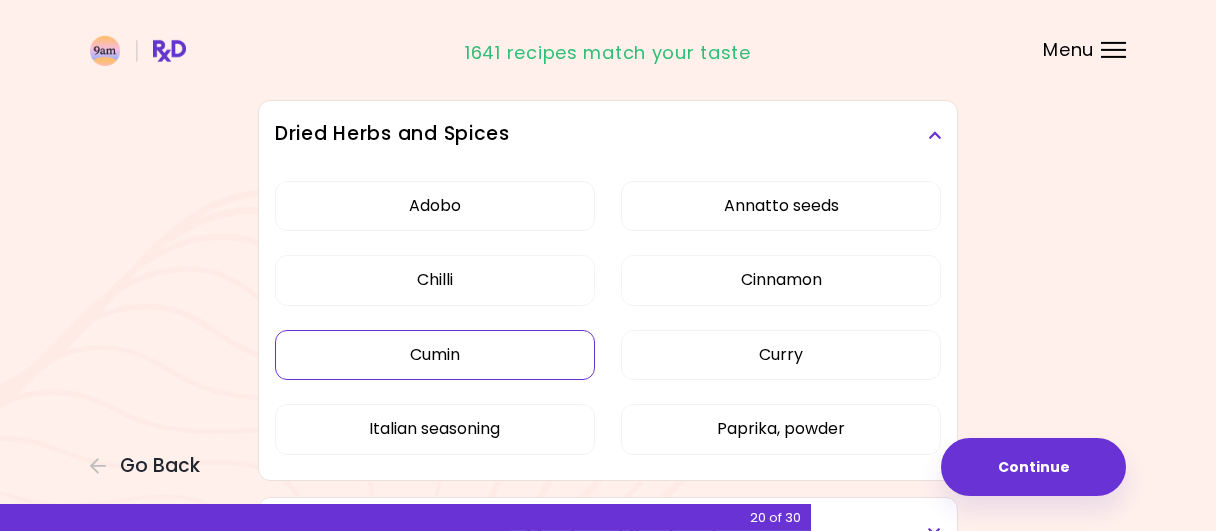 click on "Cumin" at bounding box center [435, 355] 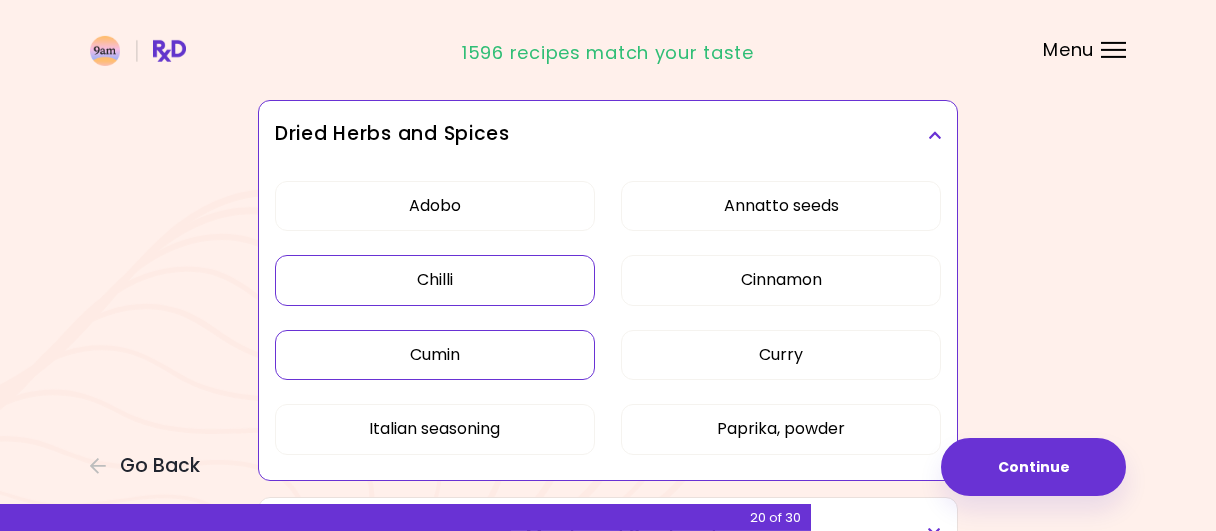 click on "Chilli" at bounding box center (435, 280) 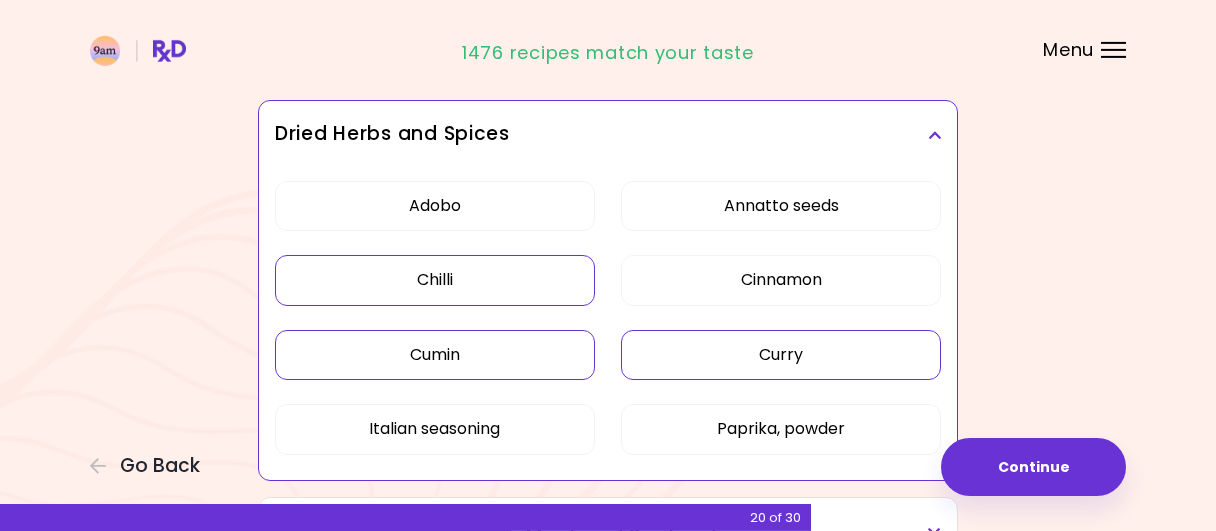 click on "Curry" at bounding box center (781, 355) 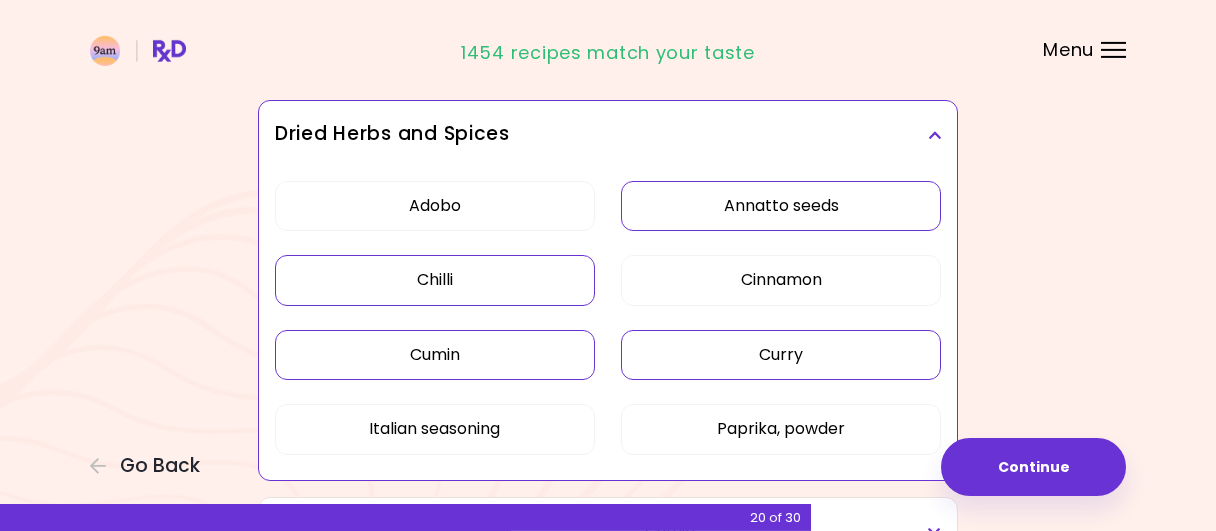 click on "Annatto seeds" at bounding box center (781, 206) 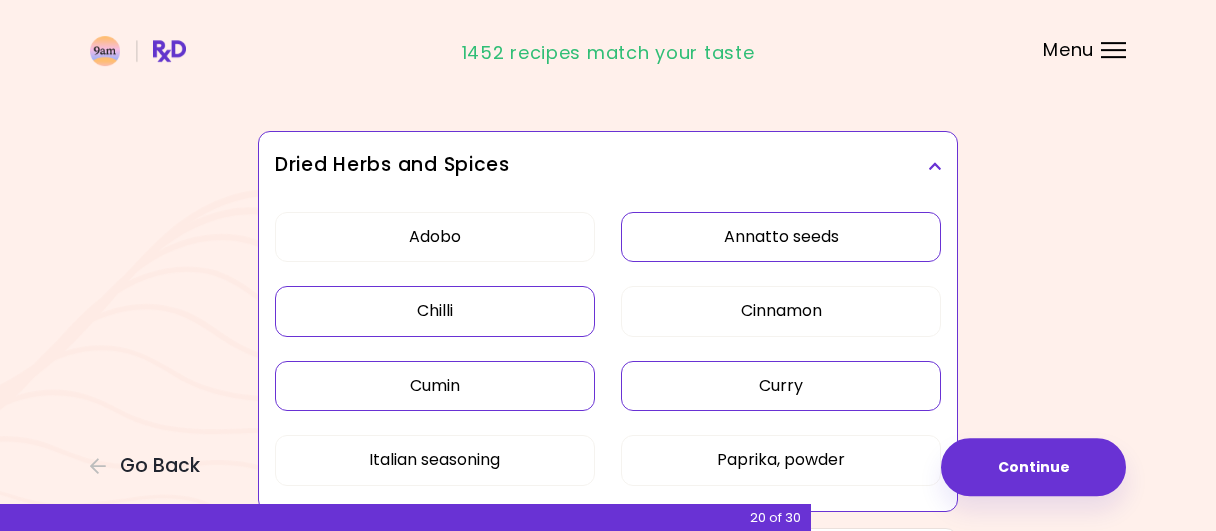scroll, scrollTop: 108, scrollLeft: 0, axis: vertical 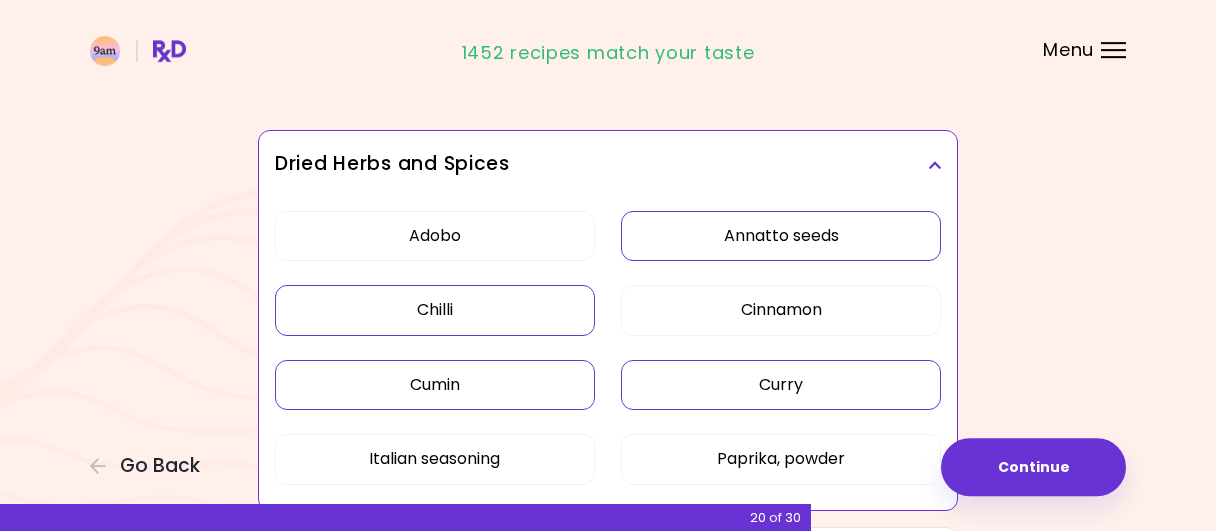 click on "Dried Herbs and Spices" at bounding box center [608, 165] 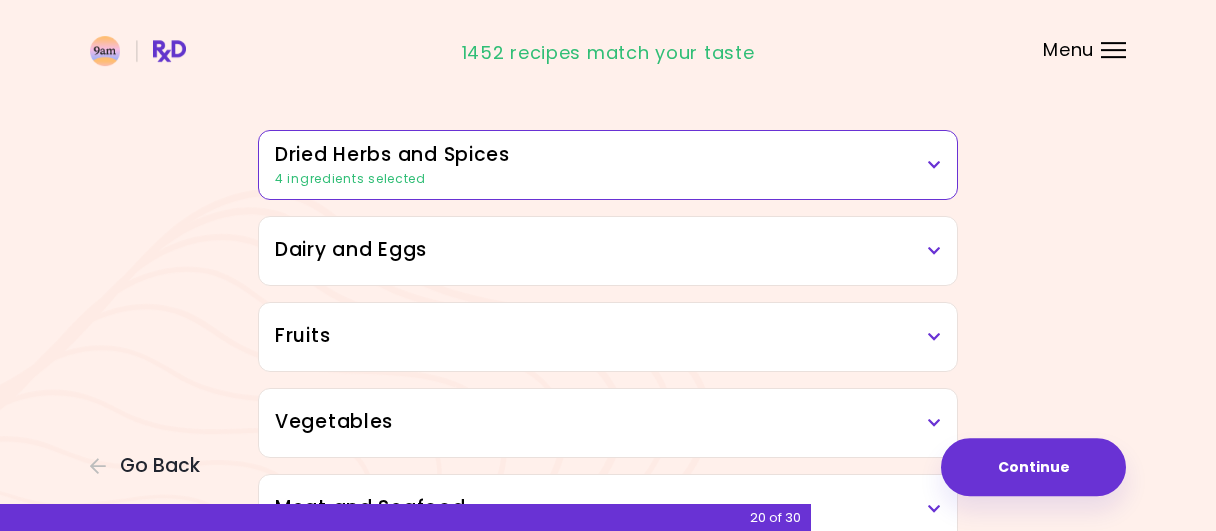 click on "Dairy and Eggs" at bounding box center [608, 250] 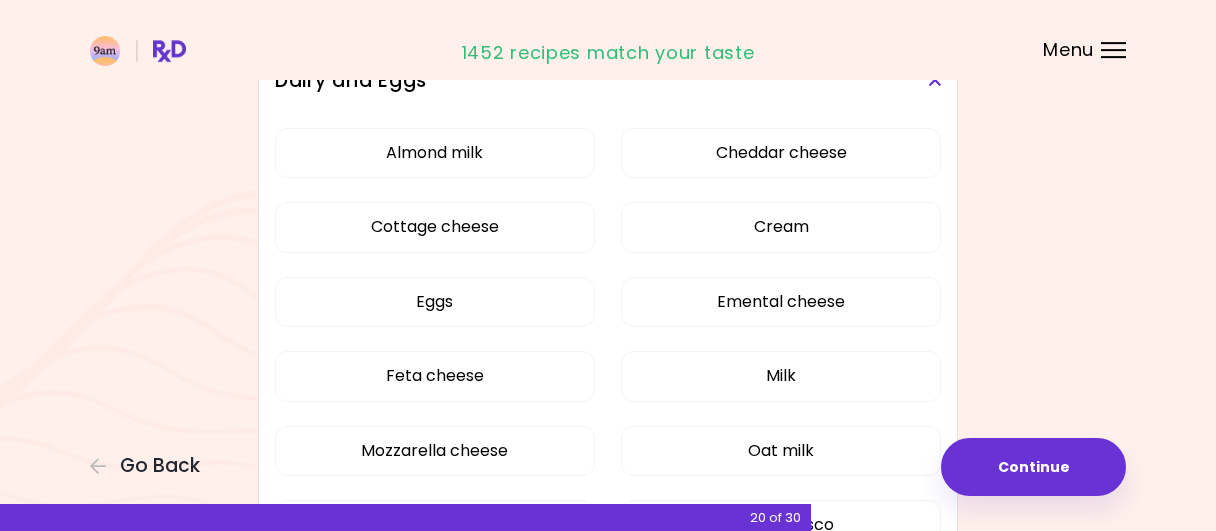 scroll, scrollTop: 298, scrollLeft: 0, axis: vertical 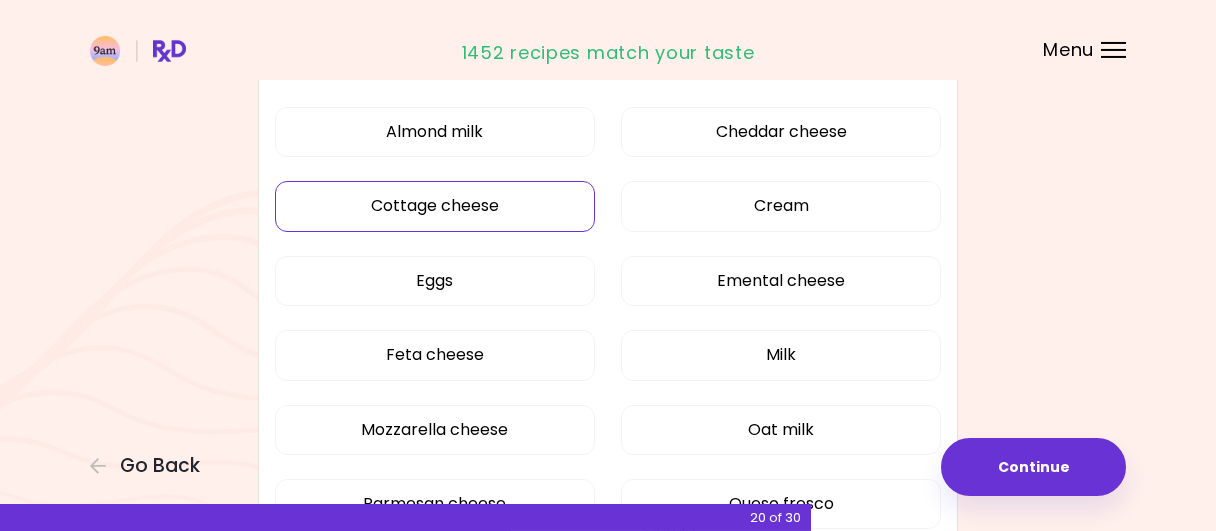 click on "Cottage cheese" at bounding box center [435, 206] 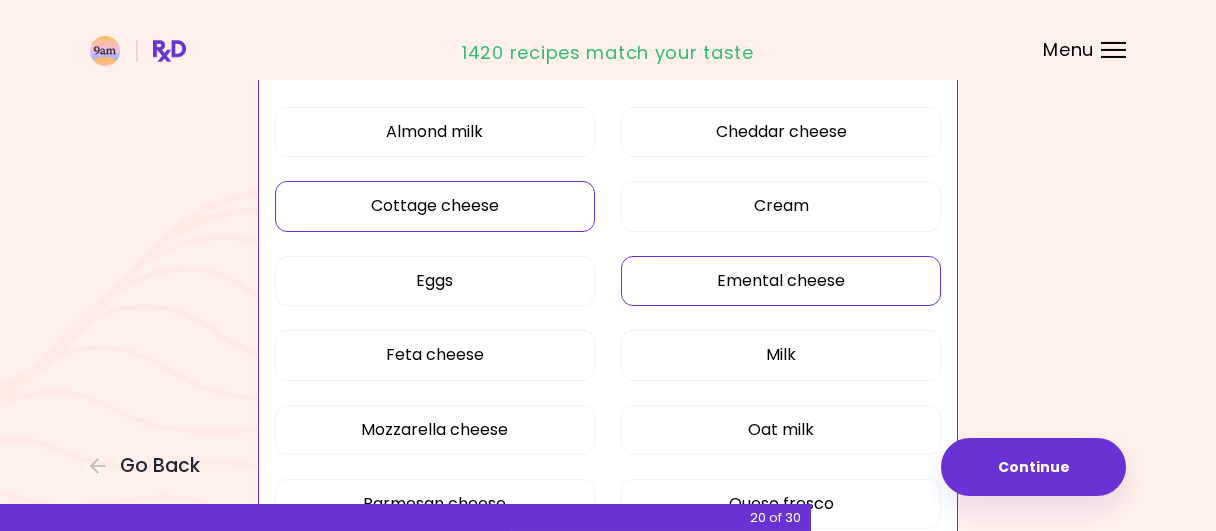 click on "Emental cheese" at bounding box center [781, 281] 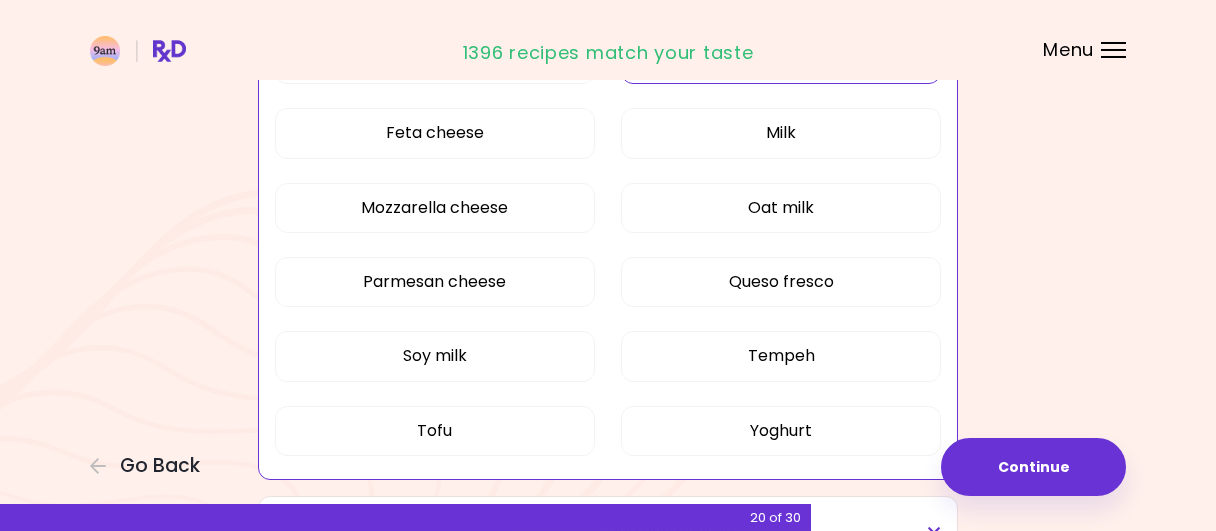 scroll, scrollTop: 520, scrollLeft: 0, axis: vertical 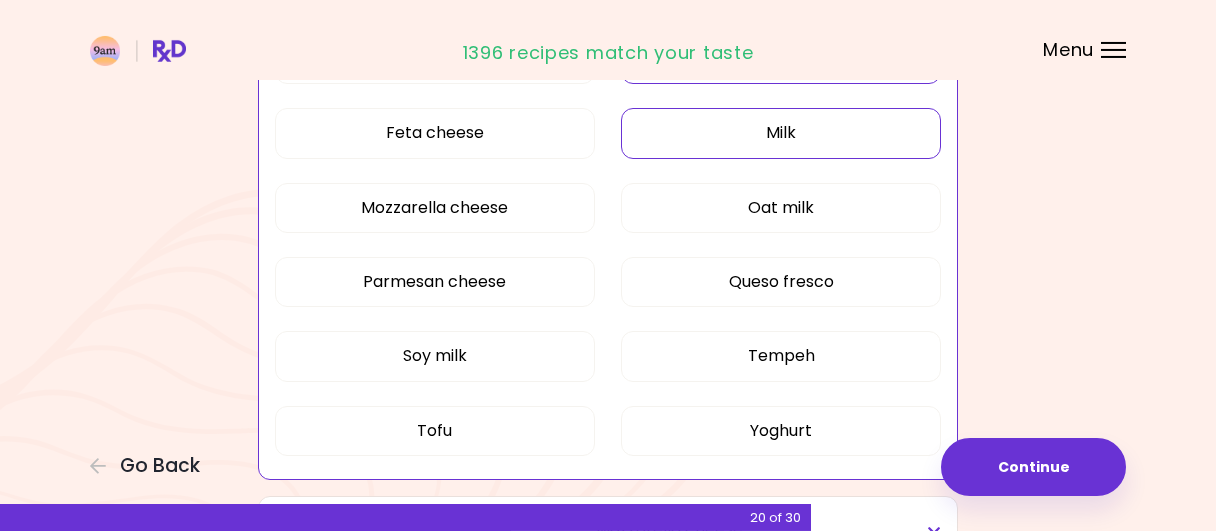 click on "Milk" at bounding box center [781, 133] 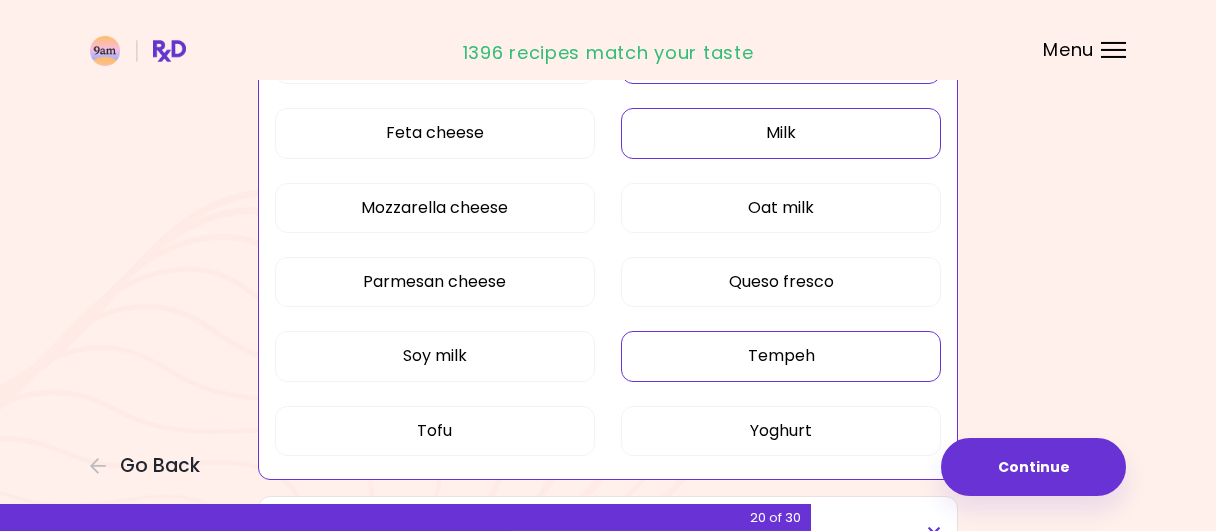 click on "Tempeh" at bounding box center (781, 356) 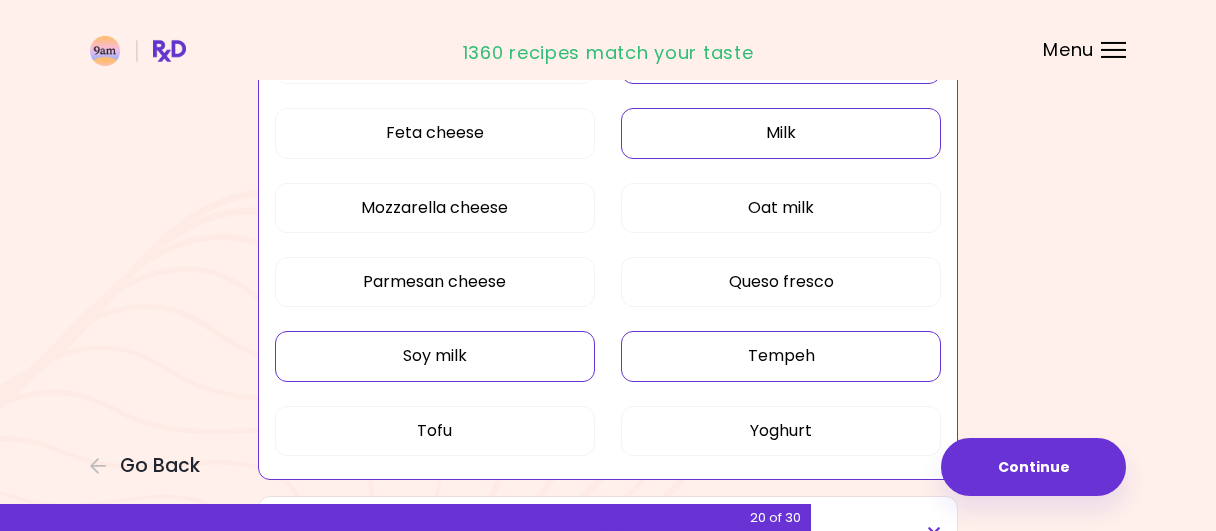 click on "Soy milk" at bounding box center [435, 356] 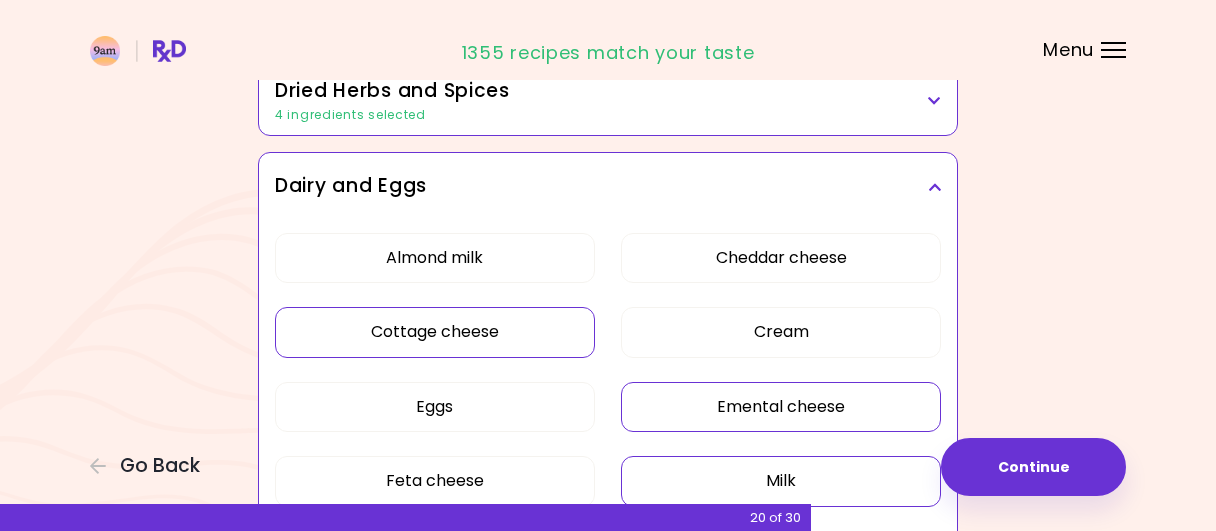 scroll, scrollTop: 171, scrollLeft: 0, axis: vertical 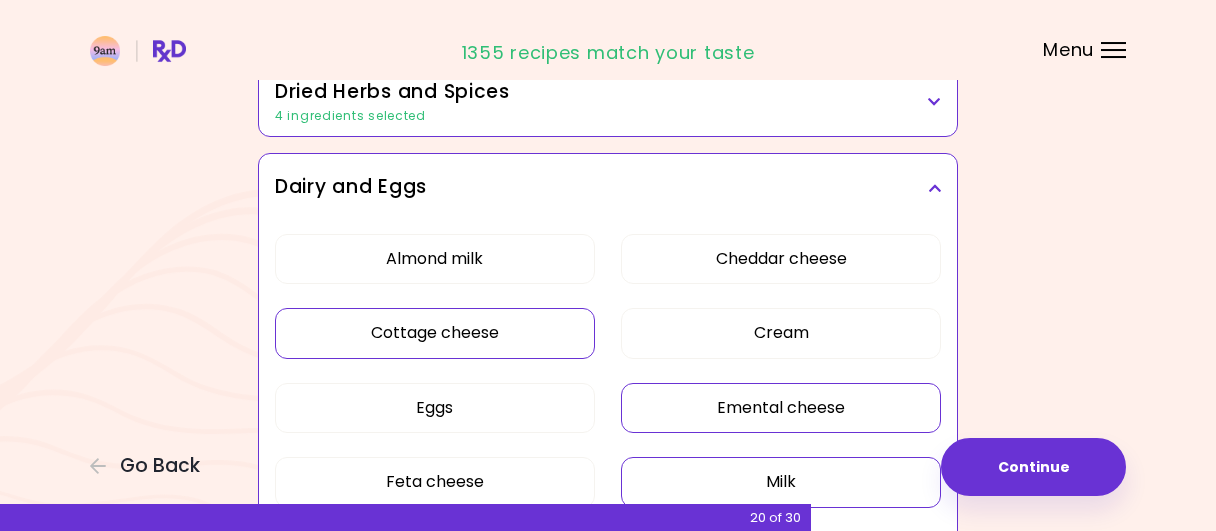 click on "Dairy and Eggs" at bounding box center (608, 187) 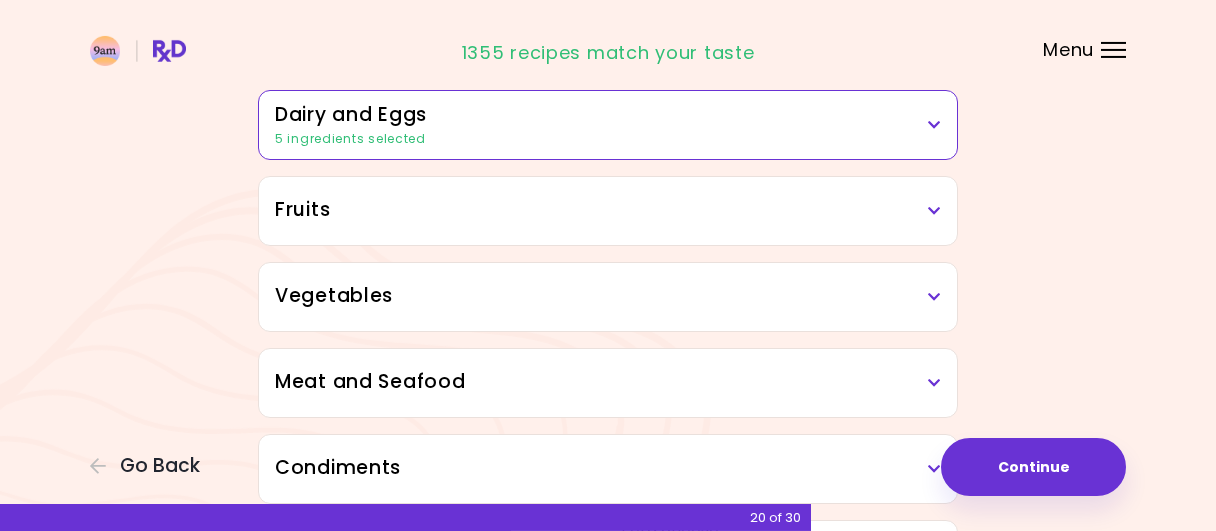scroll, scrollTop: 242, scrollLeft: 0, axis: vertical 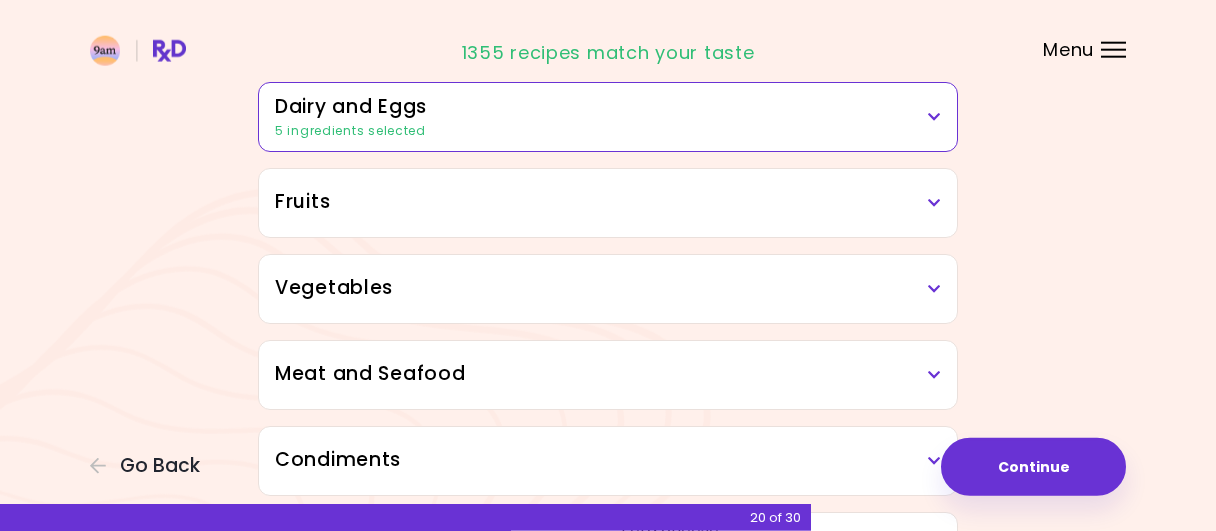 click on "Fruits" at bounding box center [608, 202] 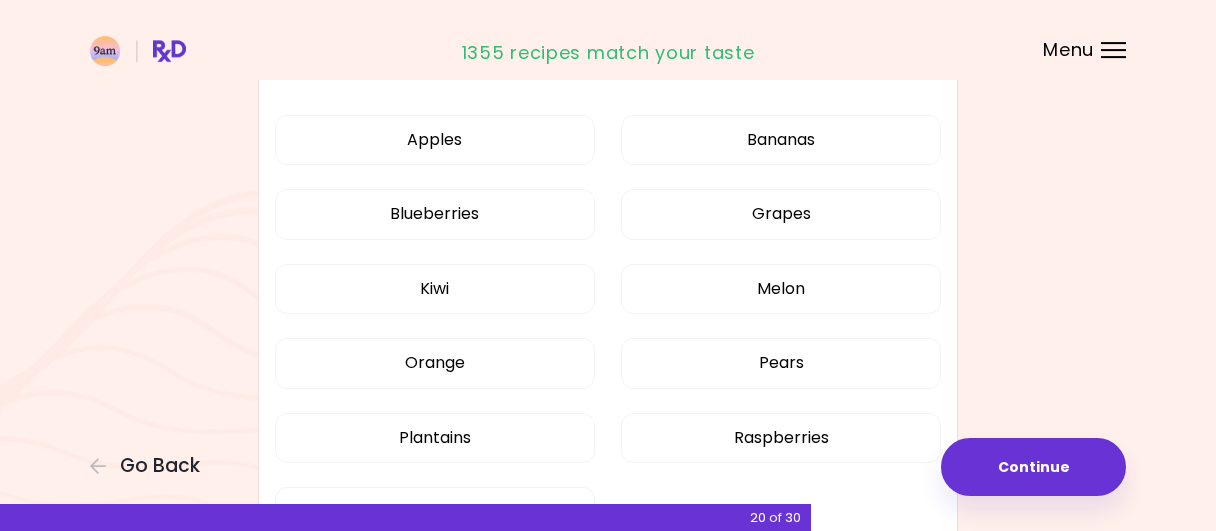 scroll, scrollTop: 406, scrollLeft: 0, axis: vertical 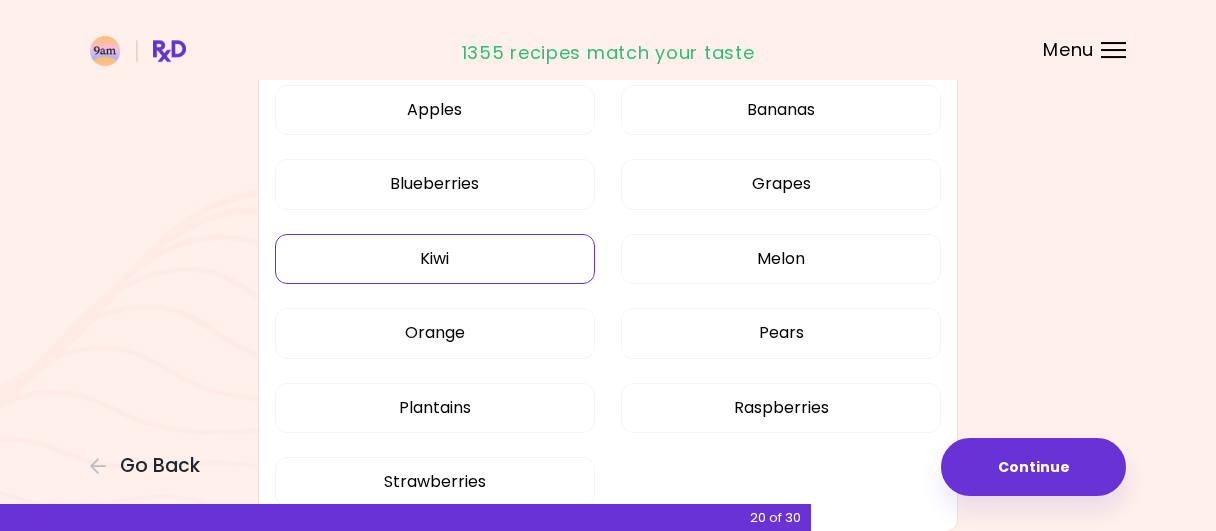 click on "Kiwi" at bounding box center (435, 259) 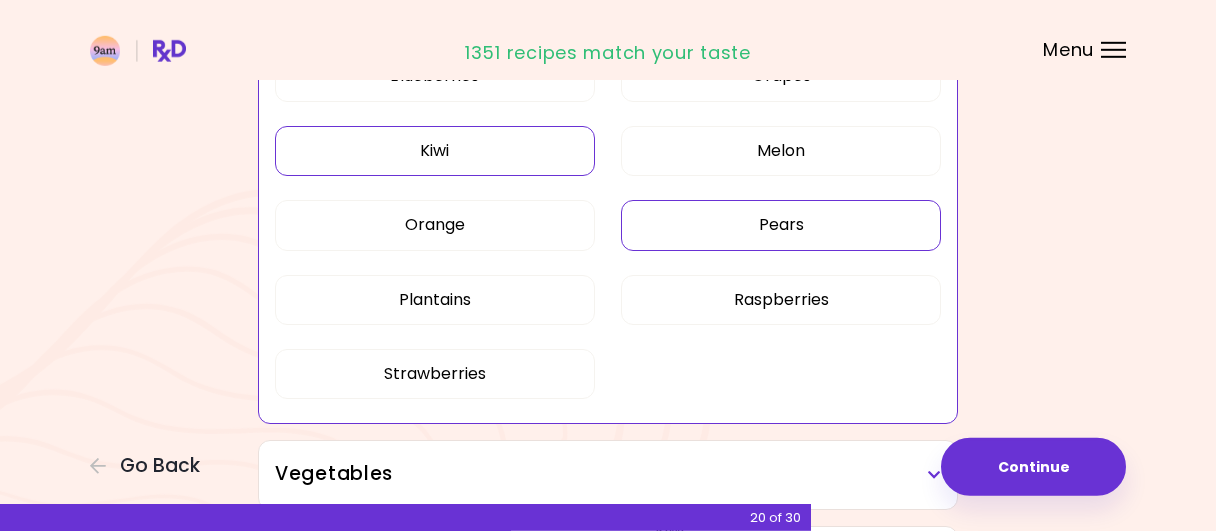 scroll, scrollTop: 515, scrollLeft: 0, axis: vertical 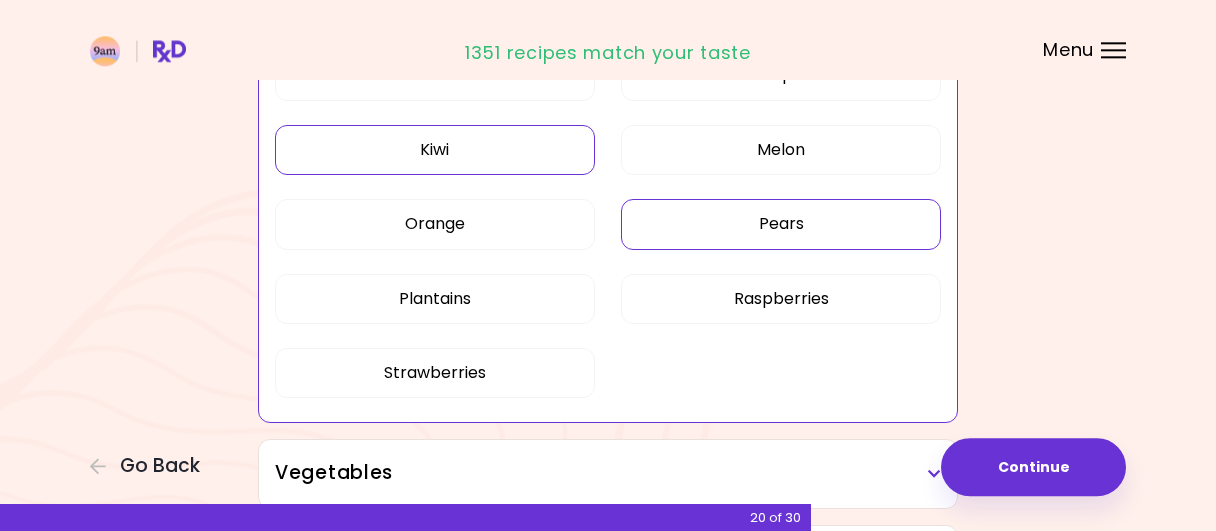 click on "Pears" at bounding box center (781, 224) 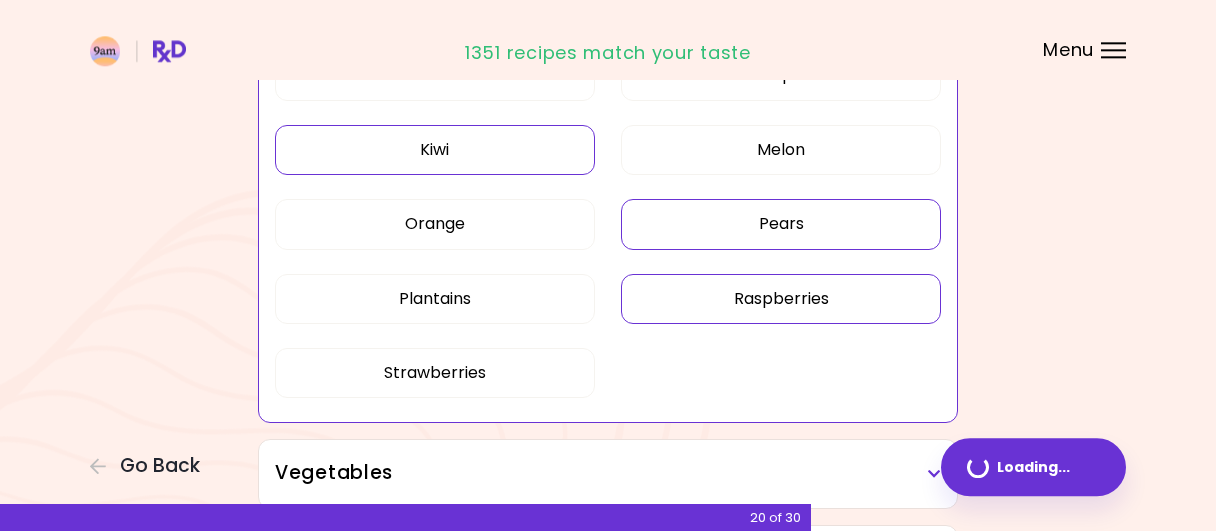 click on "Raspberries" at bounding box center (781, 299) 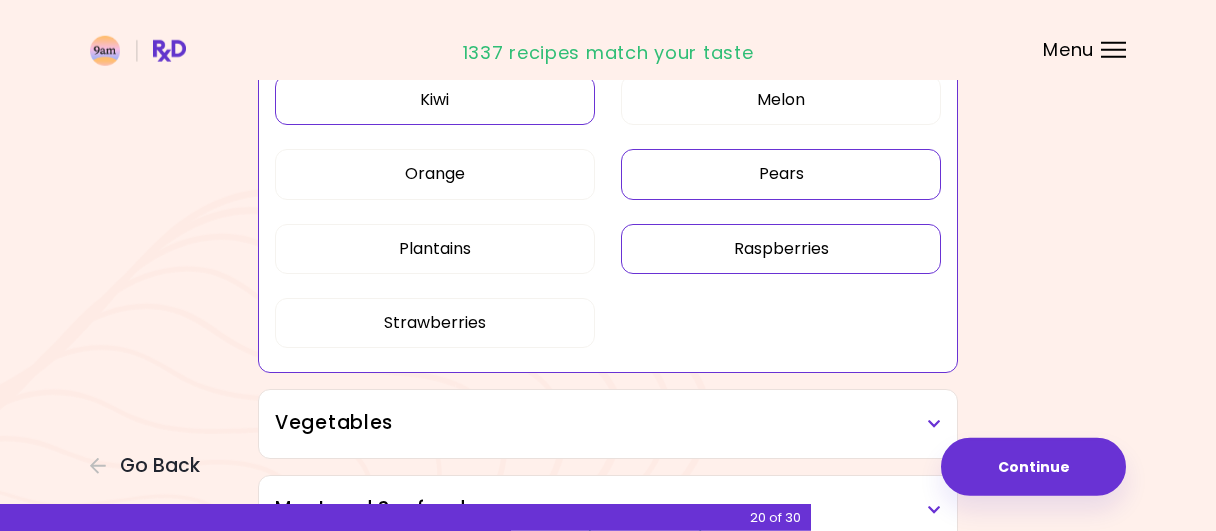 scroll, scrollTop: 627, scrollLeft: 0, axis: vertical 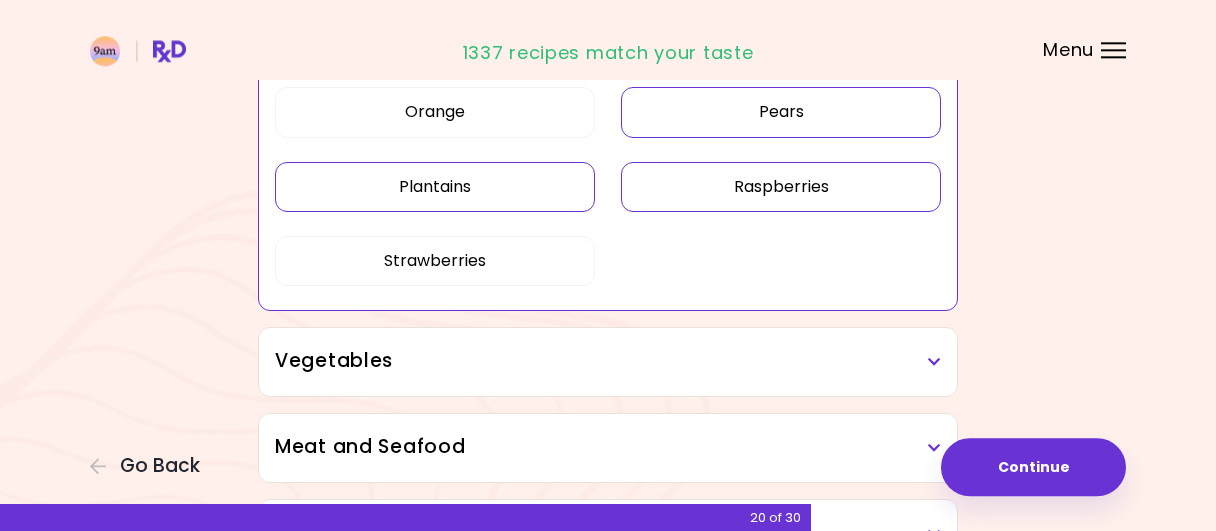 click on "Plantains" at bounding box center [435, 187] 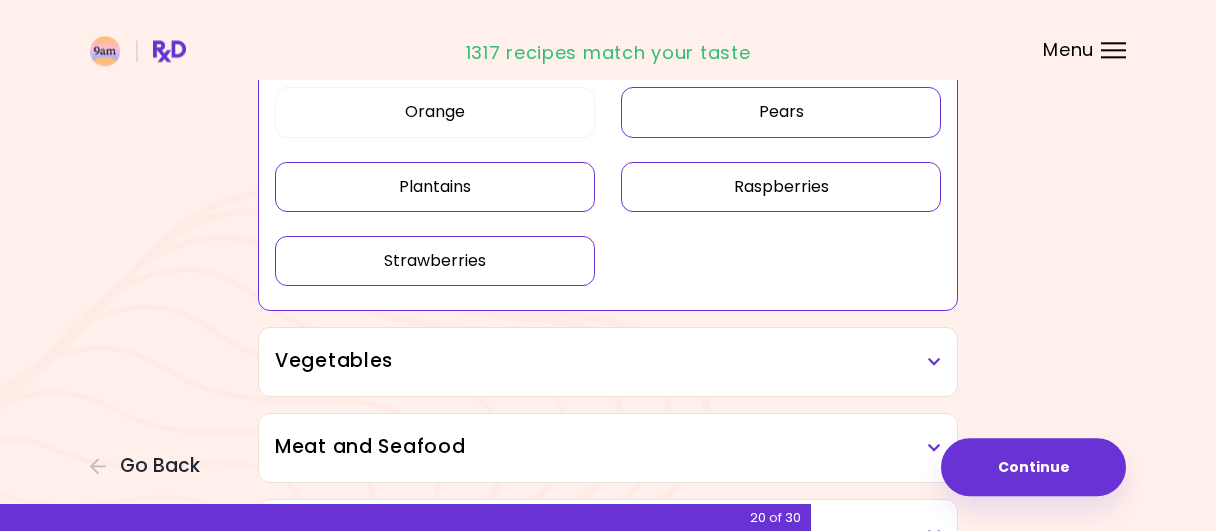 click on "Strawberries" at bounding box center (435, 261) 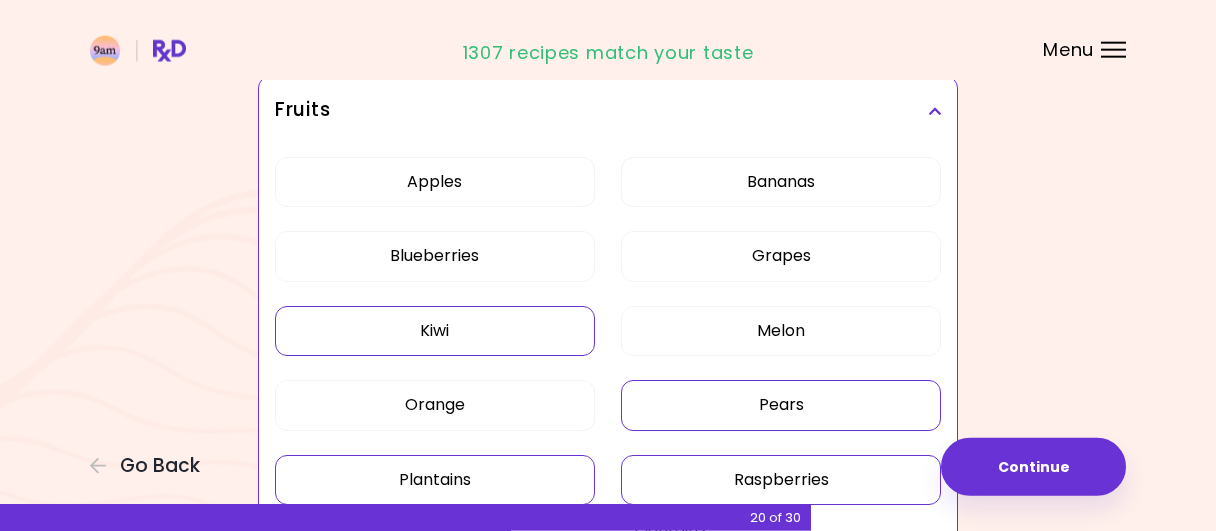 scroll, scrollTop: 146, scrollLeft: 0, axis: vertical 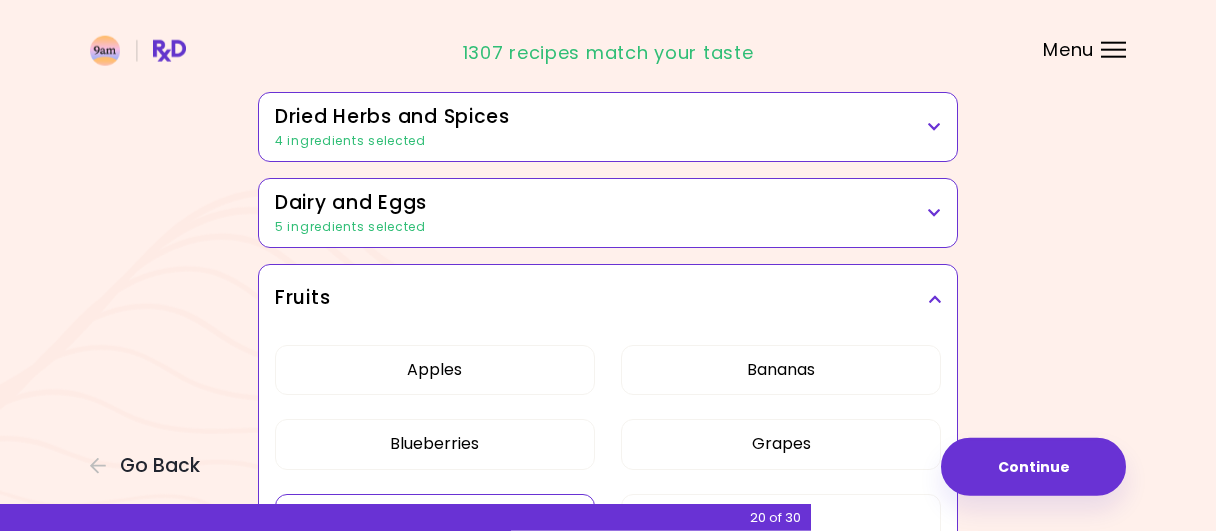 click at bounding box center (934, 299) 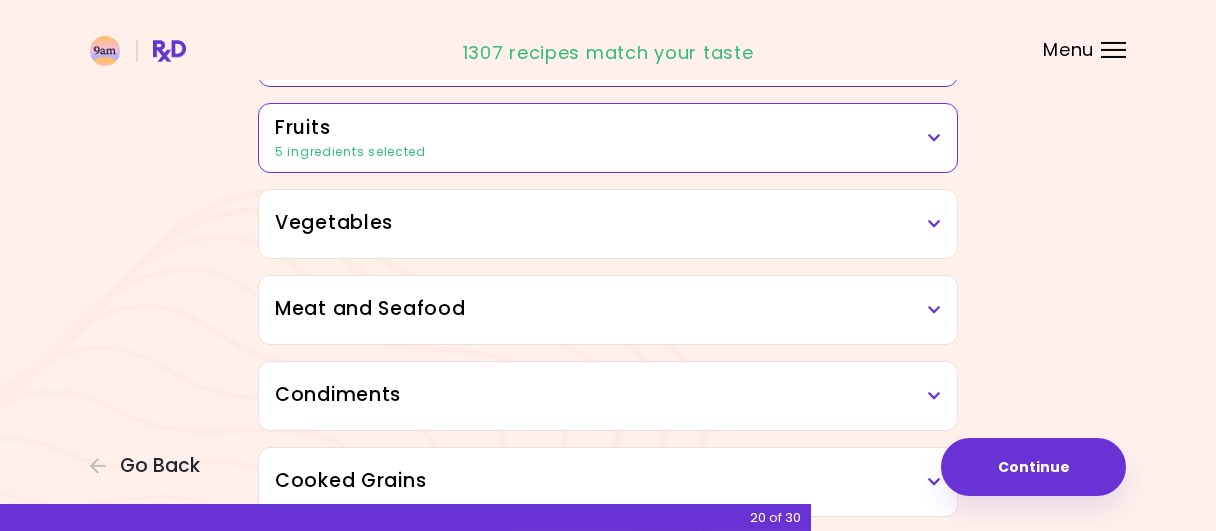 scroll, scrollTop: 312, scrollLeft: 0, axis: vertical 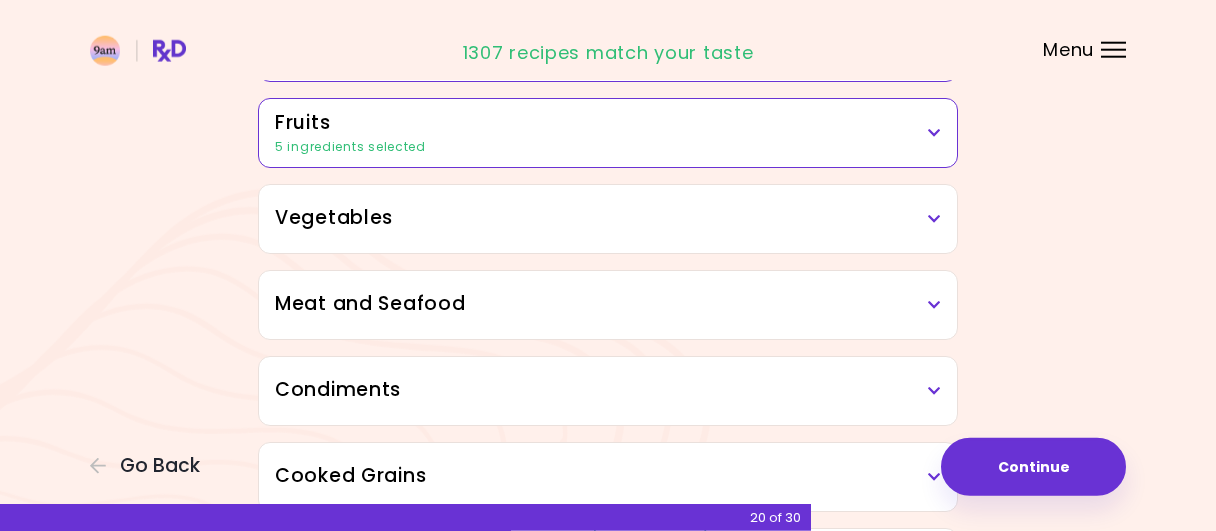 click on "Vegetables" at bounding box center [608, 218] 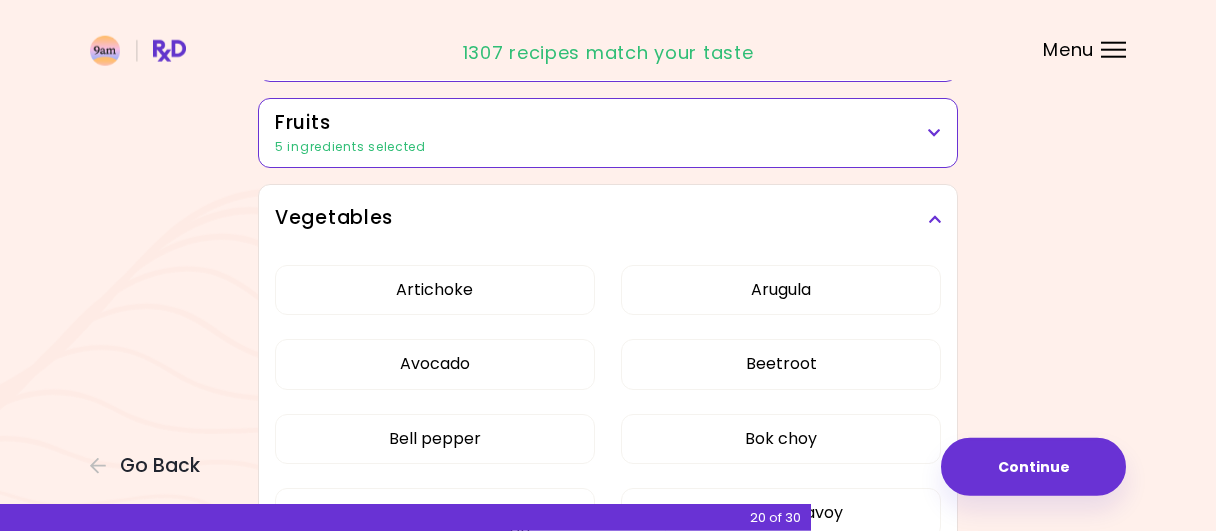 scroll, scrollTop: 475, scrollLeft: 0, axis: vertical 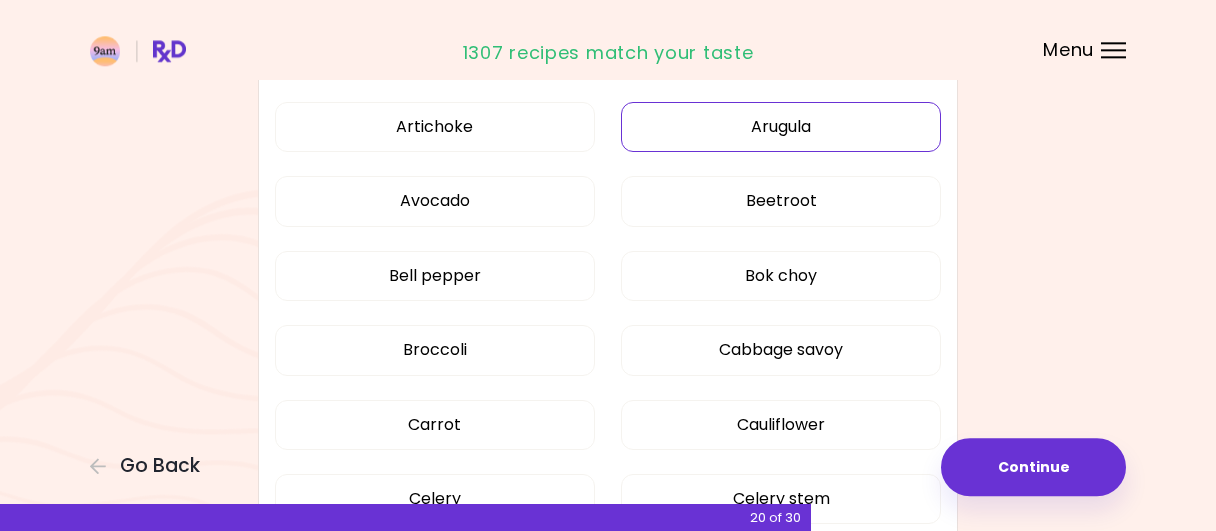 click on "Arugula" at bounding box center (781, 127) 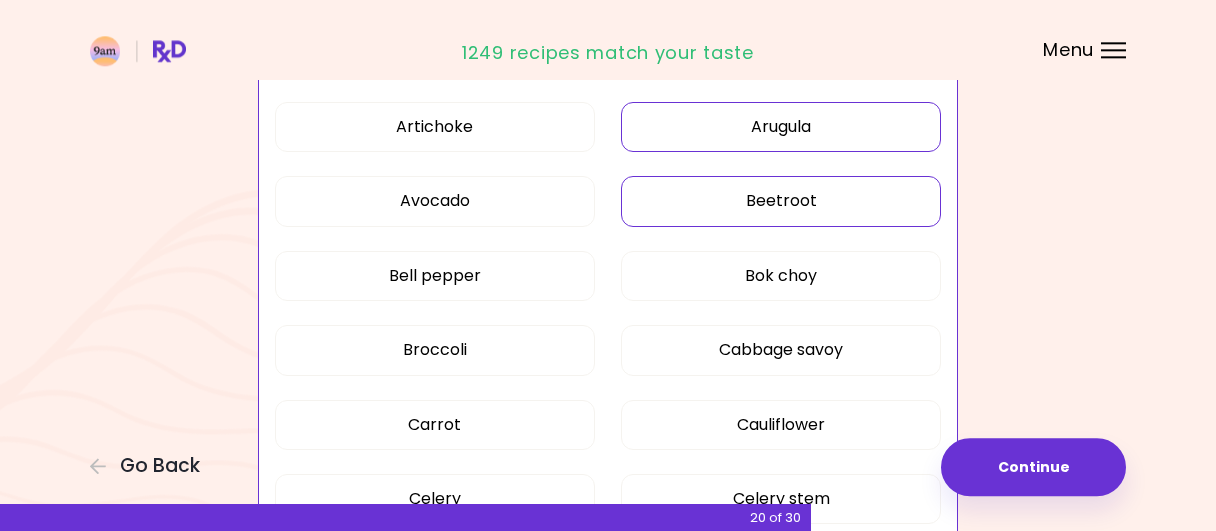 click on "Beetroot" at bounding box center (781, 201) 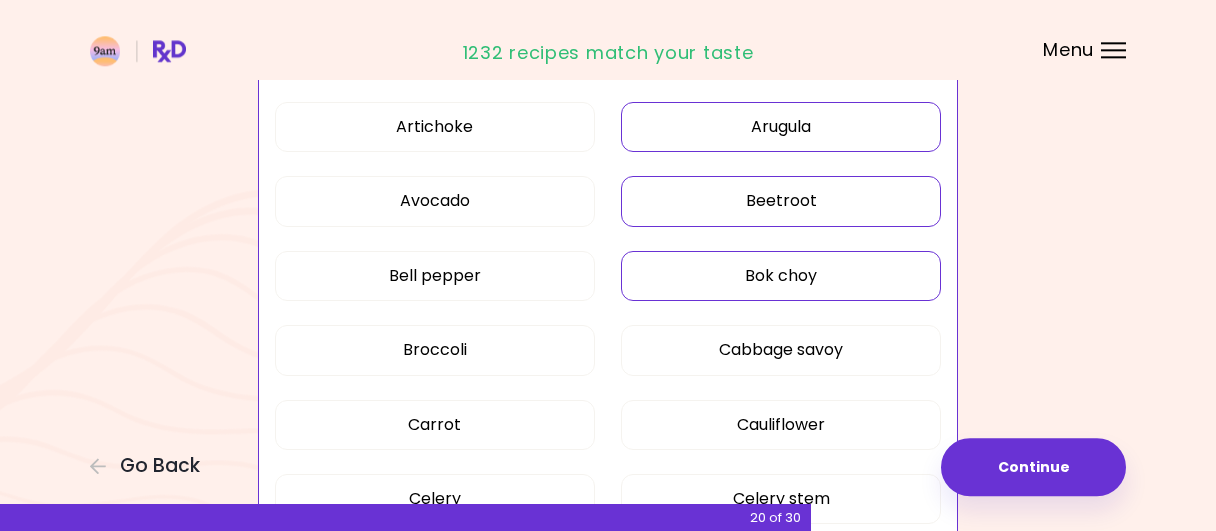 click on "Bok choy" at bounding box center (781, 276) 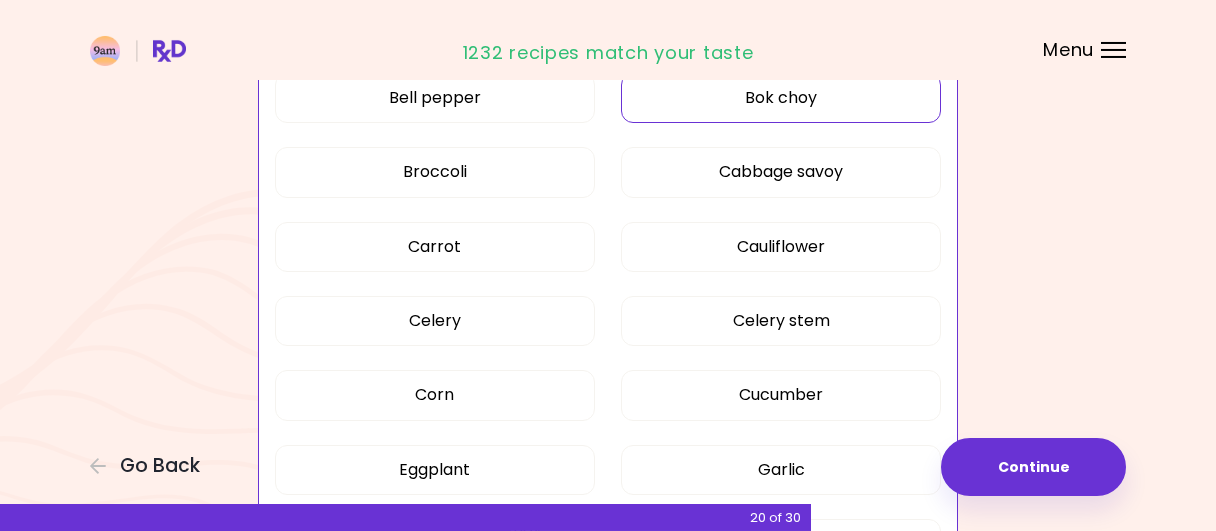 scroll, scrollTop: 656, scrollLeft: 0, axis: vertical 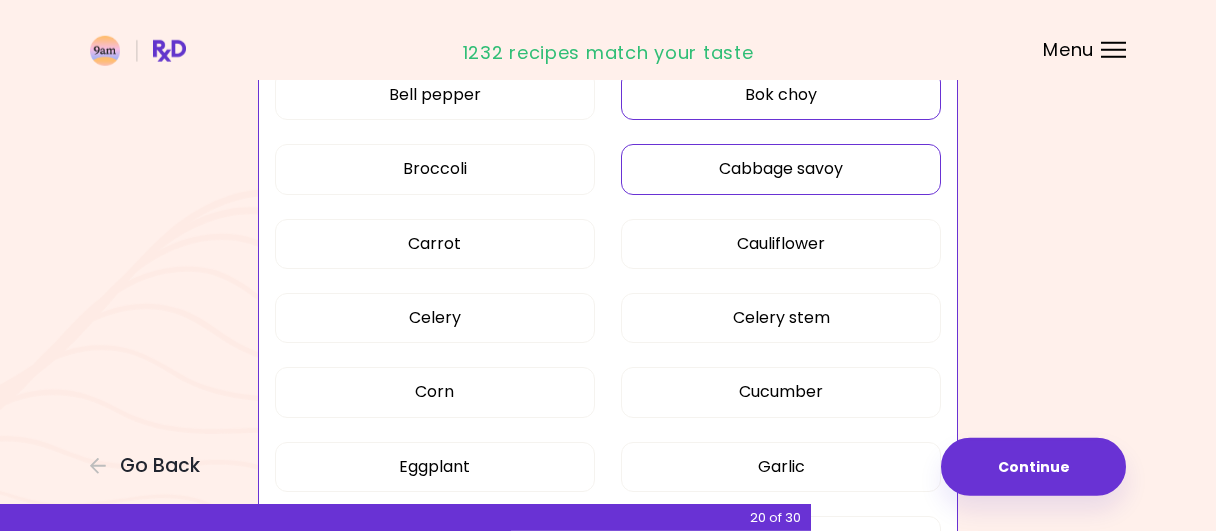 click on "Cabbage savoy" at bounding box center [781, 169] 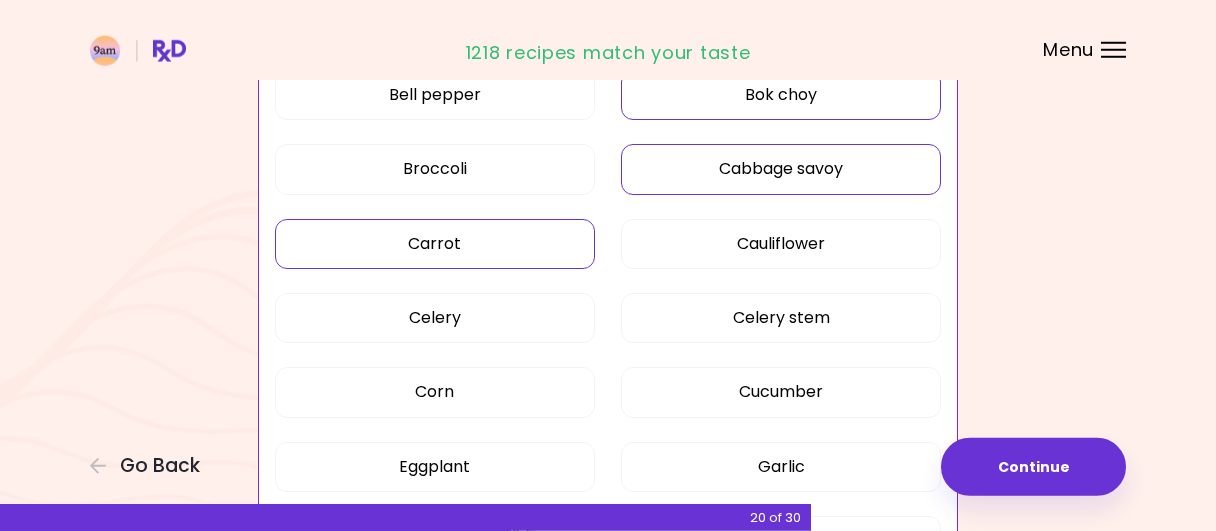 click on "Carrot" at bounding box center (435, 244) 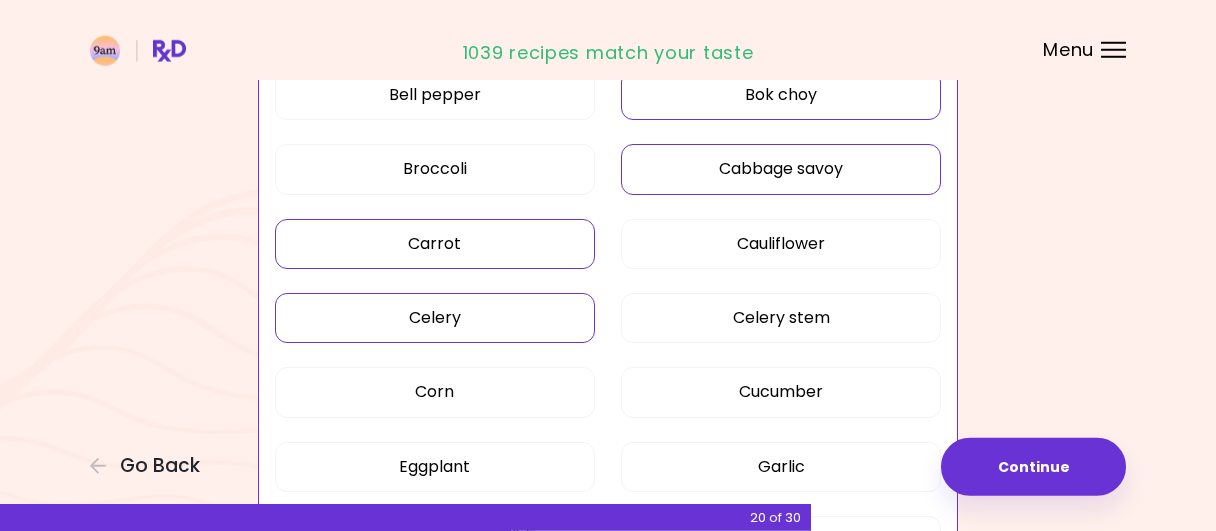 click on "Celery" at bounding box center [435, 318] 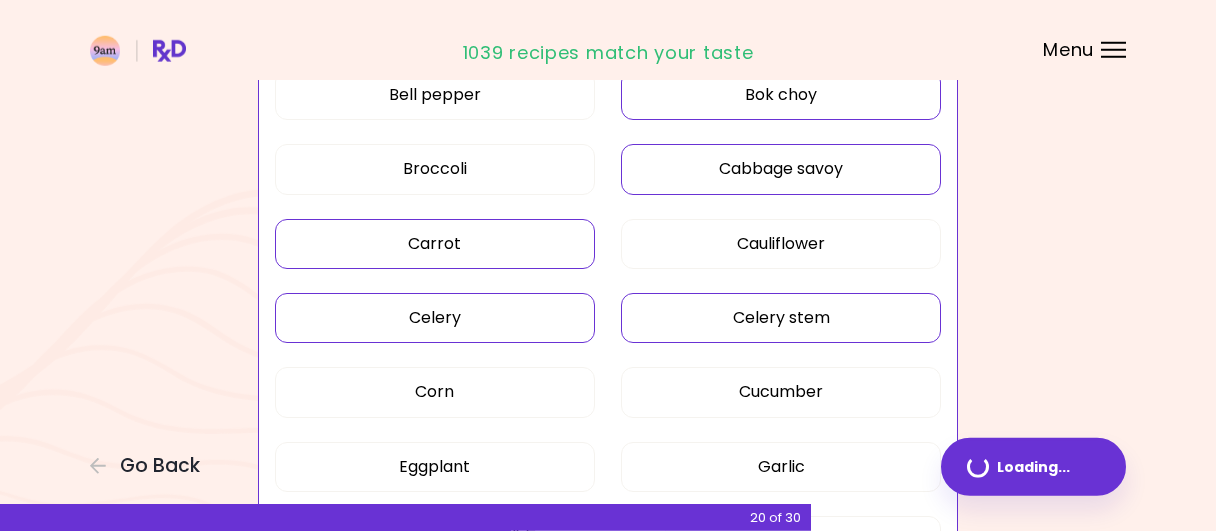 click on "Celery stem" at bounding box center [781, 318] 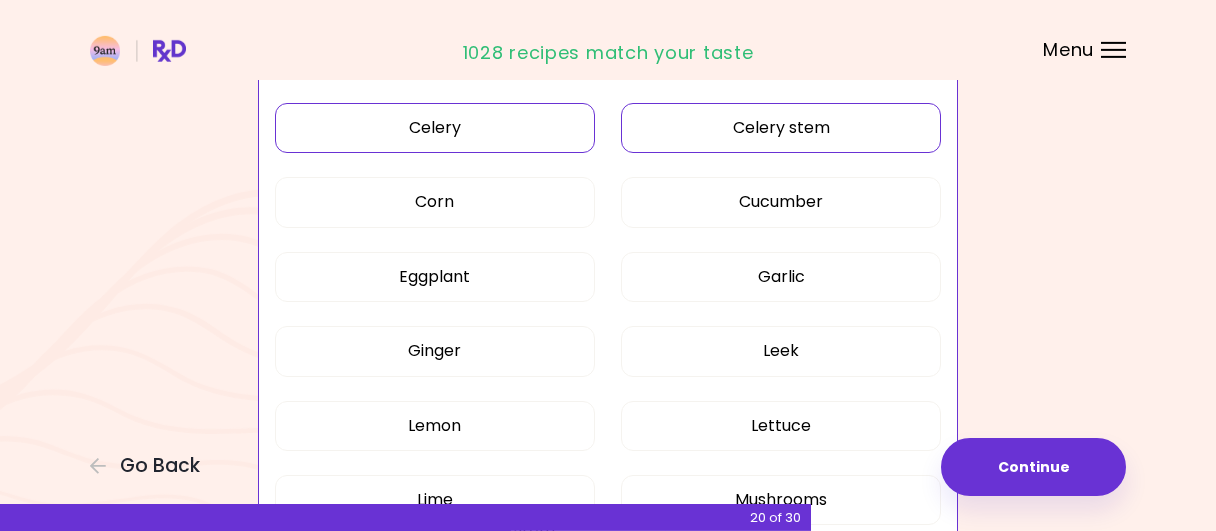 scroll, scrollTop: 866, scrollLeft: 0, axis: vertical 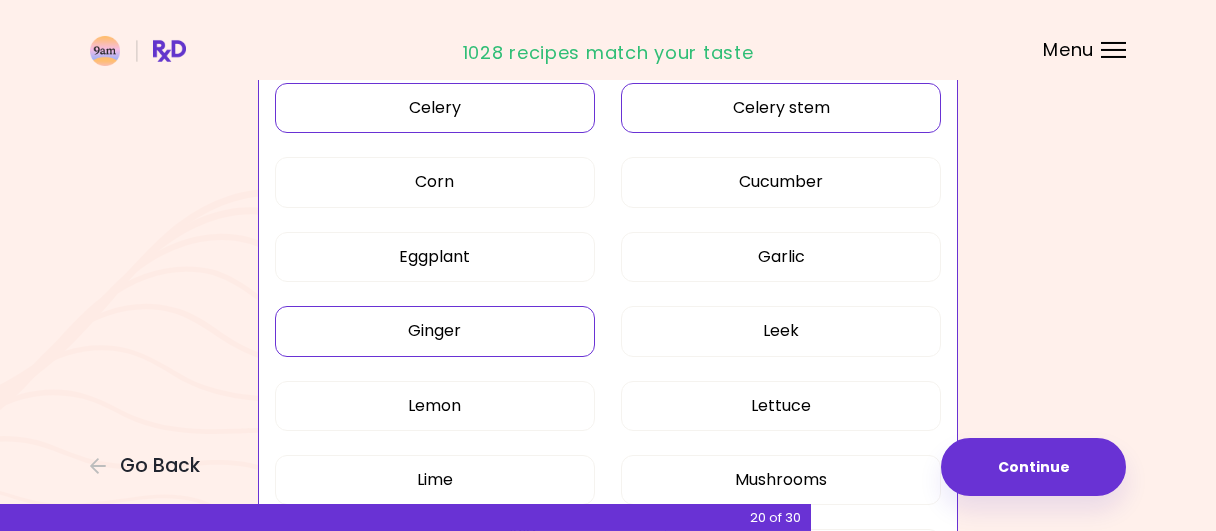 click on "Ginger" at bounding box center (435, 331) 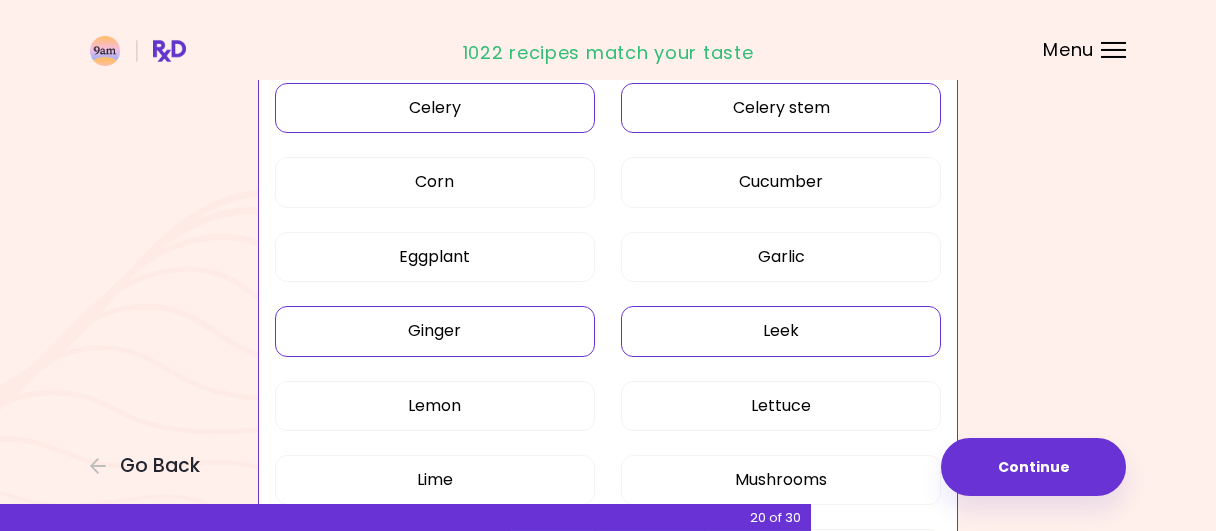 click on "Leek" at bounding box center (781, 331) 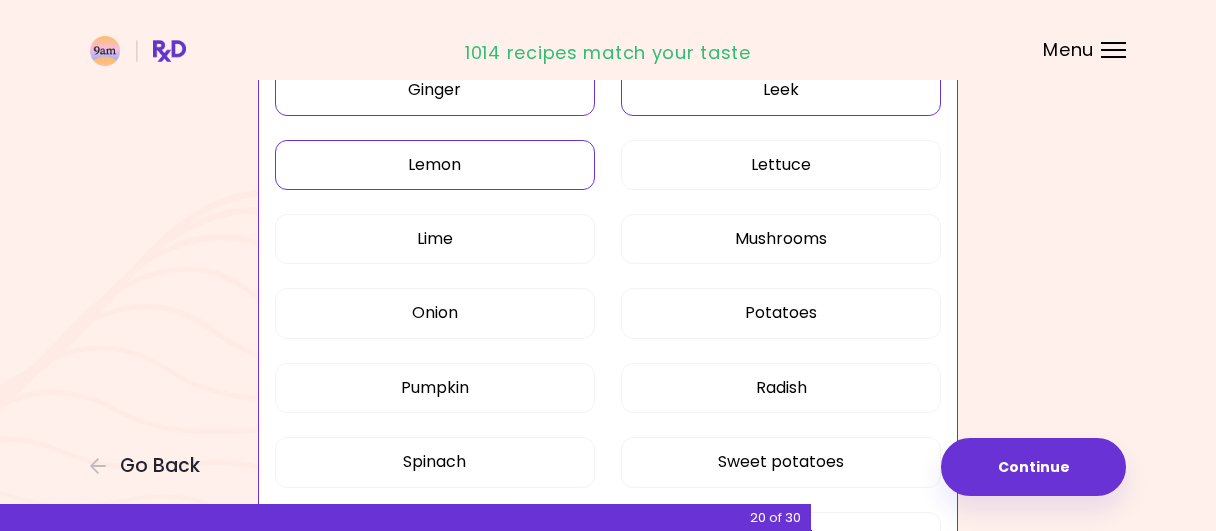 scroll, scrollTop: 1111, scrollLeft: 0, axis: vertical 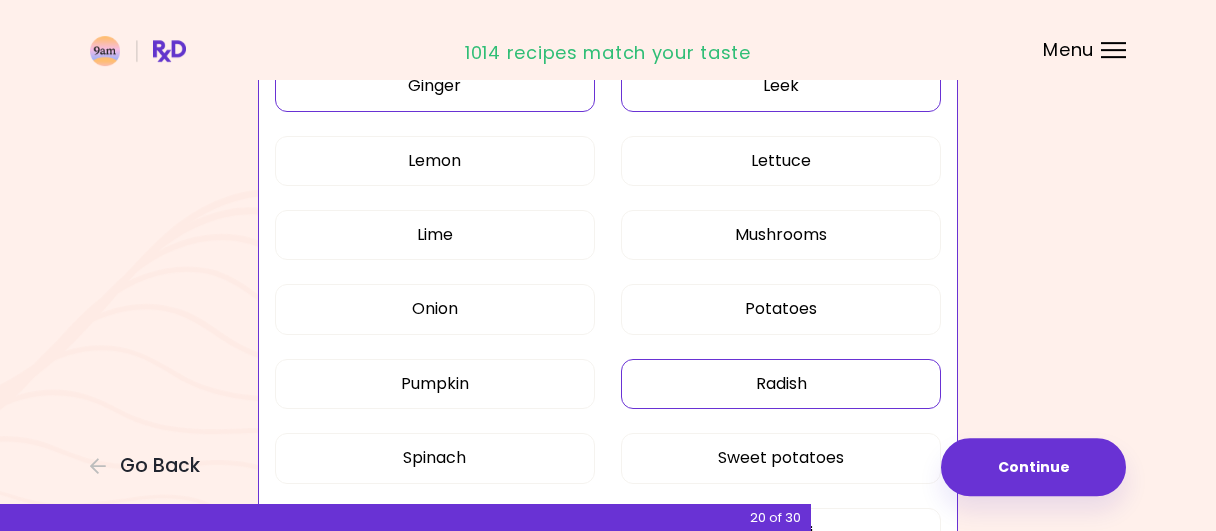 click on "Radish" at bounding box center (781, 384) 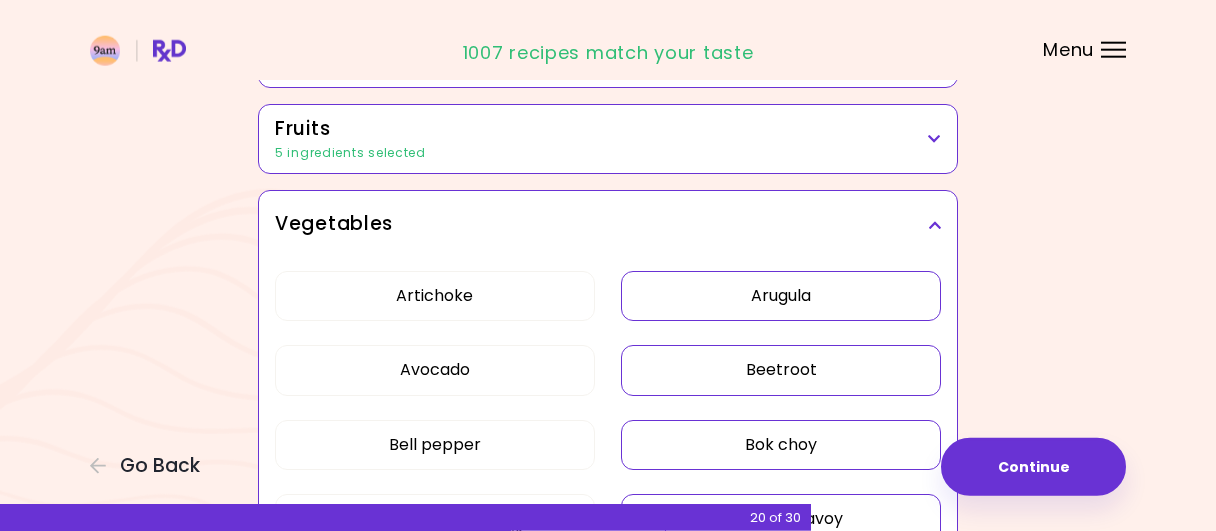 scroll, scrollTop: 302, scrollLeft: 0, axis: vertical 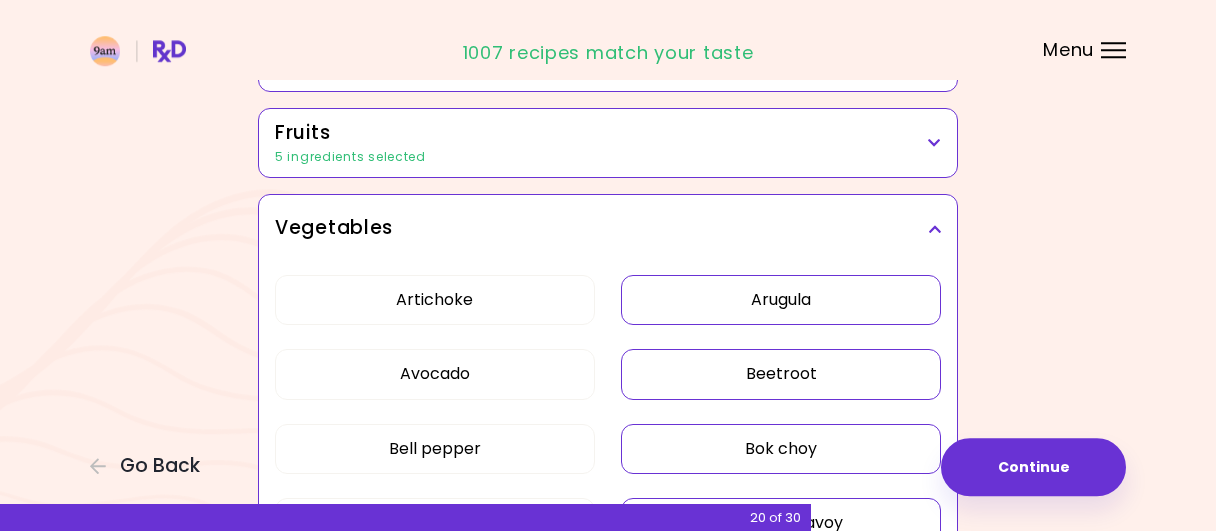 click at bounding box center [934, 229] 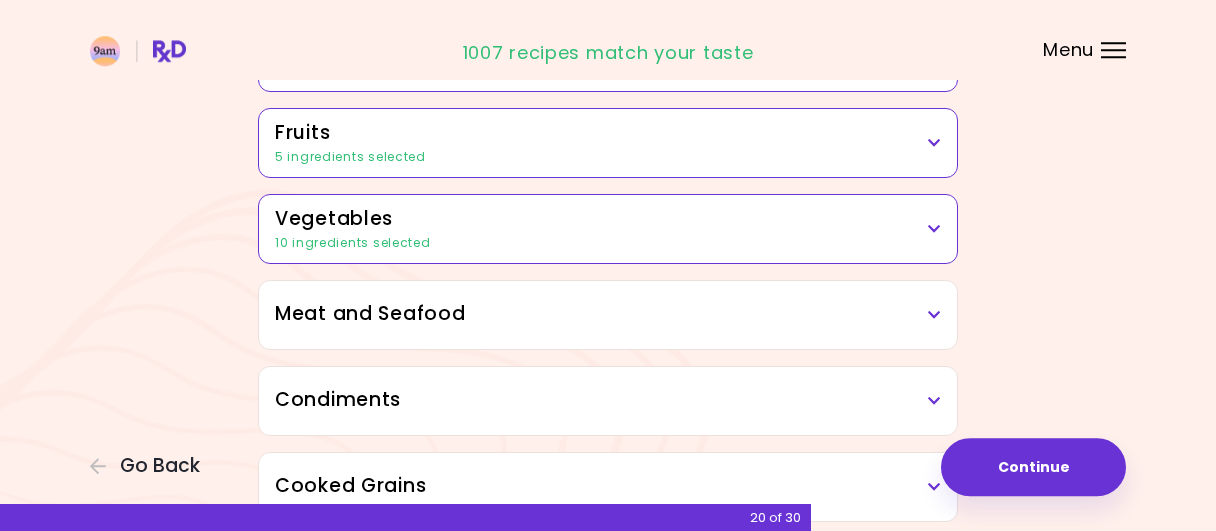 click on "Meat and Seafood" at bounding box center [608, 314] 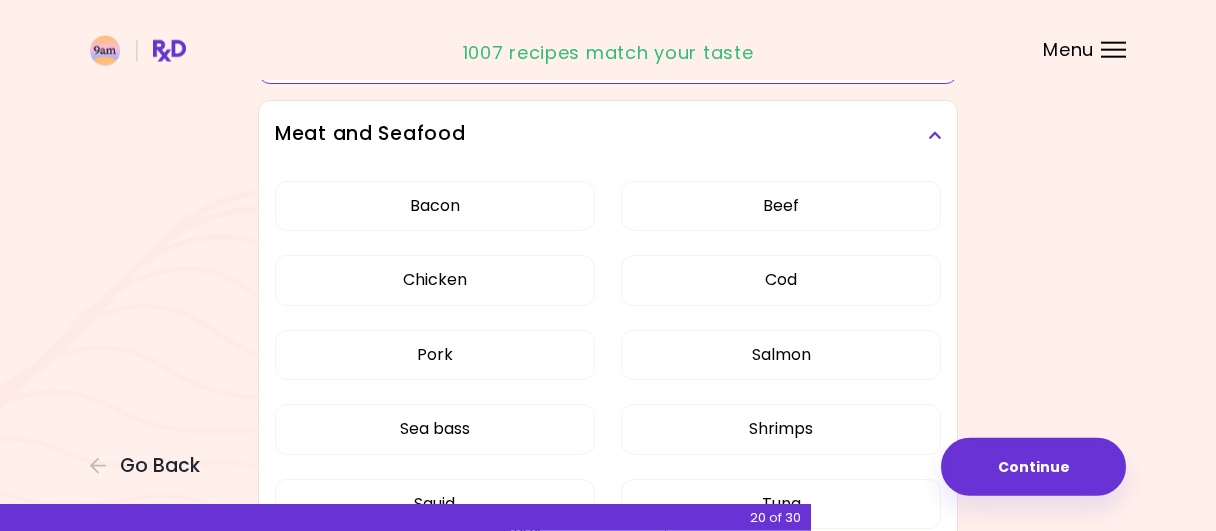 scroll, scrollTop: 534, scrollLeft: 0, axis: vertical 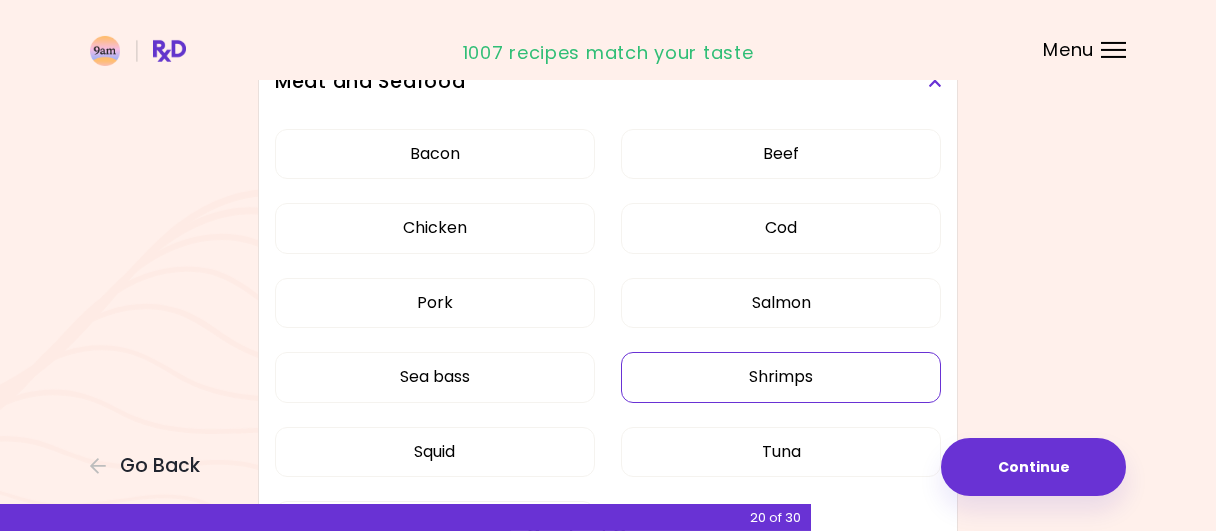 click on "Shrimps" at bounding box center (781, 377) 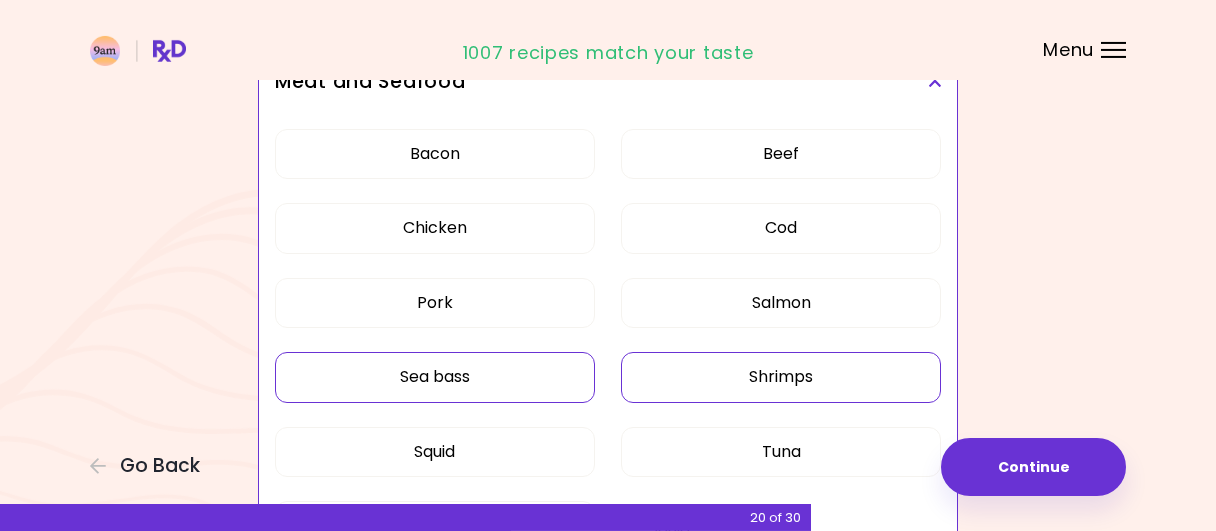 click on "Sea bass" at bounding box center [435, 377] 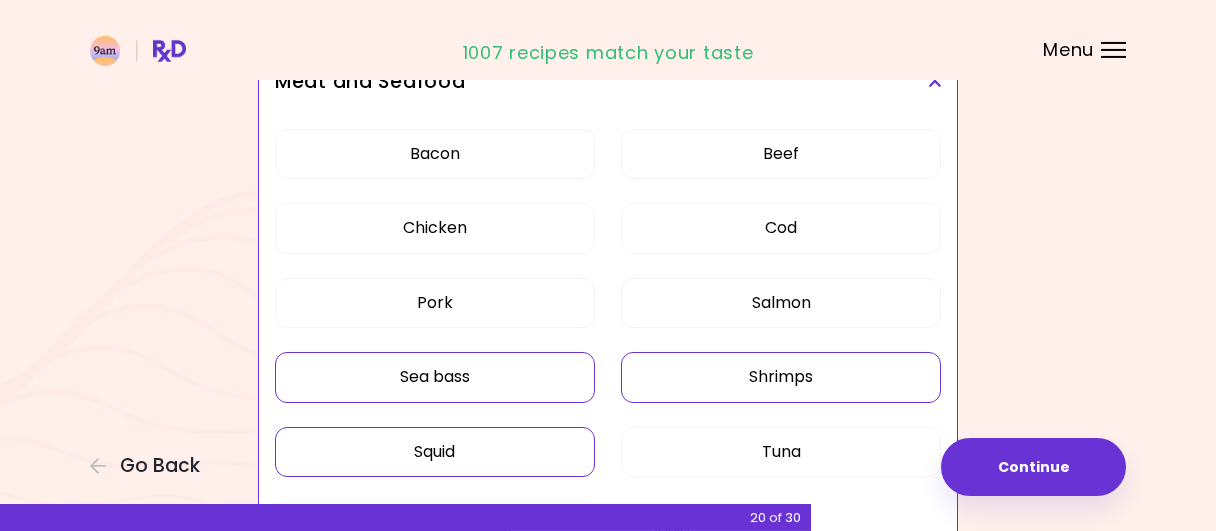click on "Squid" at bounding box center [435, 452] 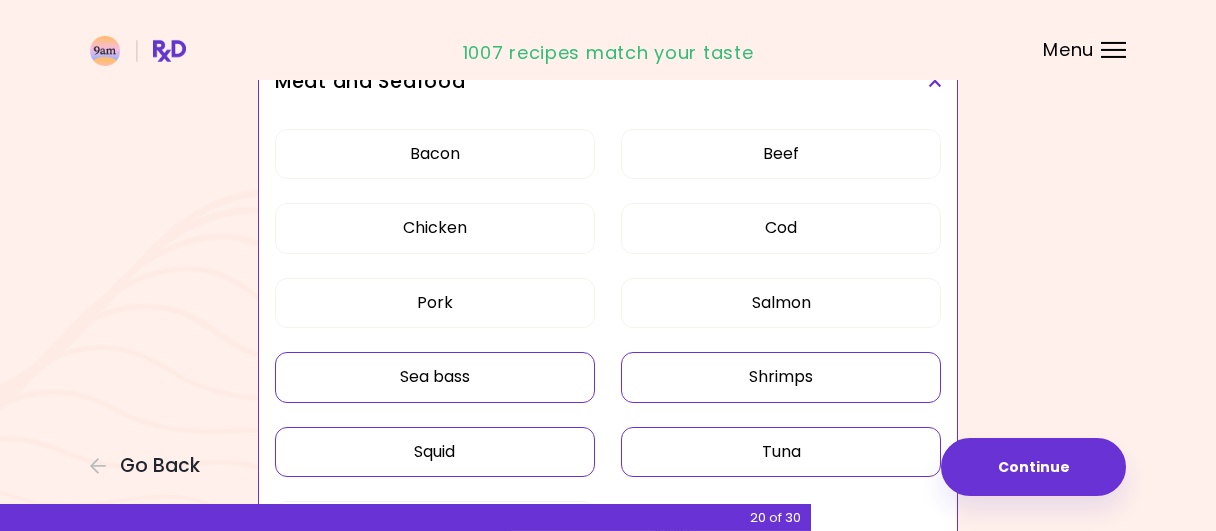 click on "Tuna" at bounding box center (781, 452) 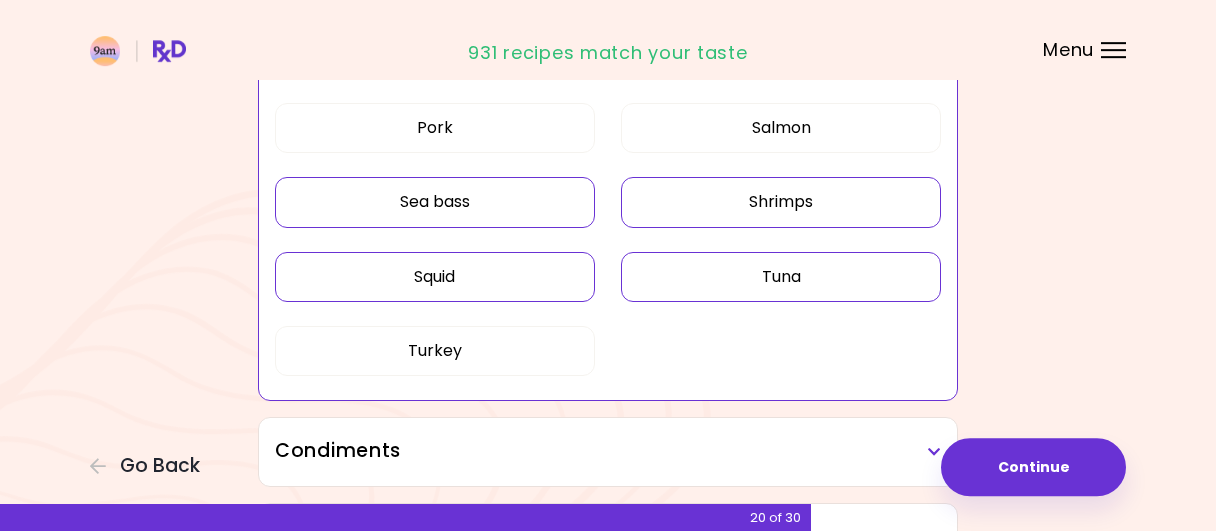 scroll, scrollTop: 420, scrollLeft: 0, axis: vertical 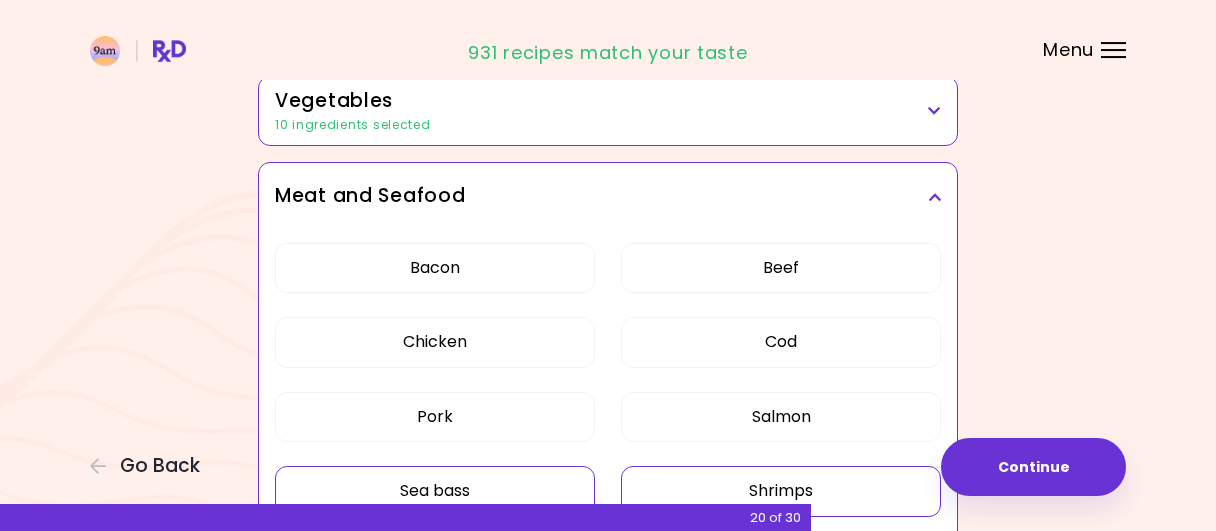 click at bounding box center [934, 197] 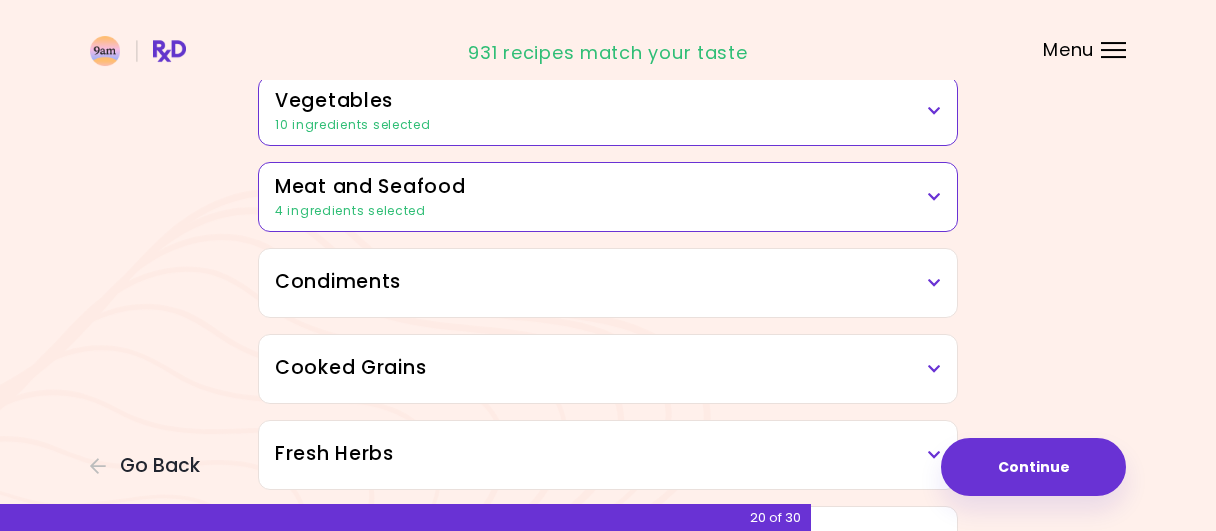 click on "Condiments" at bounding box center (608, 283) 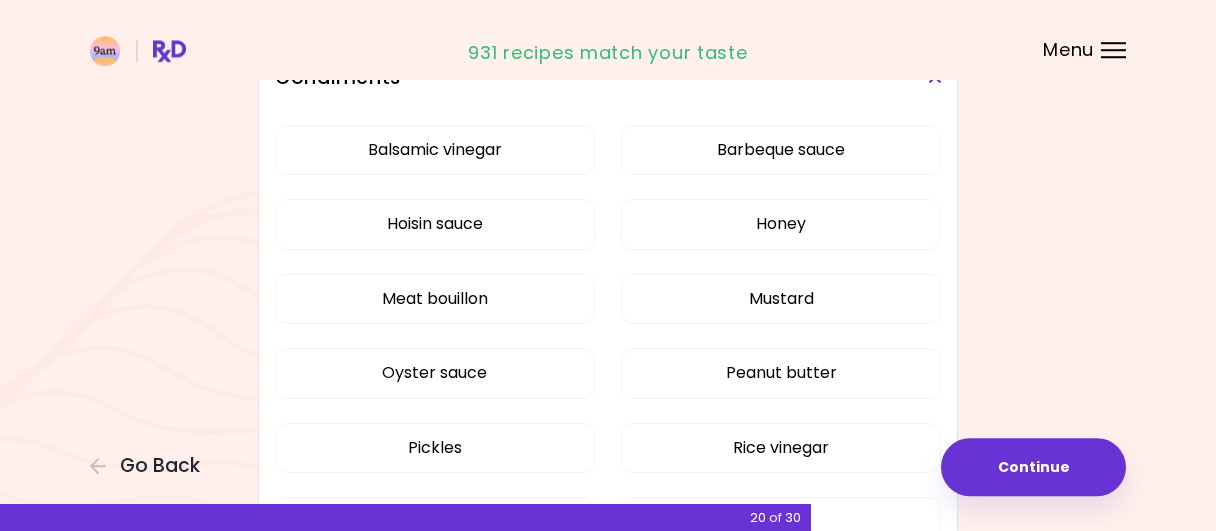 scroll, scrollTop: 624, scrollLeft: 0, axis: vertical 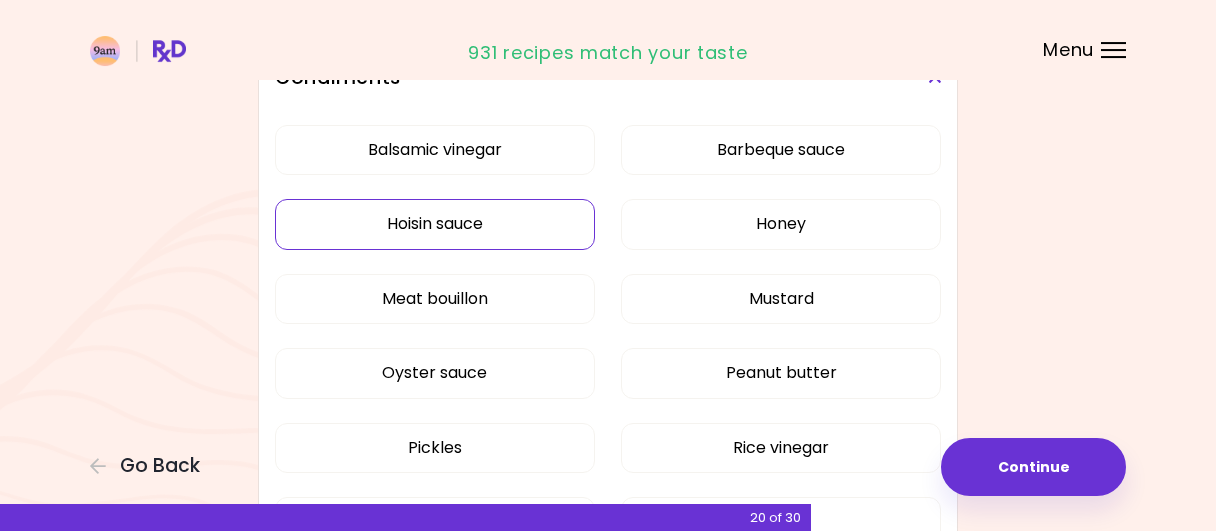 click on "Hoisin sauce" at bounding box center [435, 224] 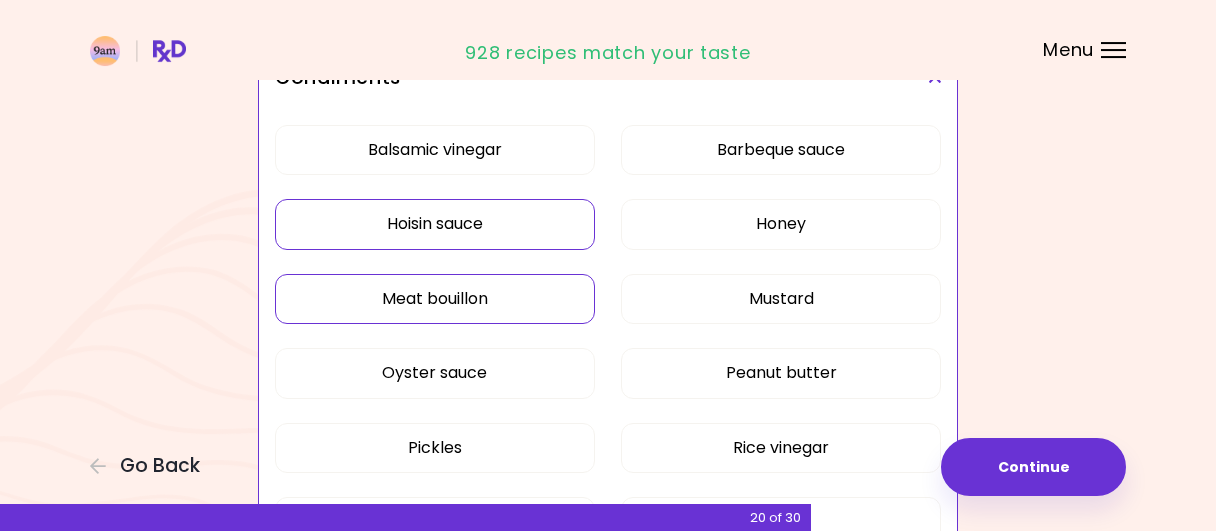 scroll, scrollTop: 713, scrollLeft: 0, axis: vertical 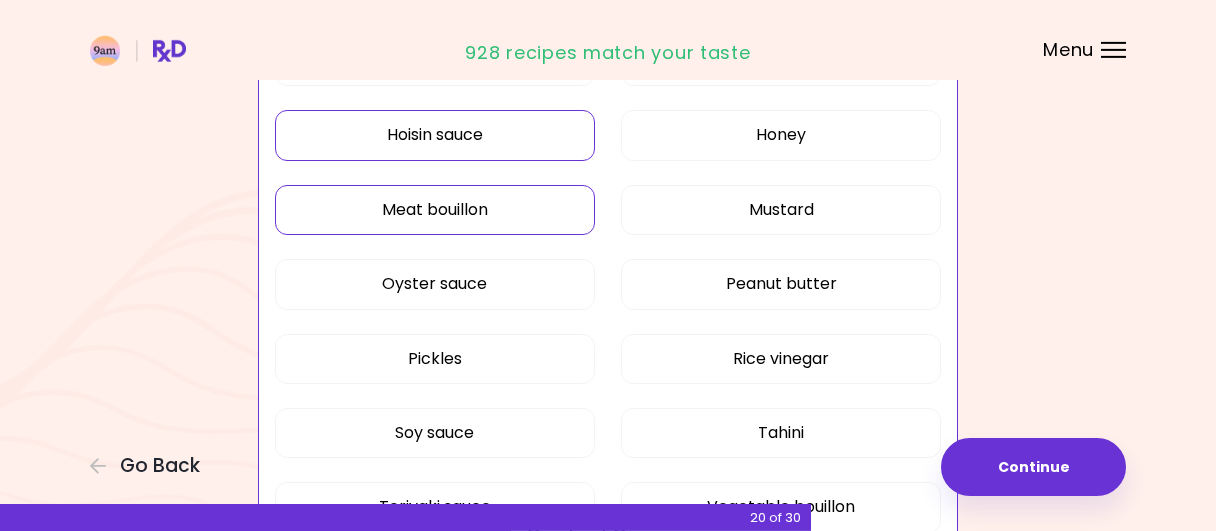click on "Meat bouillon" at bounding box center [435, 210] 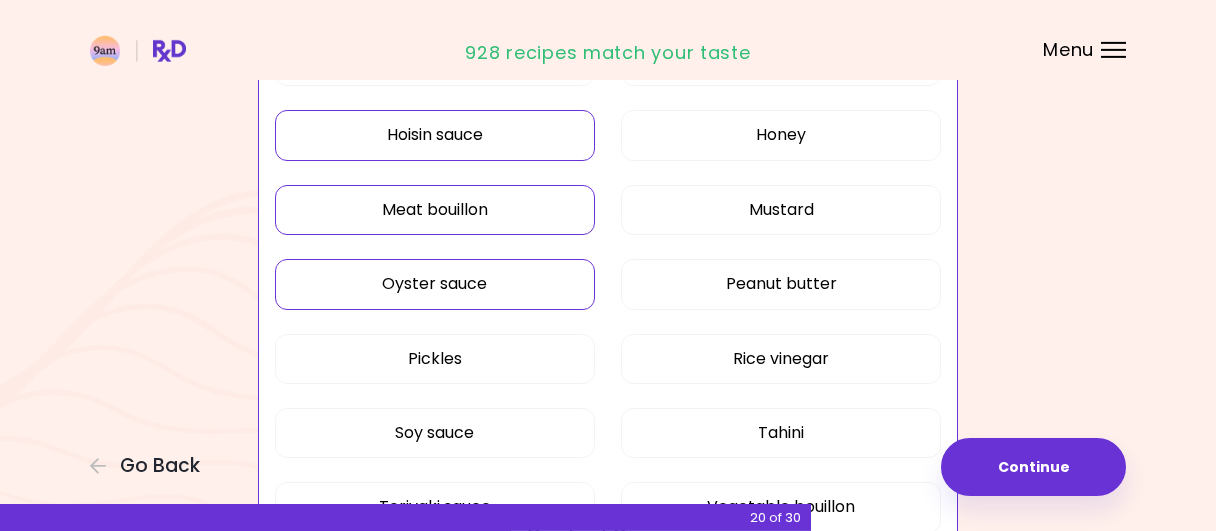 click on "Oyster sauce" at bounding box center (435, 284) 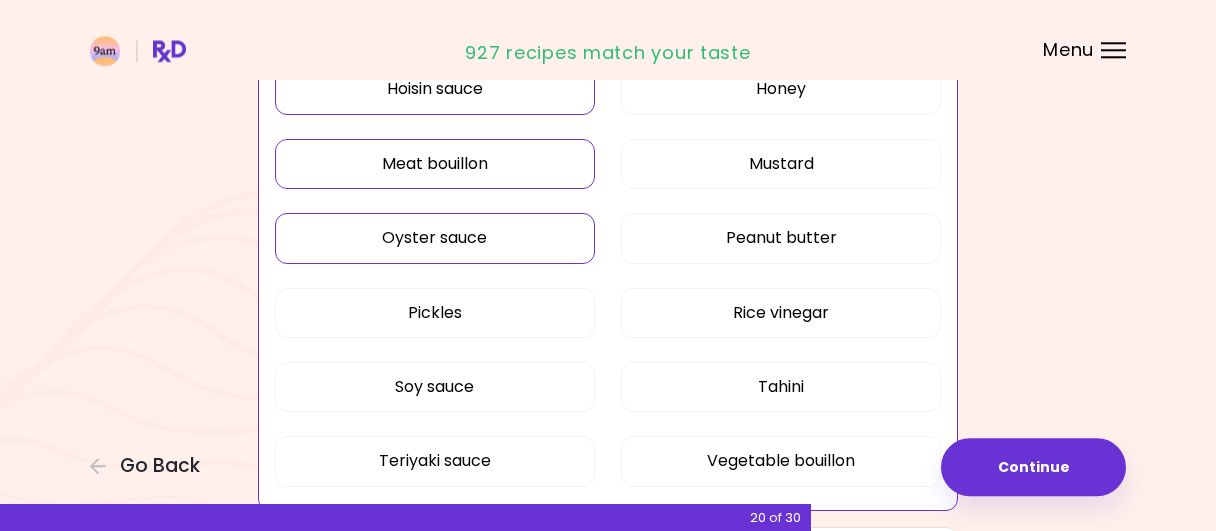 scroll, scrollTop: 756, scrollLeft: 0, axis: vertical 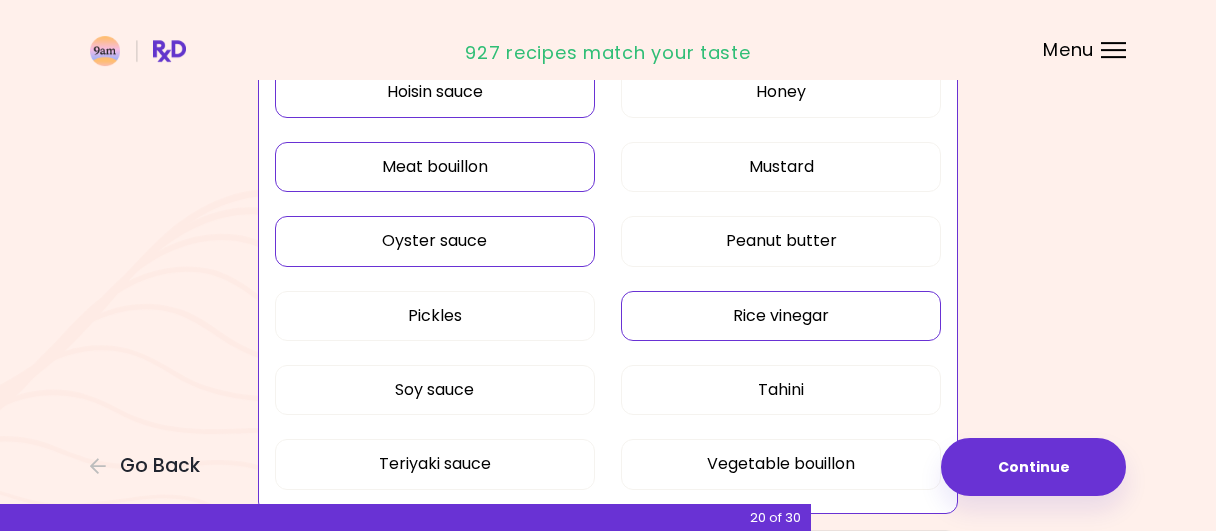 click on "Rice vinegar" at bounding box center [781, 316] 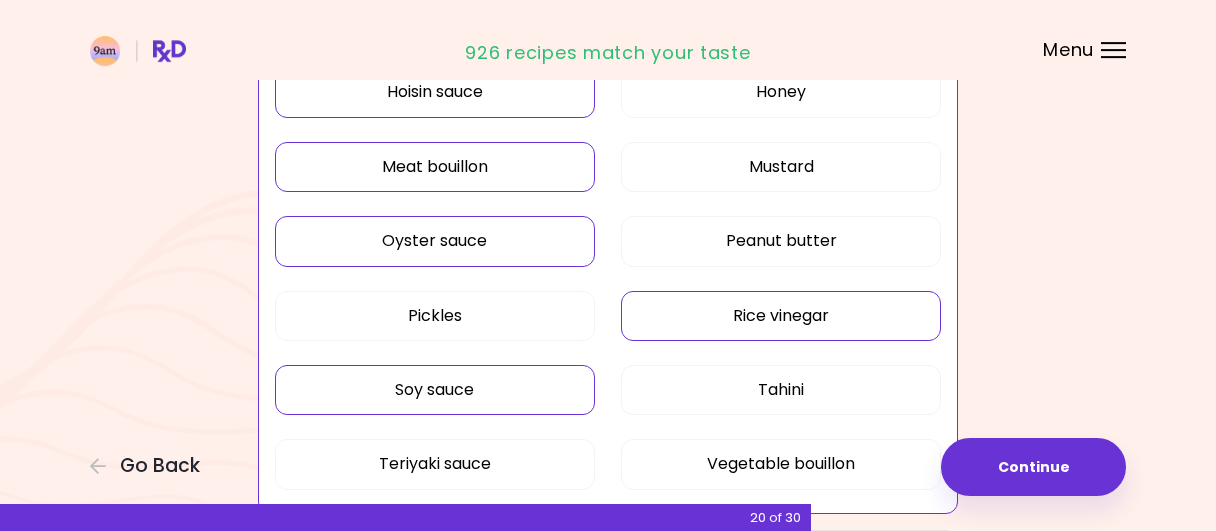 click on "Soy sauce" at bounding box center [435, 390] 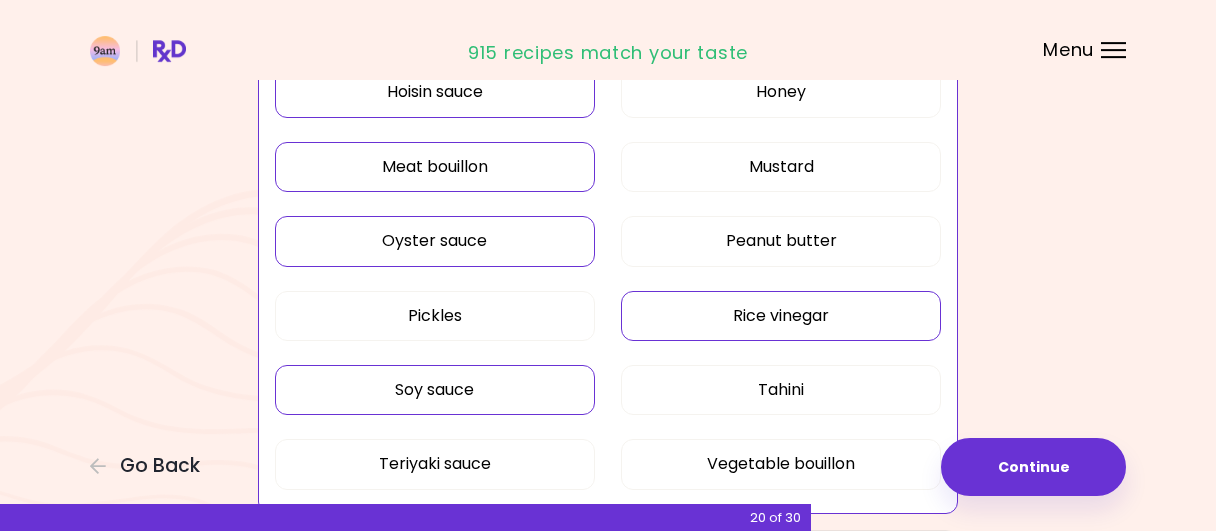 click on "Soy sauce" at bounding box center [435, 390] 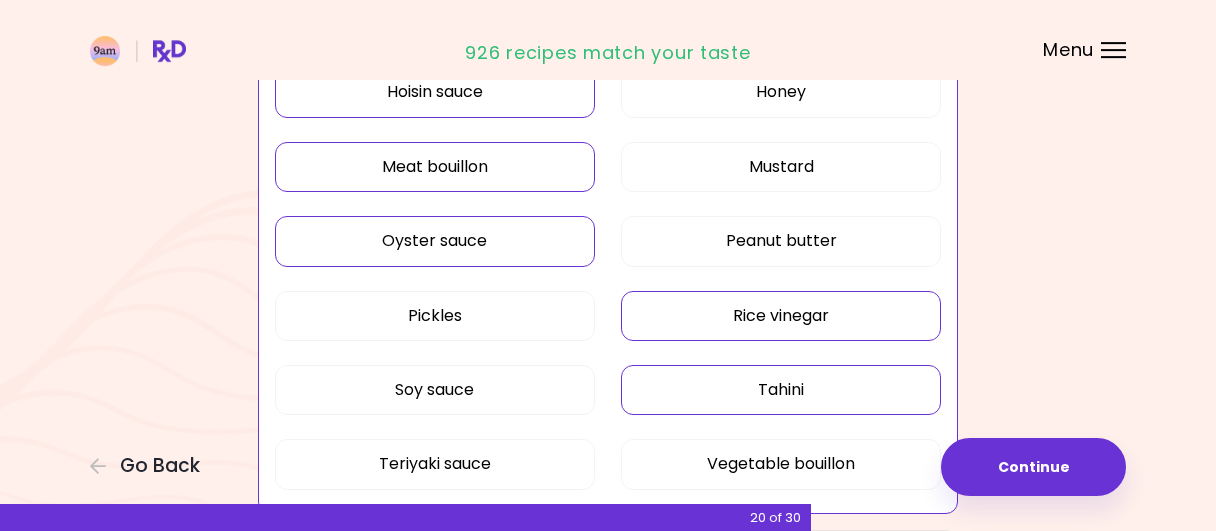 click on "Tahini" at bounding box center (781, 390) 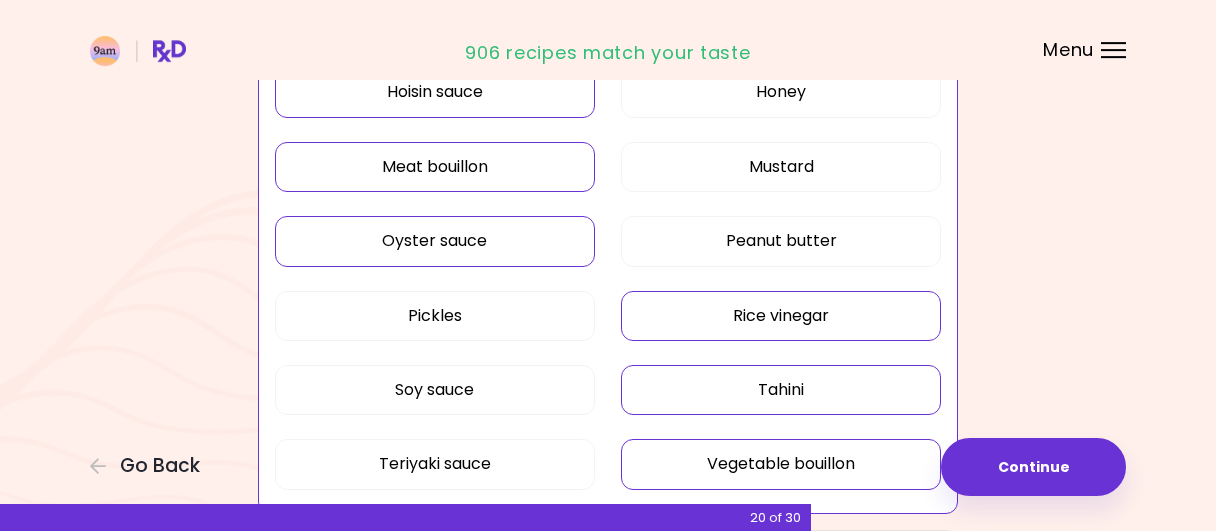 click on "Vegetable bouillon" at bounding box center [781, 464] 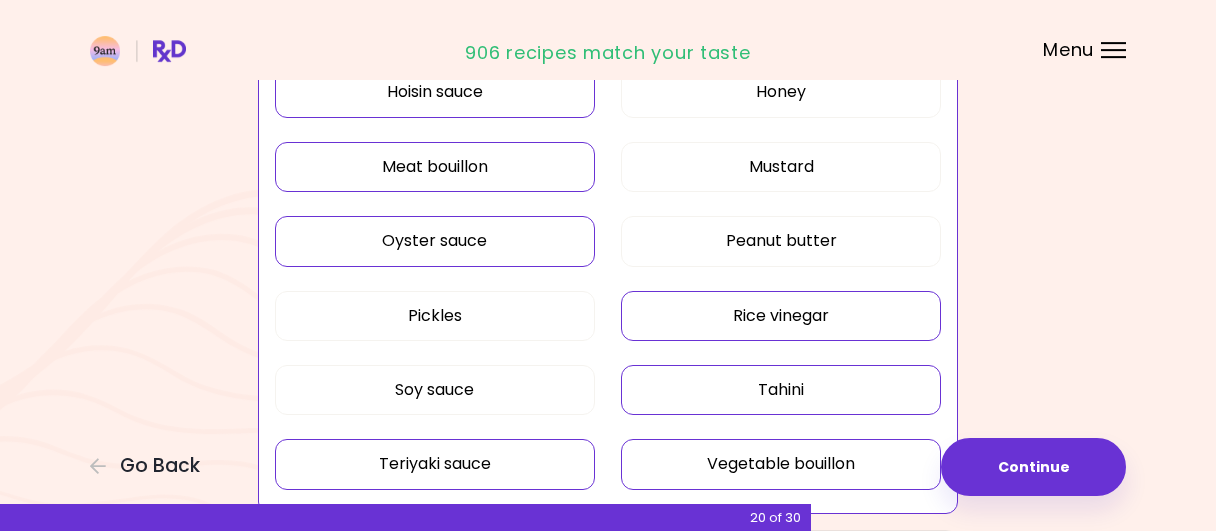 click on "Teriyaki sauce" at bounding box center [435, 464] 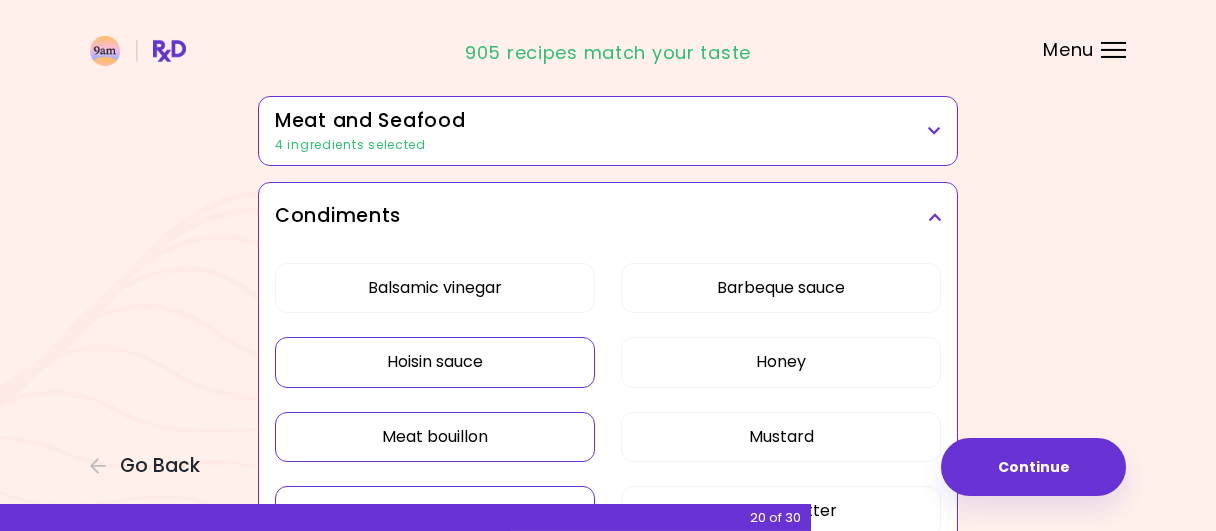 scroll, scrollTop: 770, scrollLeft: 0, axis: vertical 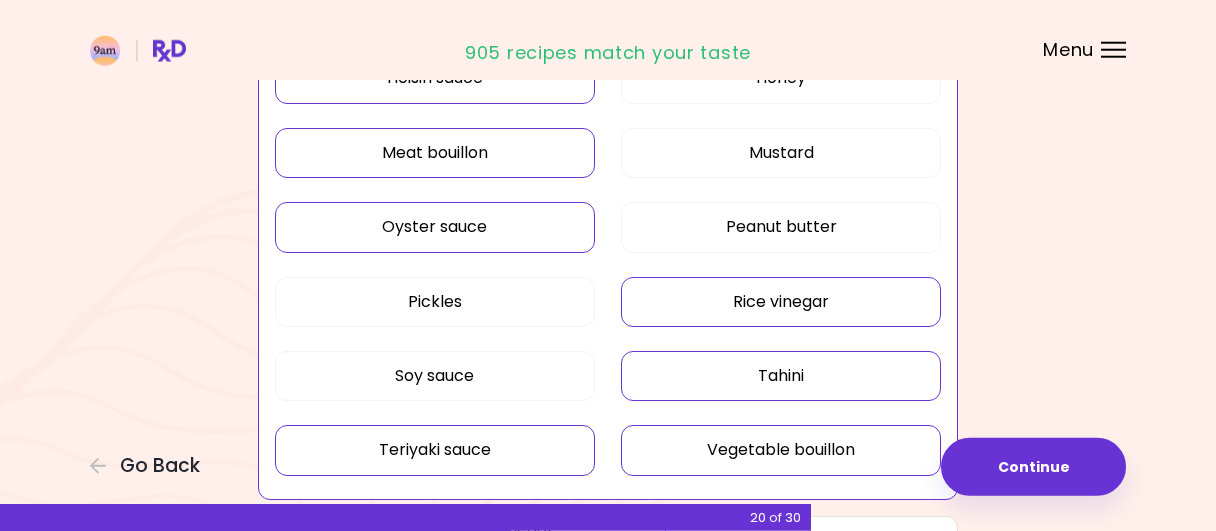 click on "Teriyaki sauce" at bounding box center (435, 450) 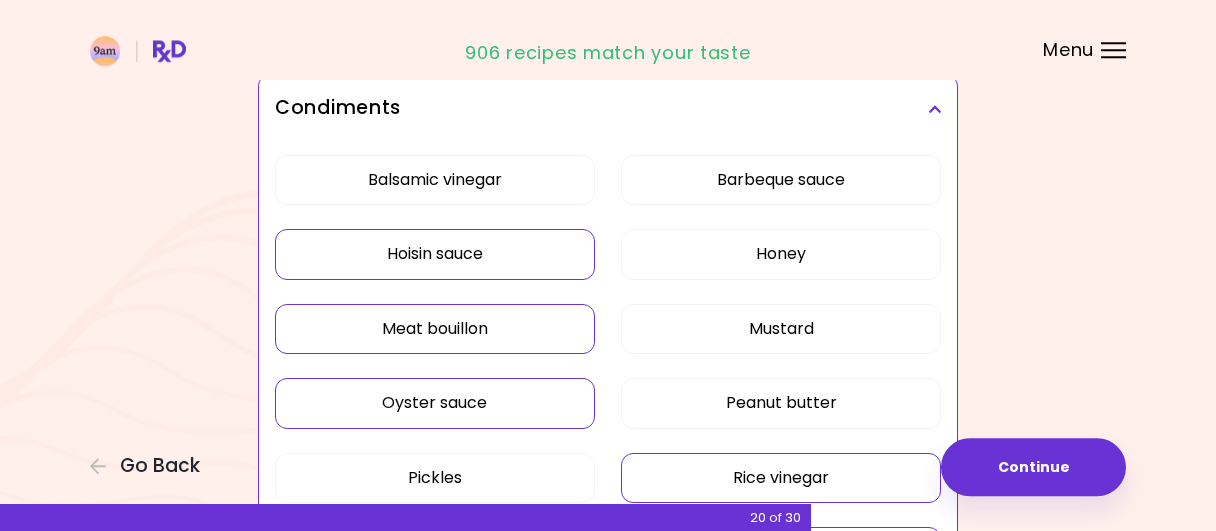scroll, scrollTop: 540, scrollLeft: 0, axis: vertical 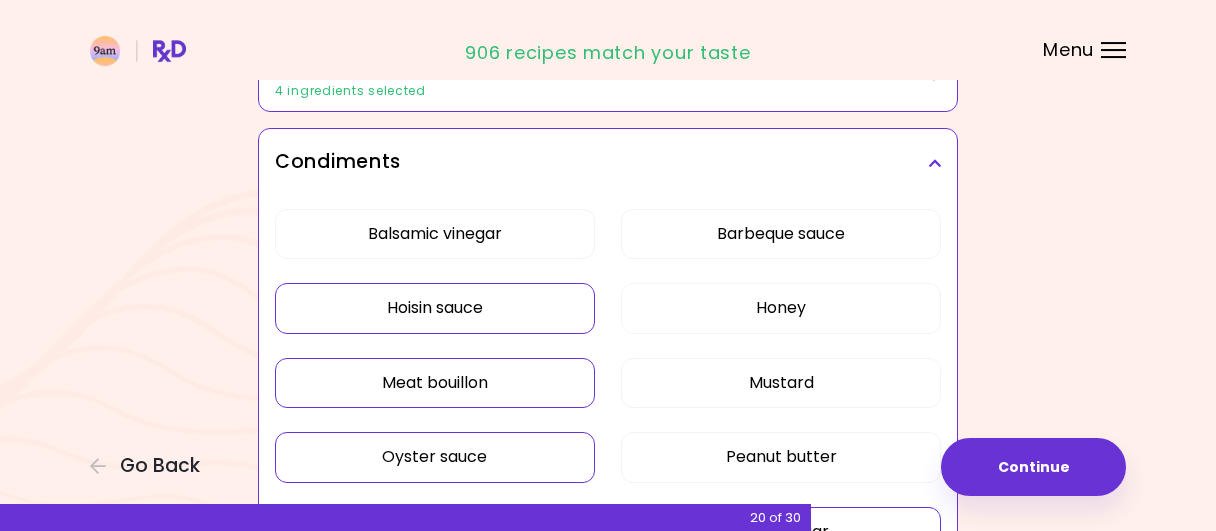 click at bounding box center [934, 163] 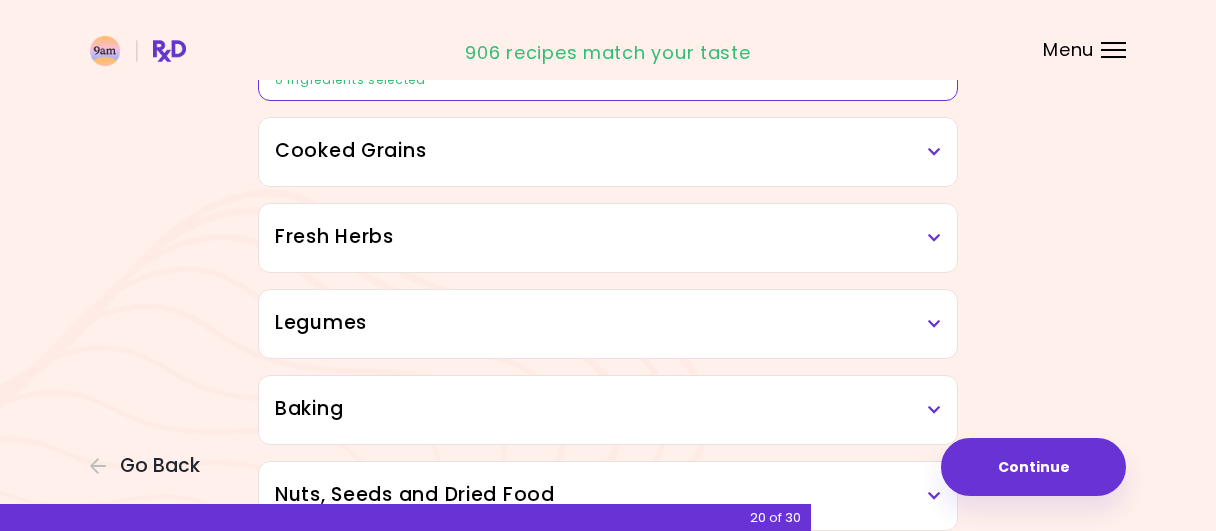 scroll, scrollTop: 640, scrollLeft: 0, axis: vertical 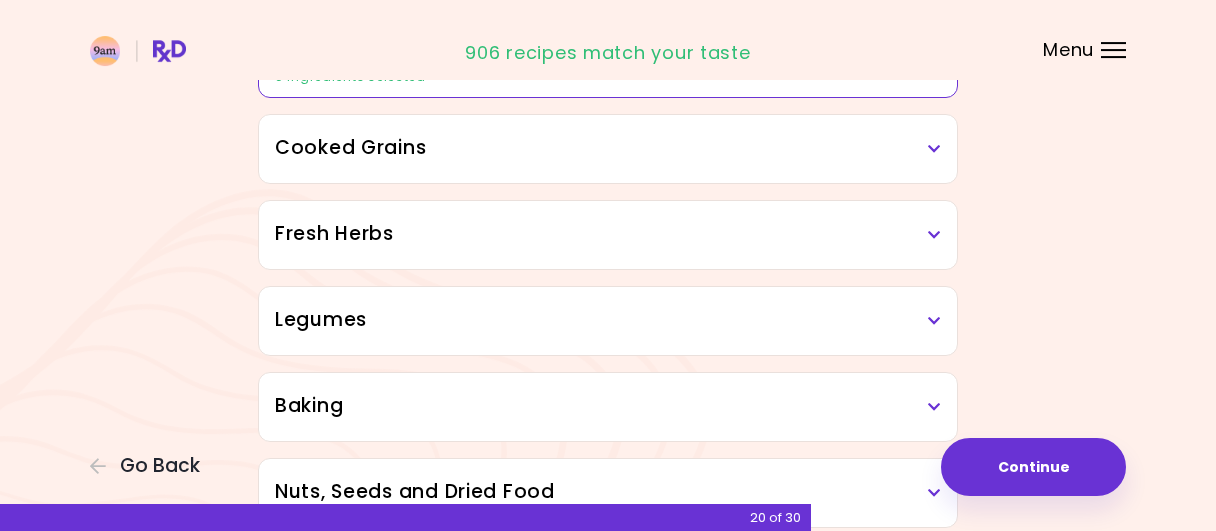 click on "Cooked Grains" at bounding box center [608, 148] 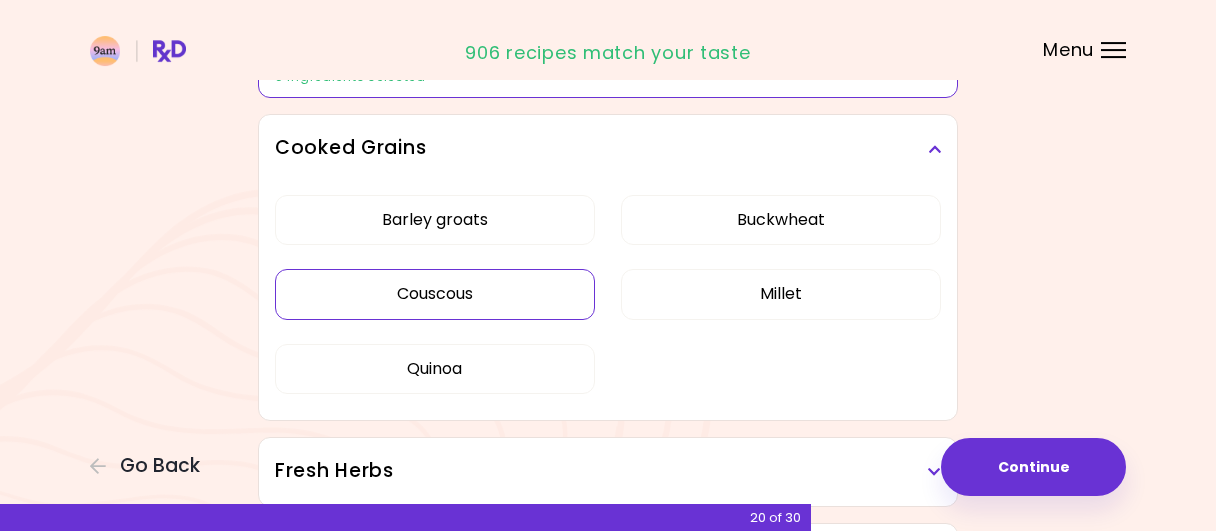 click on "Couscous" at bounding box center [435, 294] 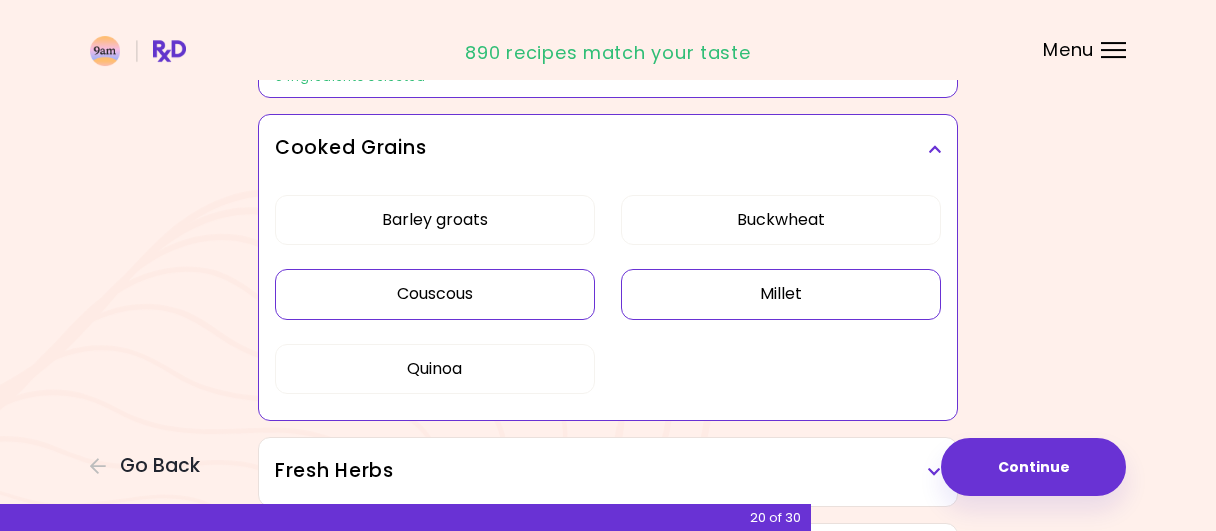 click on "Millet" at bounding box center [781, 294] 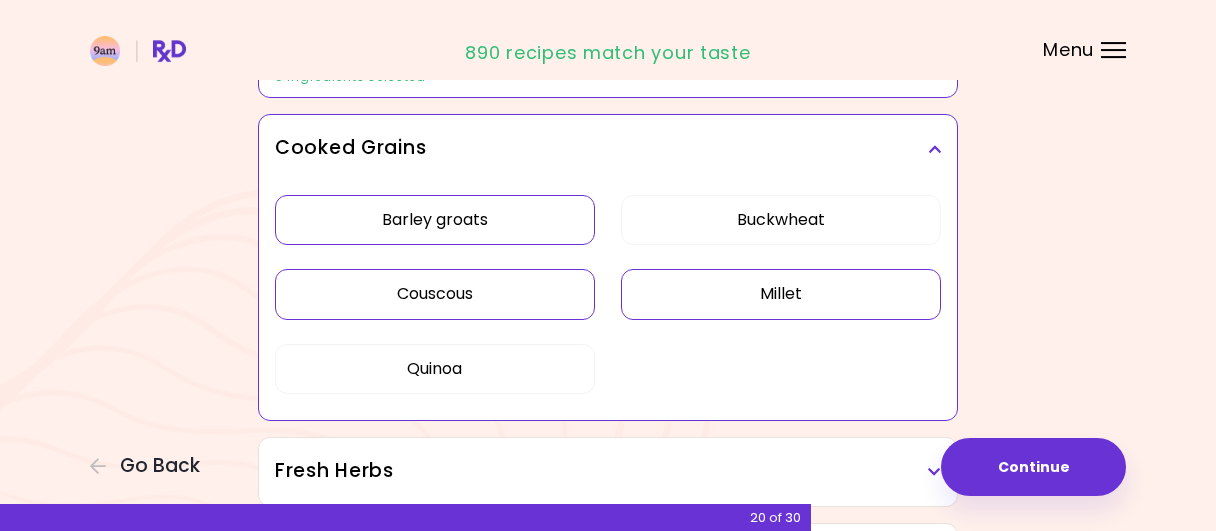 click on "Barley groats" at bounding box center [435, 220] 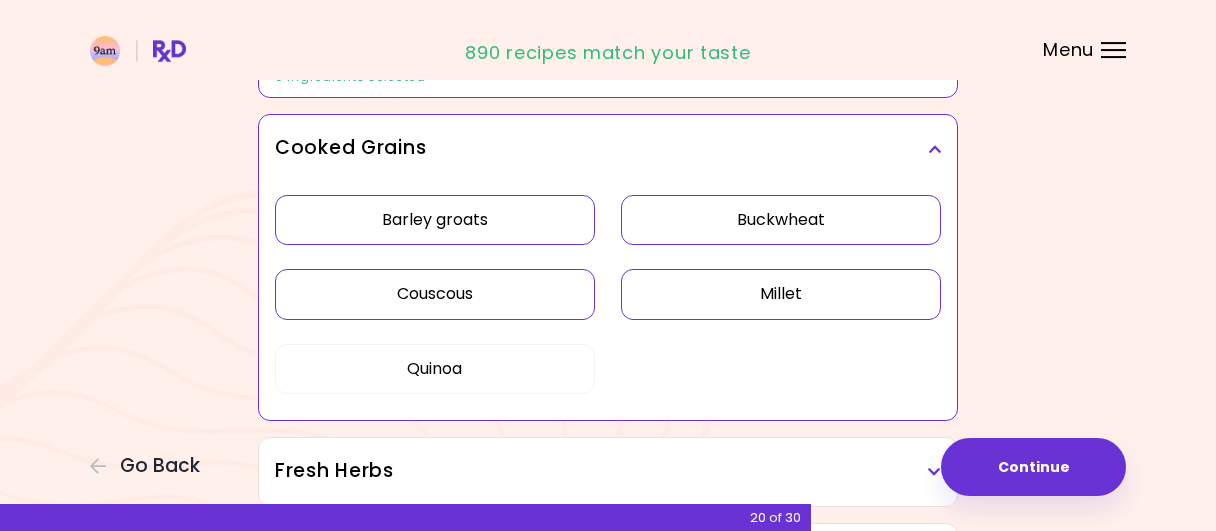 click on "Buckwheat" at bounding box center (781, 220) 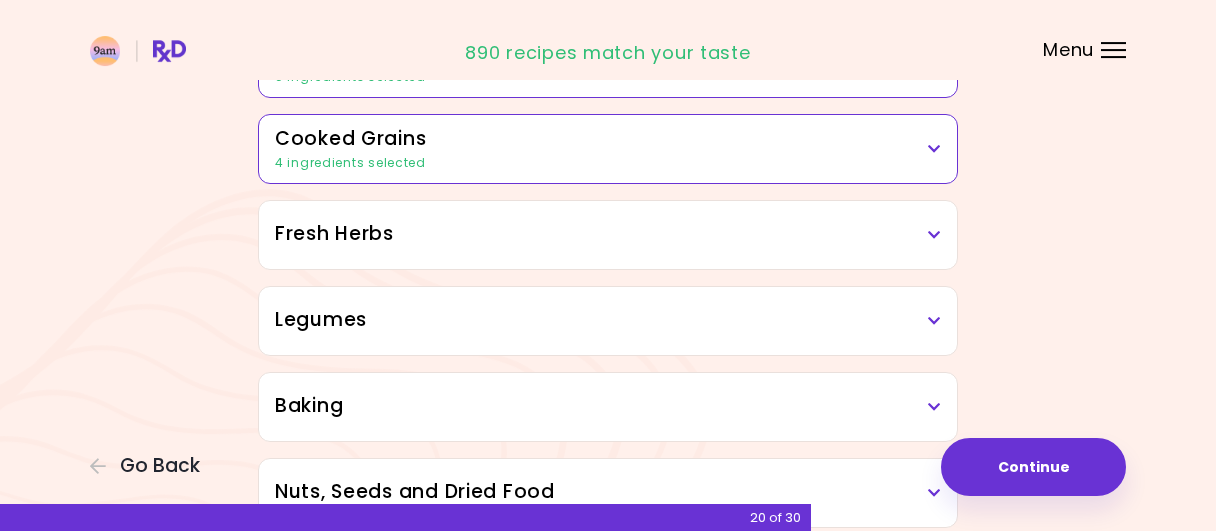 click on "Fresh Herbs" at bounding box center [608, 234] 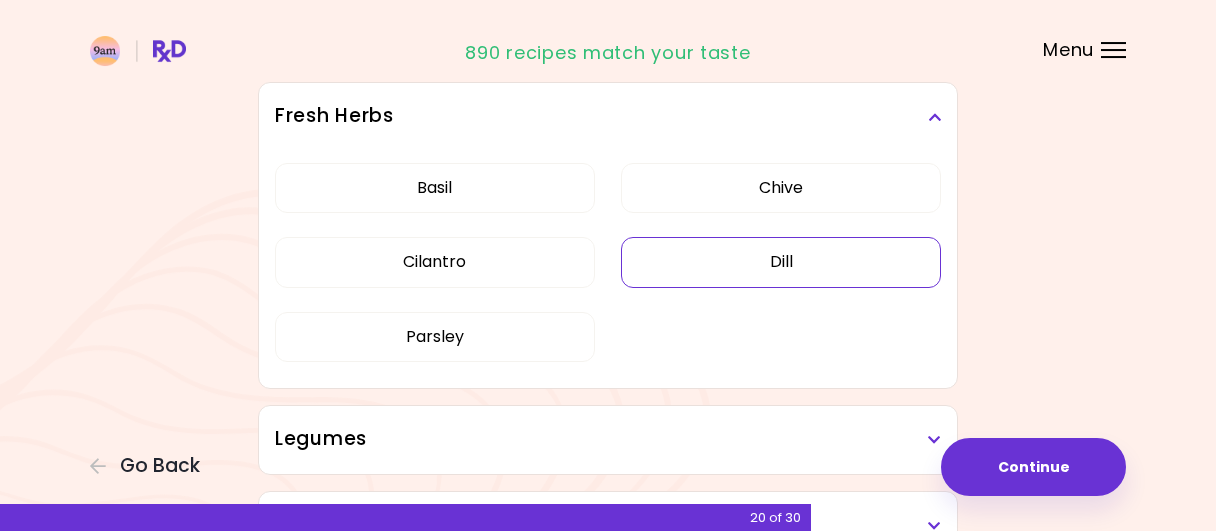 scroll, scrollTop: 757, scrollLeft: 0, axis: vertical 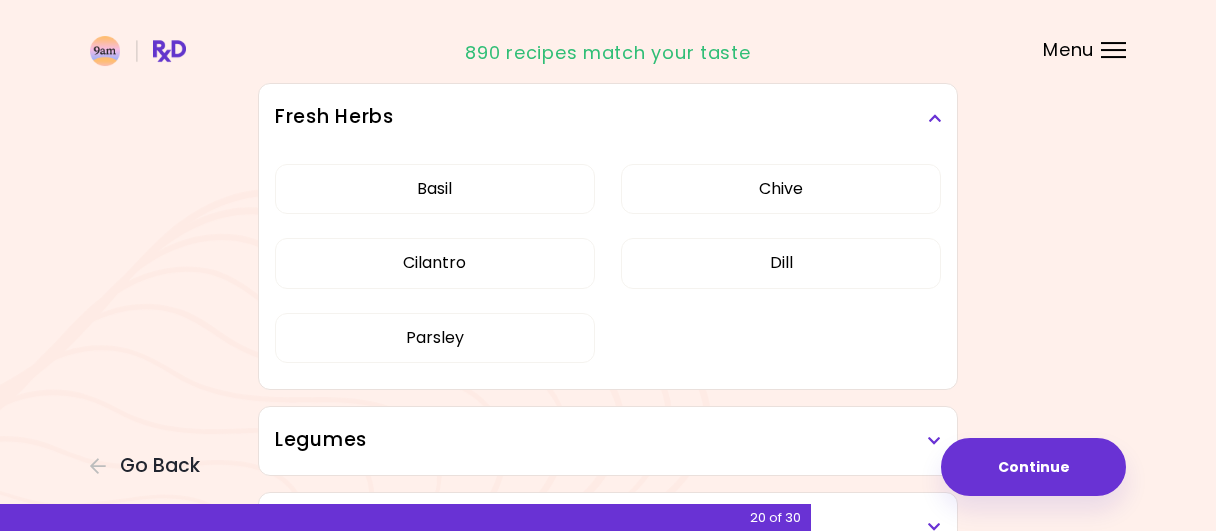click on "Fresh Herbs" at bounding box center (608, 118) 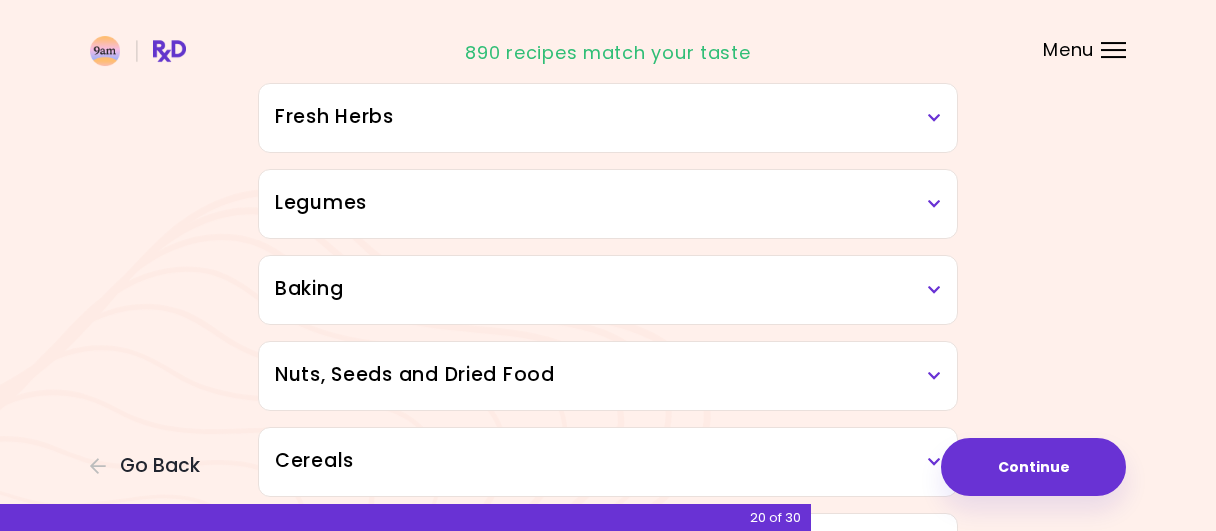 click on "Legumes" at bounding box center [608, 204] 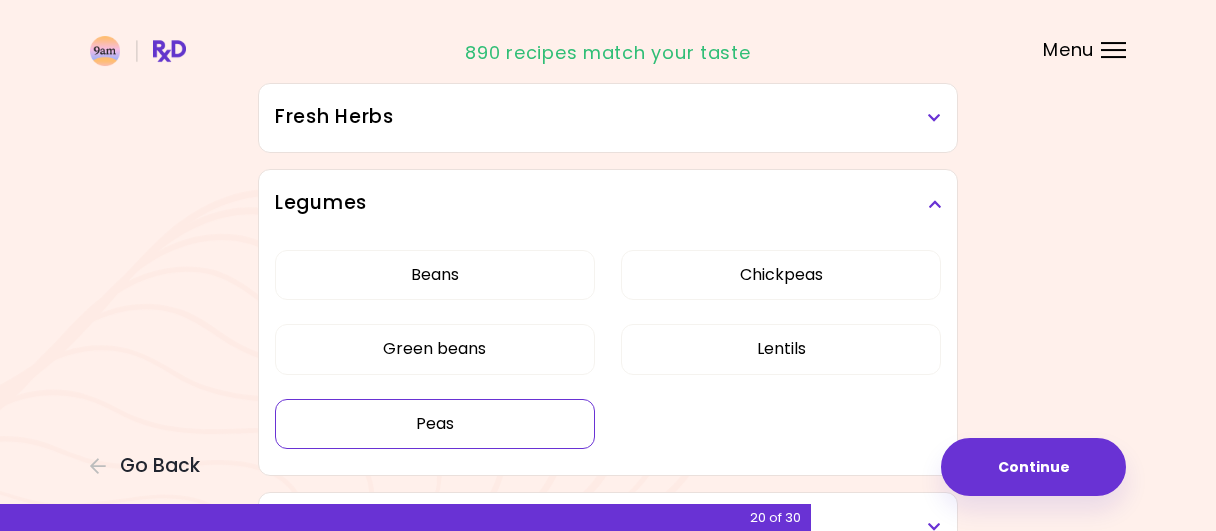 click on "Peas" at bounding box center (435, 424) 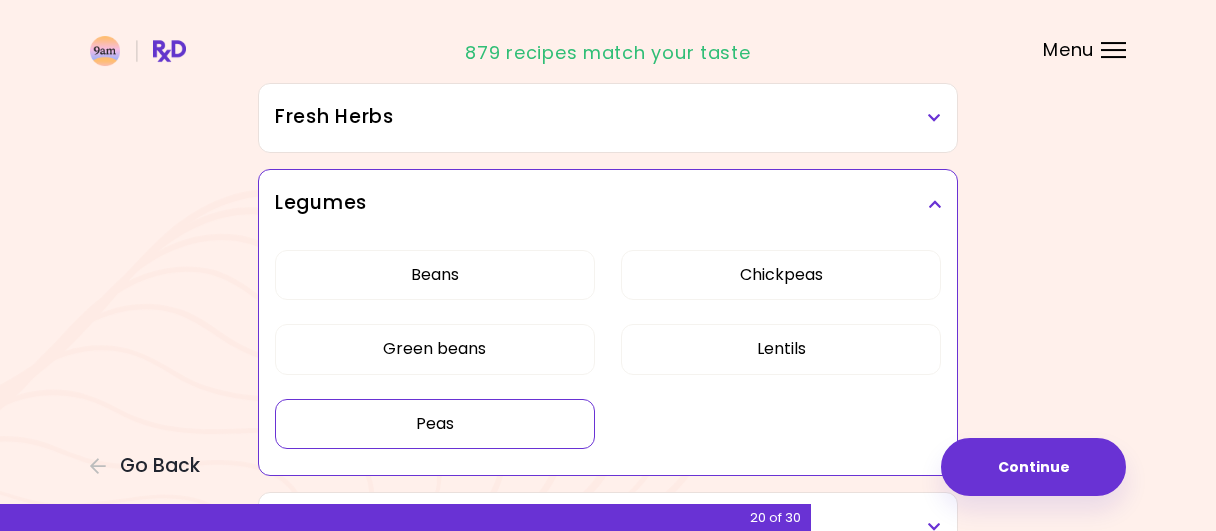 click at bounding box center [934, 204] 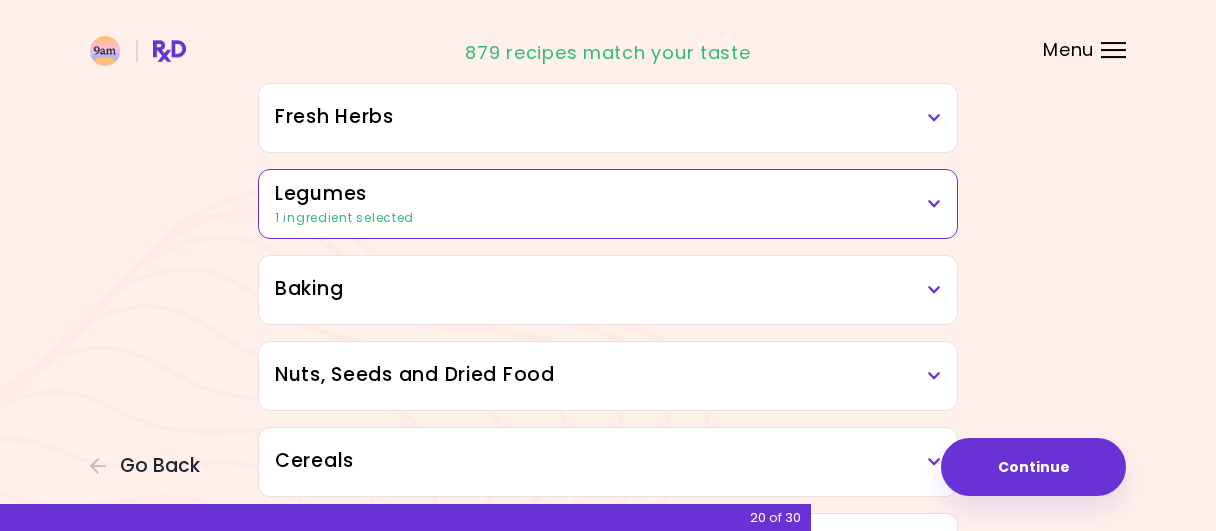 click on "Baking" at bounding box center [608, 290] 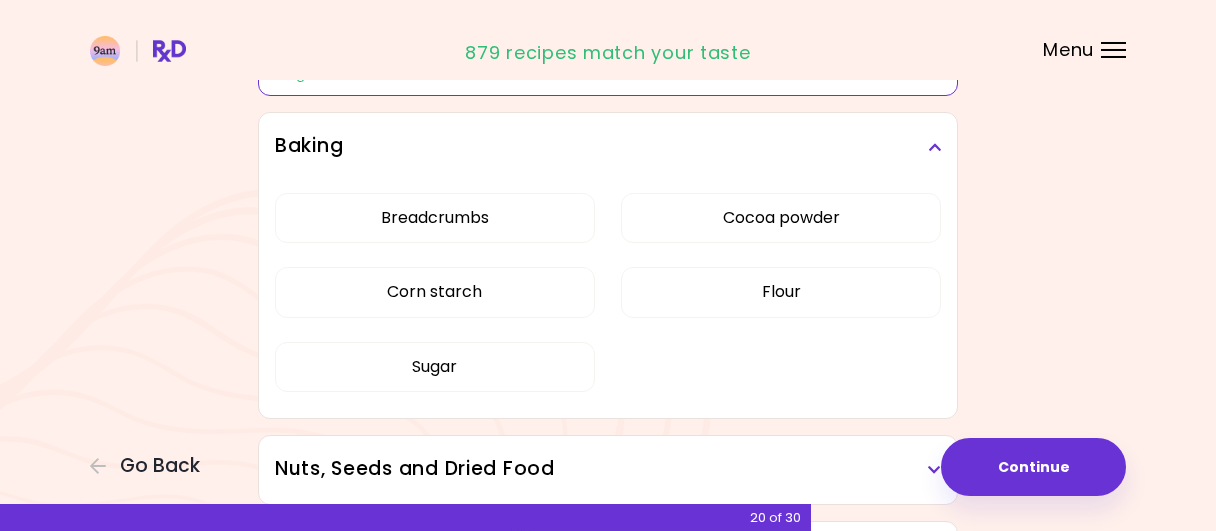 scroll, scrollTop: 898, scrollLeft: 0, axis: vertical 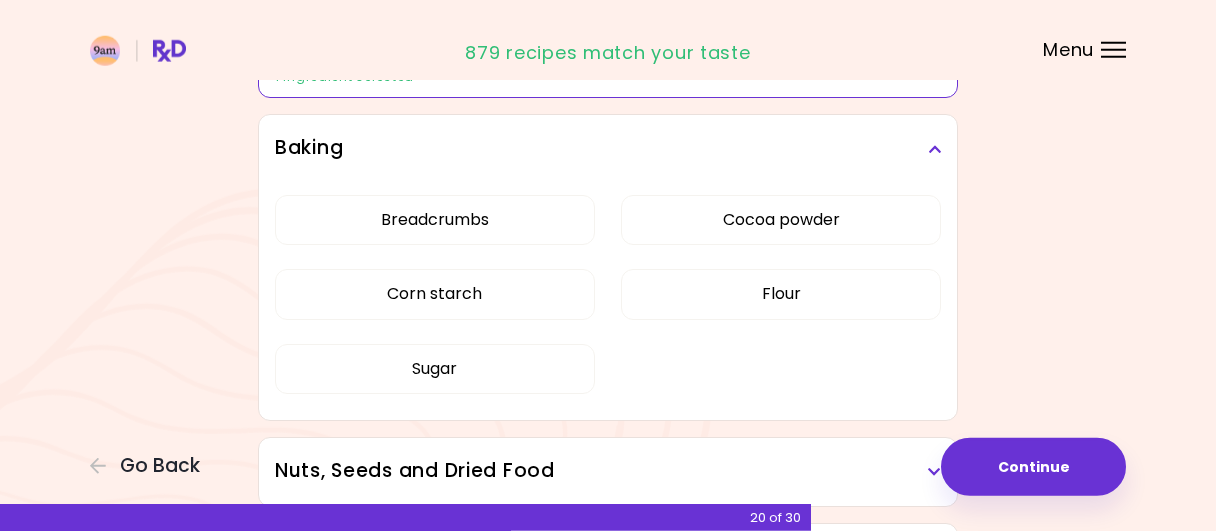 click on "Baking" at bounding box center [608, 148] 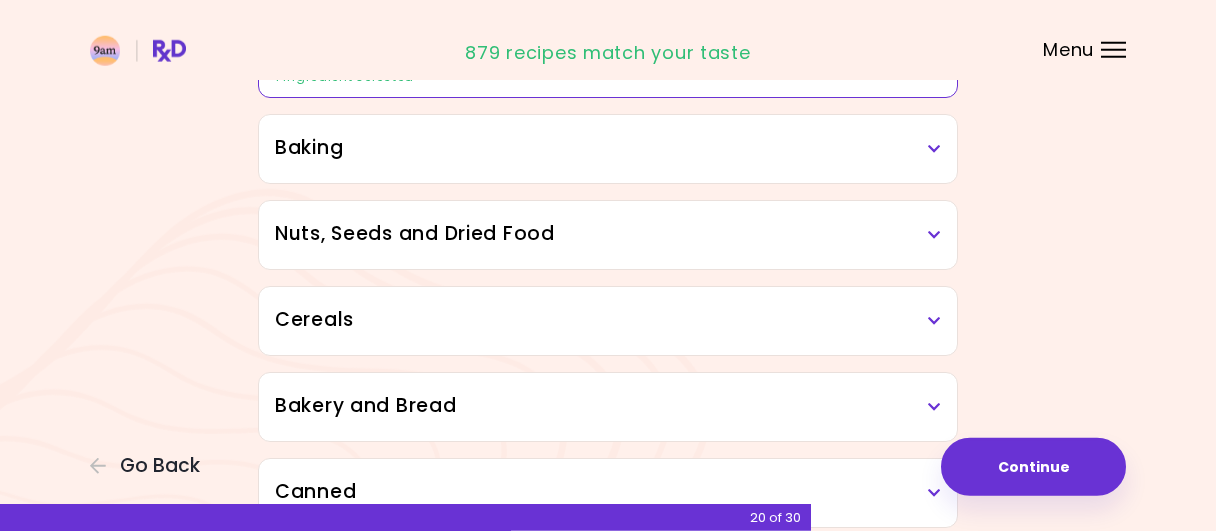 click on "Nuts, Seeds and Dried Food" at bounding box center (608, 234) 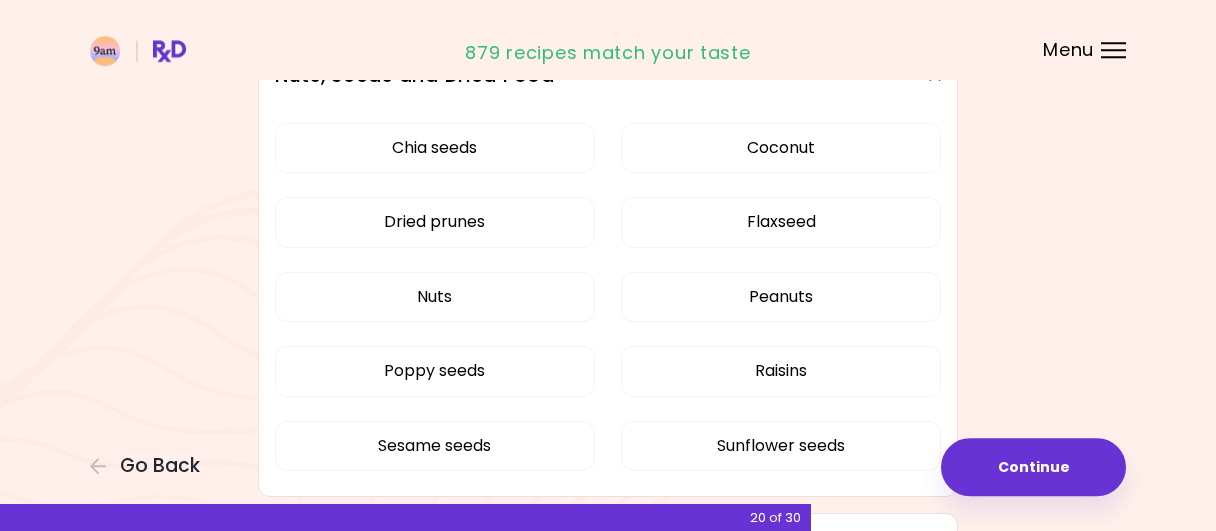 scroll, scrollTop: 1062, scrollLeft: 0, axis: vertical 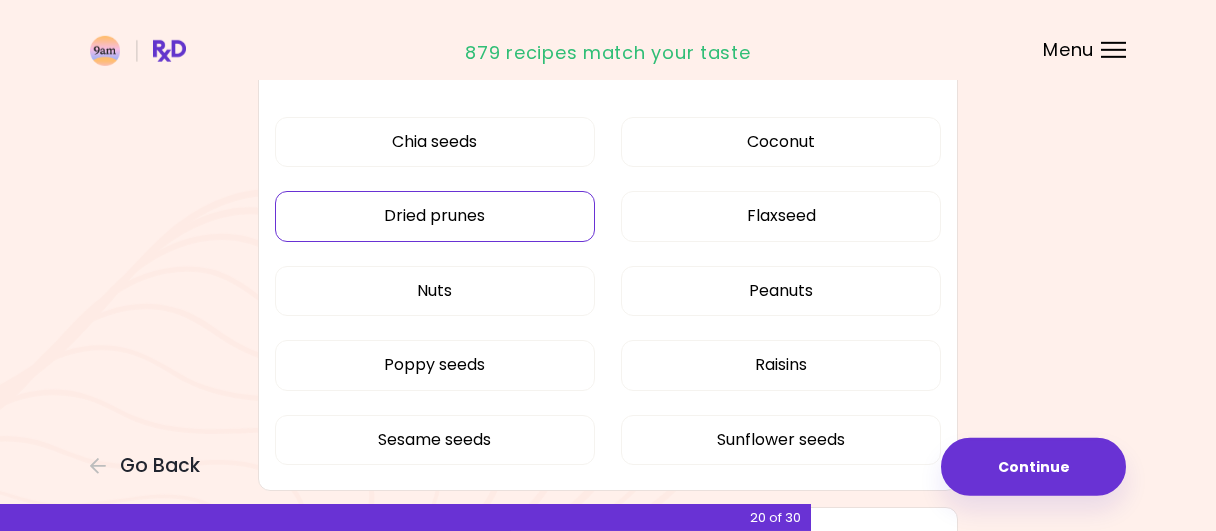 click on "Dried prunes" at bounding box center [435, 216] 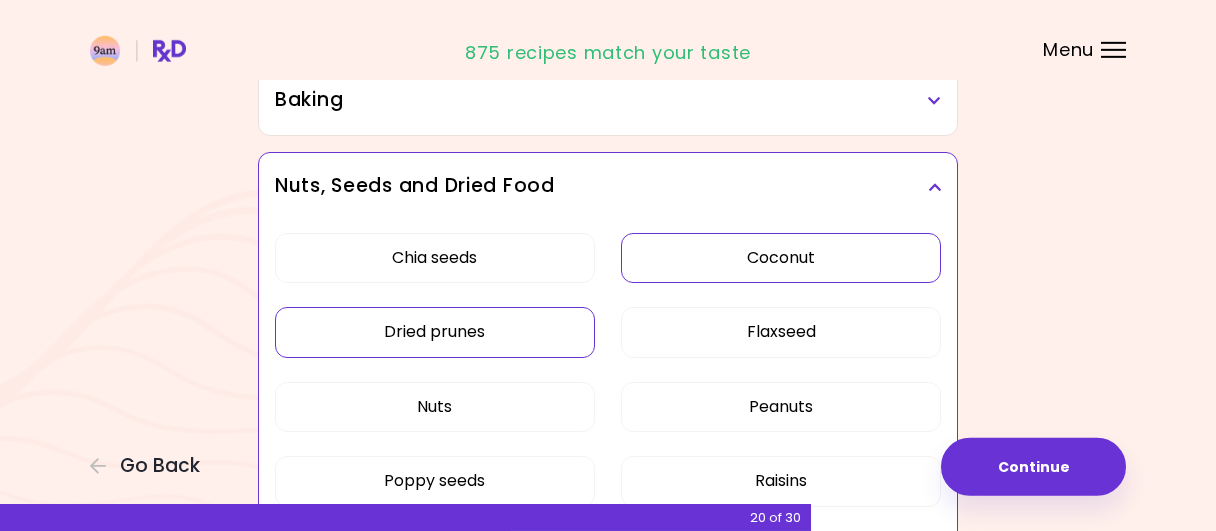 scroll, scrollTop: 946, scrollLeft: 0, axis: vertical 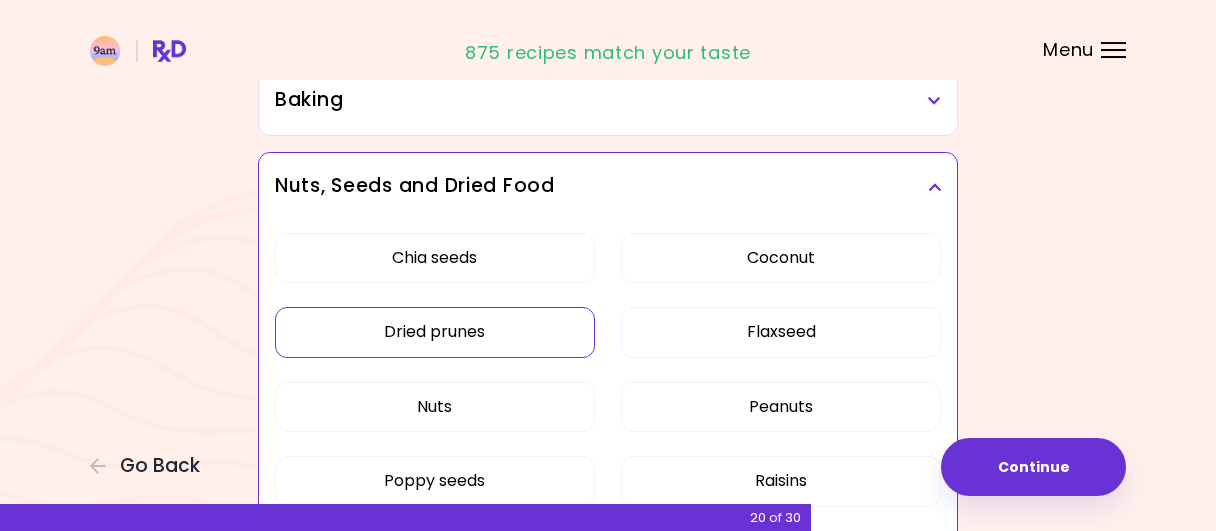 click on "Nuts, Seeds and Dried Food" at bounding box center [608, 187] 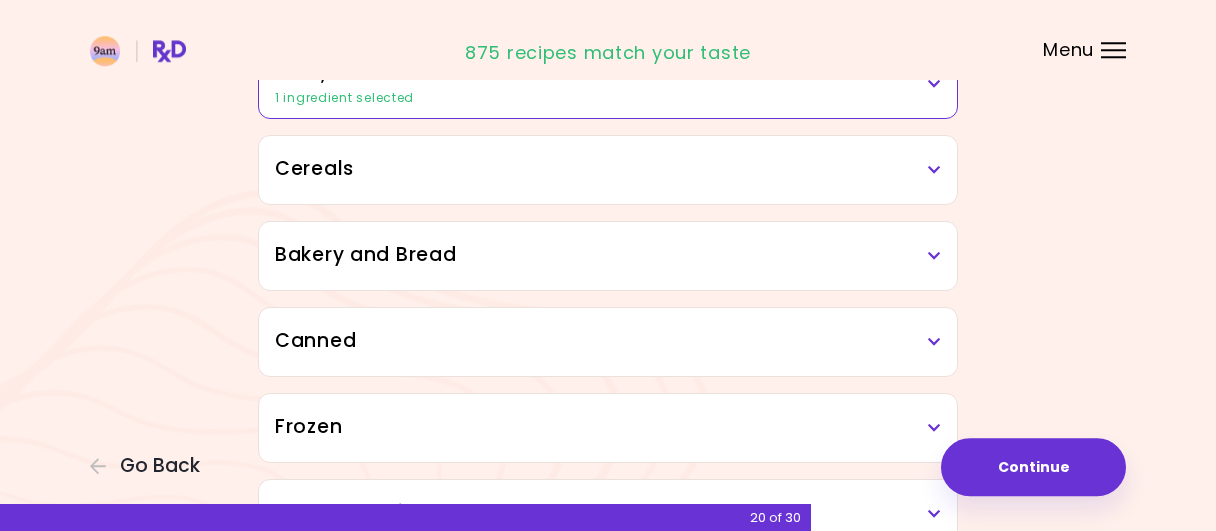scroll, scrollTop: 1067, scrollLeft: 0, axis: vertical 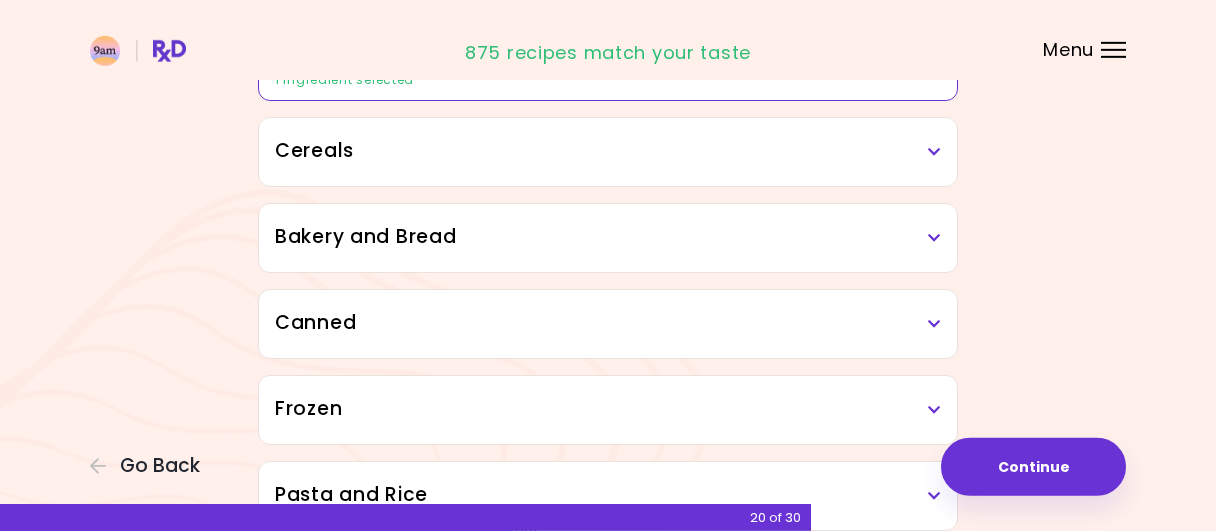 click on "Cereals" at bounding box center [608, 152] 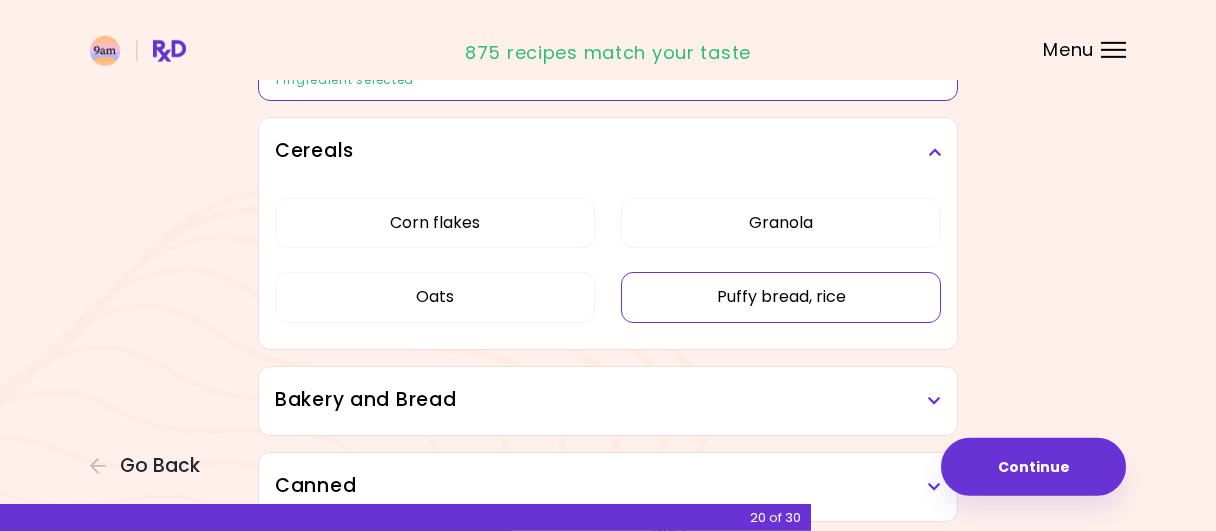 click on "Puffy bread, rice" at bounding box center (781, 297) 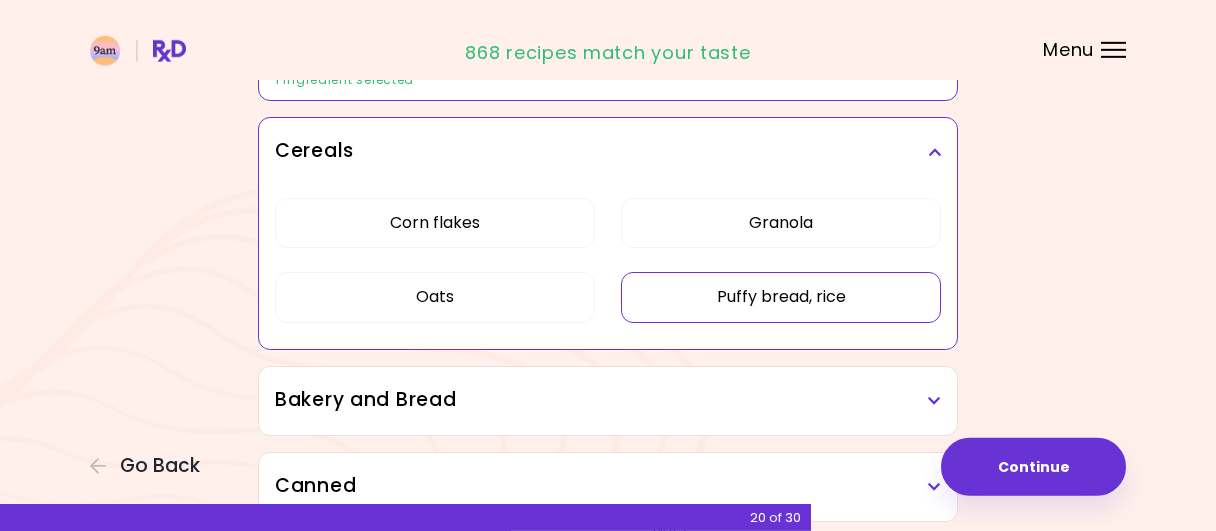 click at bounding box center (934, 152) 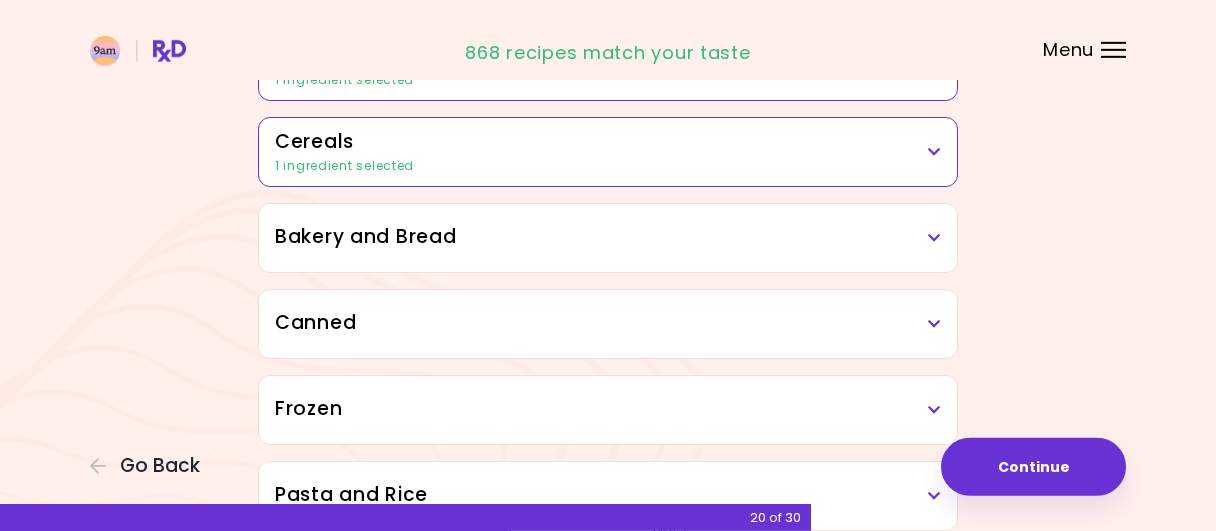 click on "Bakery and Bread" at bounding box center [608, 237] 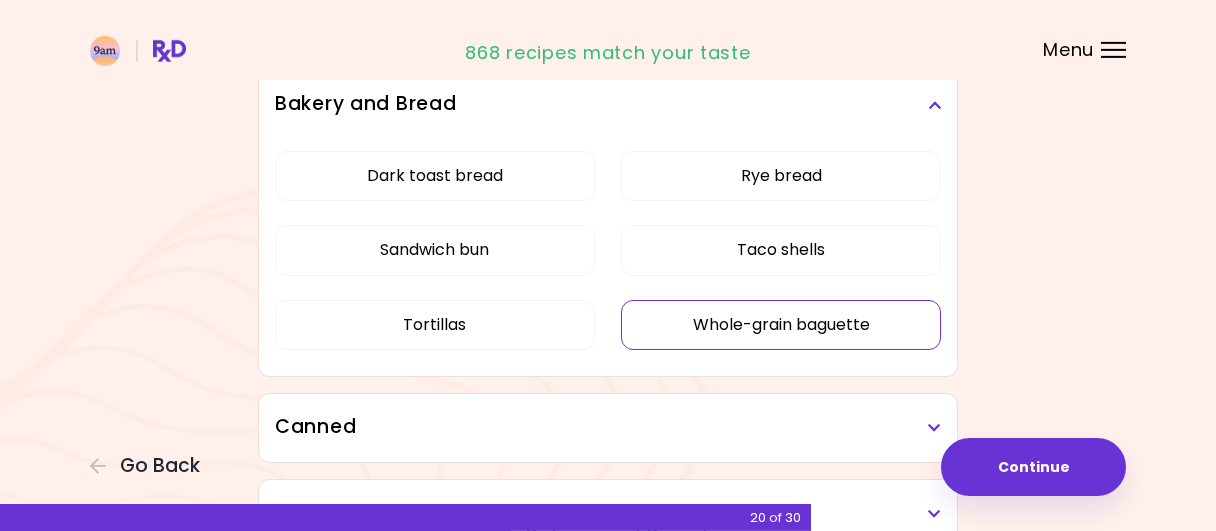 scroll, scrollTop: 1200, scrollLeft: 0, axis: vertical 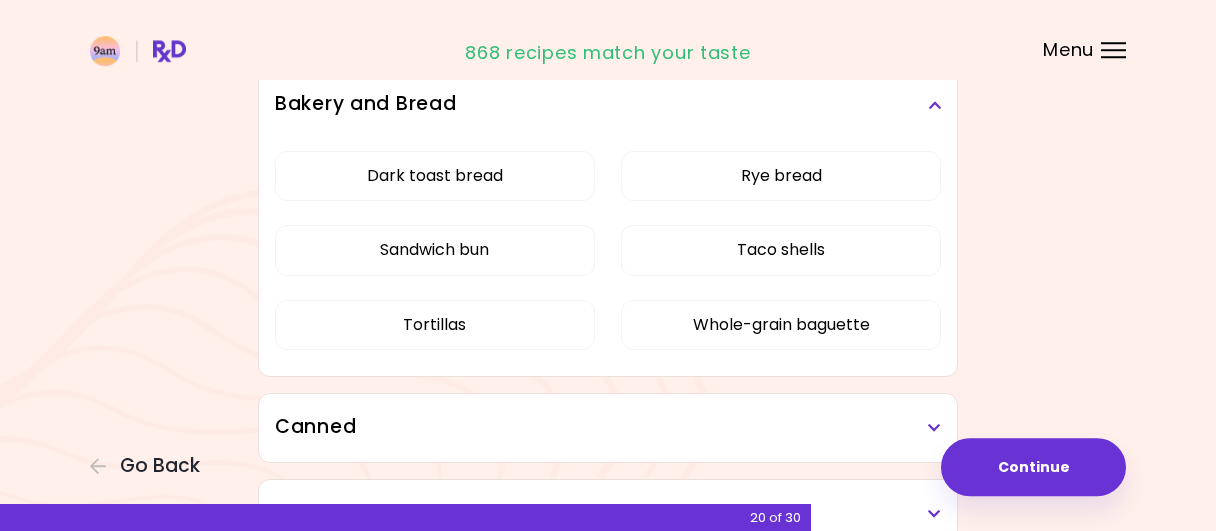 click on "Bakery and Bread" at bounding box center [608, 105] 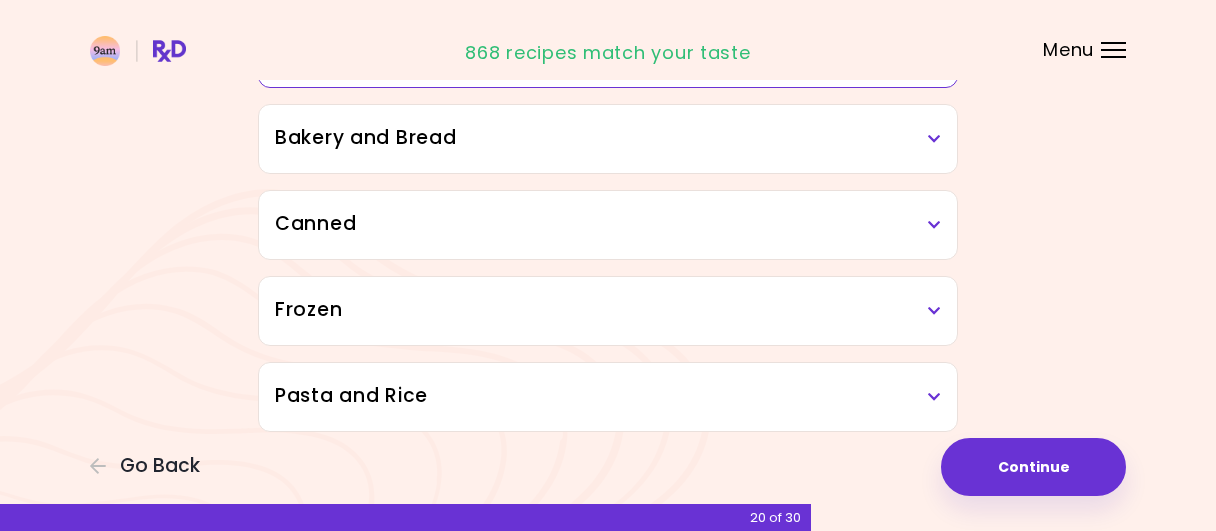 click on "Canned" at bounding box center (608, 224) 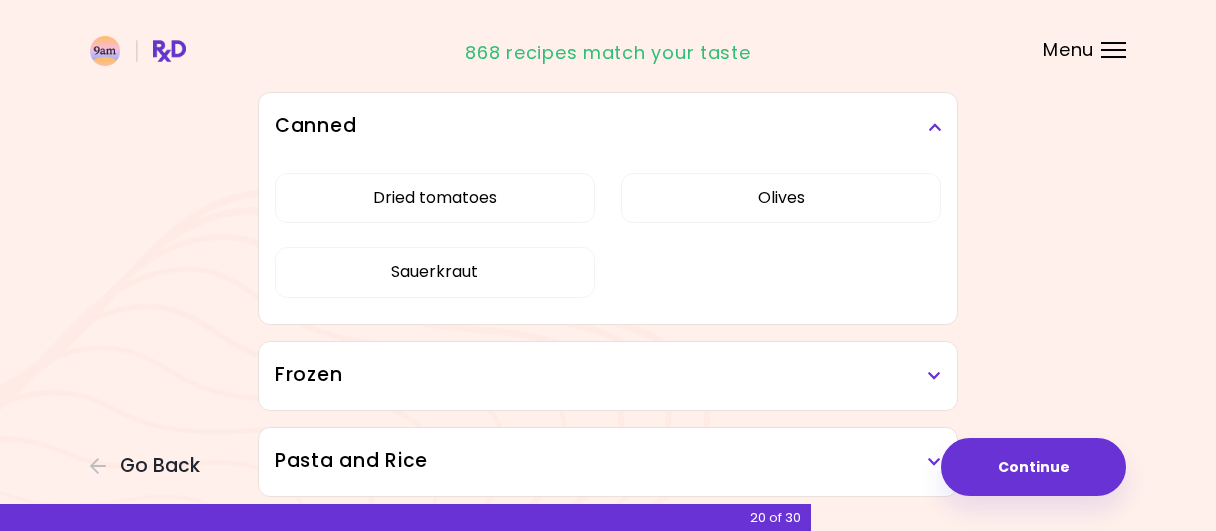 scroll, scrollTop: 1264, scrollLeft: 0, axis: vertical 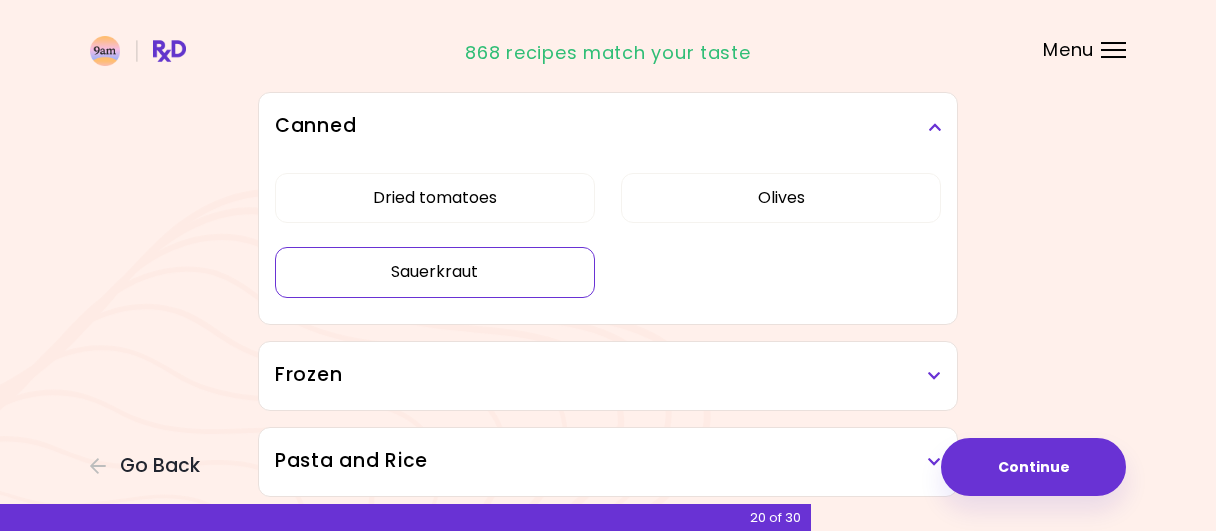 click on "Sauerkraut" at bounding box center (435, 272) 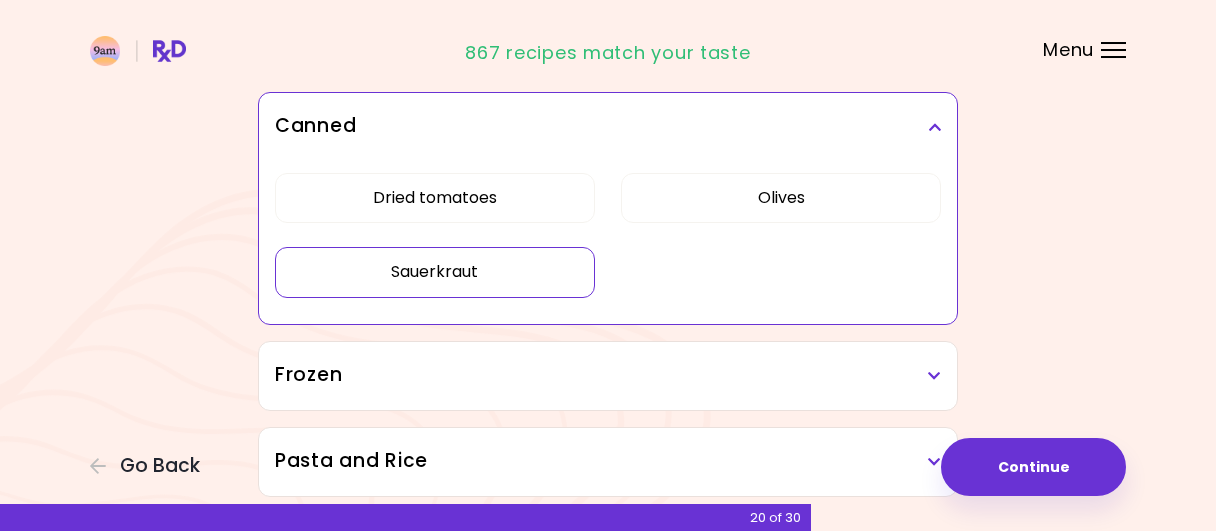 click on "Canned" at bounding box center (608, 126) 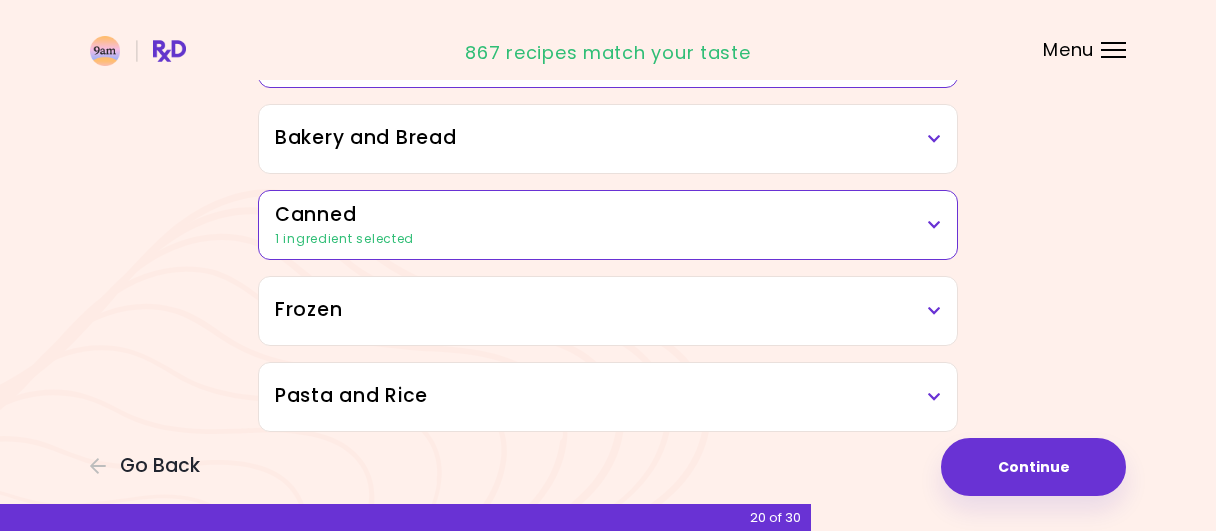 click on "Frozen" at bounding box center [608, 310] 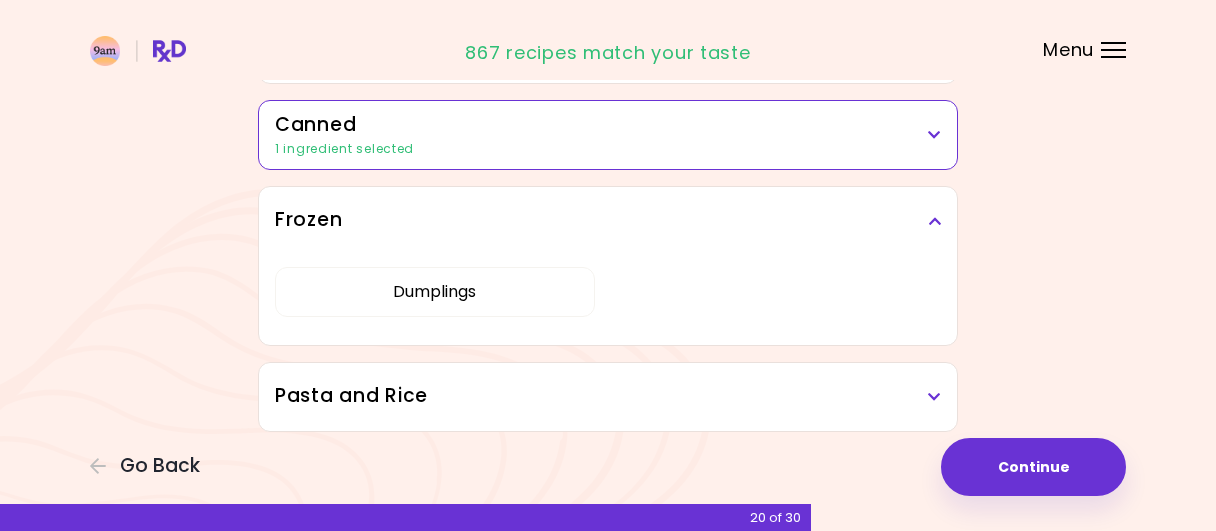 click on "Frozen" at bounding box center (608, 220) 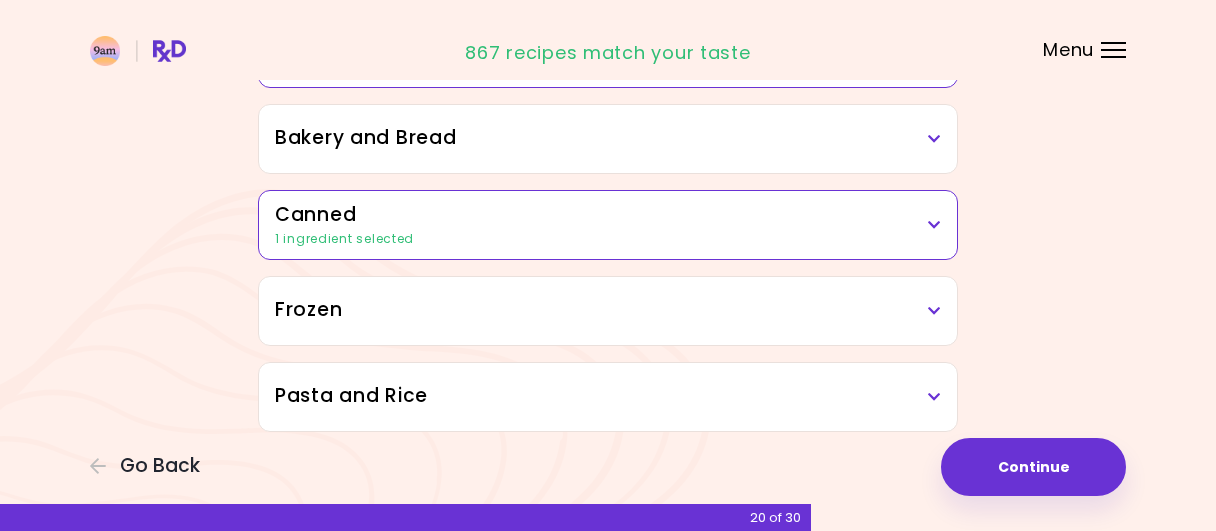 click on "Pasta and Rice" at bounding box center (608, 396) 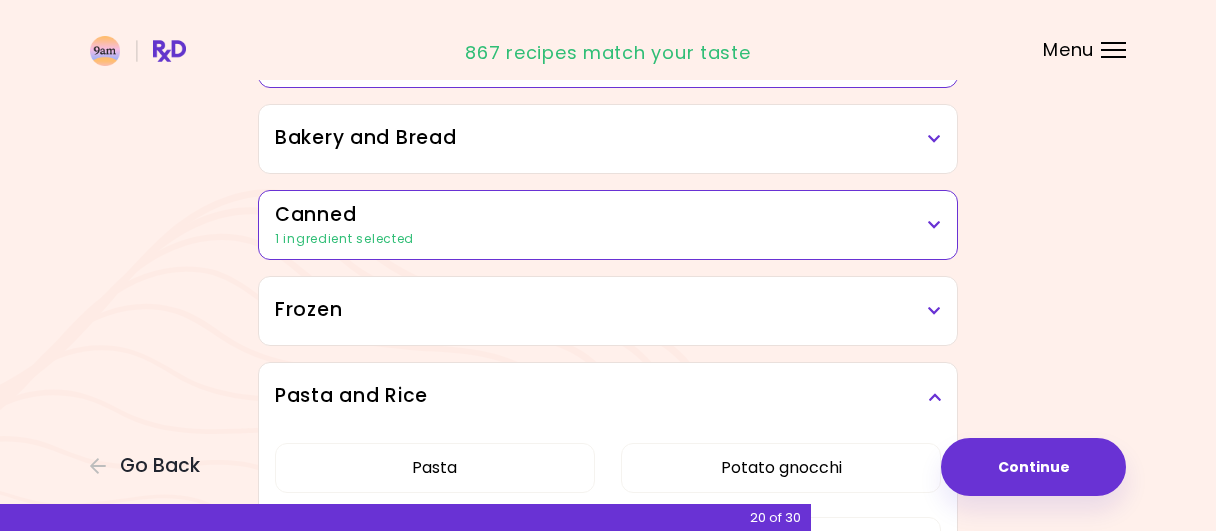 scroll, scrollTop: 1329, scrollLeft: 0, axis: vertical 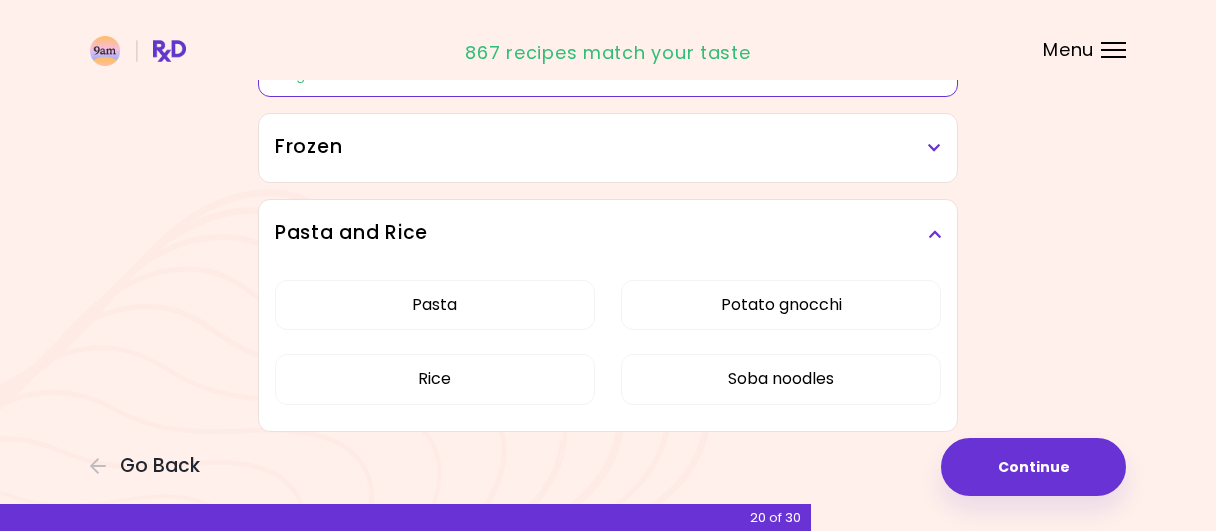 click on "Pasta and Rice" at bounding box center [608, 233] 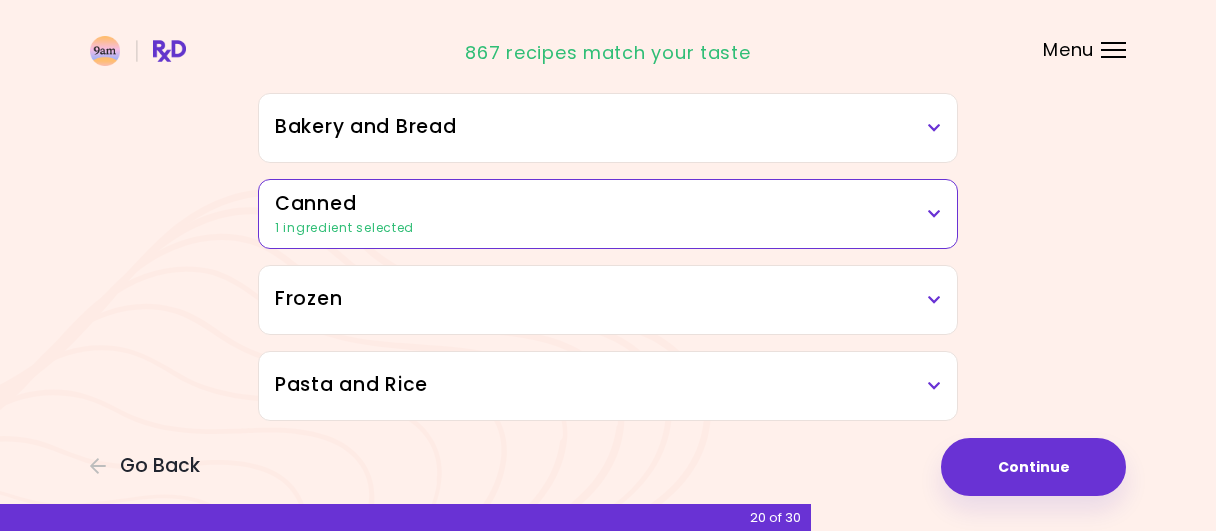 scroll, scrollTop: 1166, scrollLeft: 0, axis: vertical 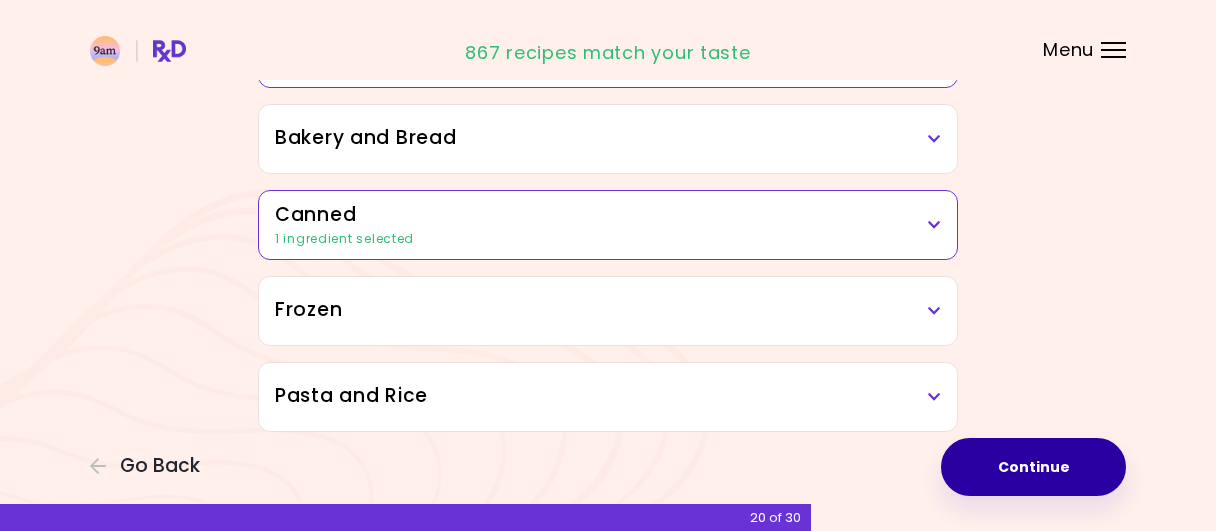 click on "Continue" at bounding box center (1033, 467) 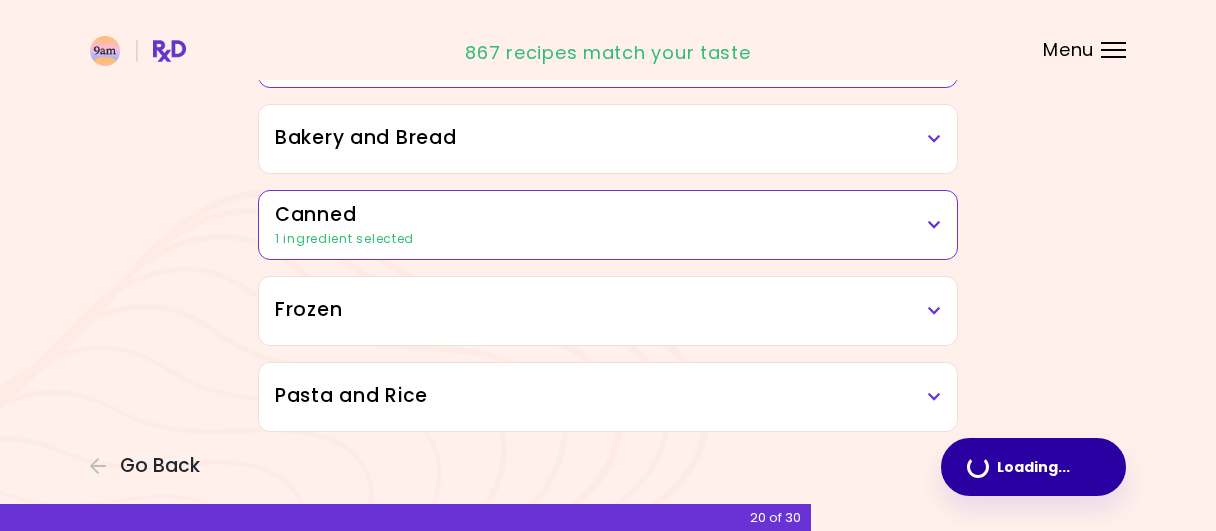 scroll, scrollTop: 0, scrollLeft: 0, axis: both 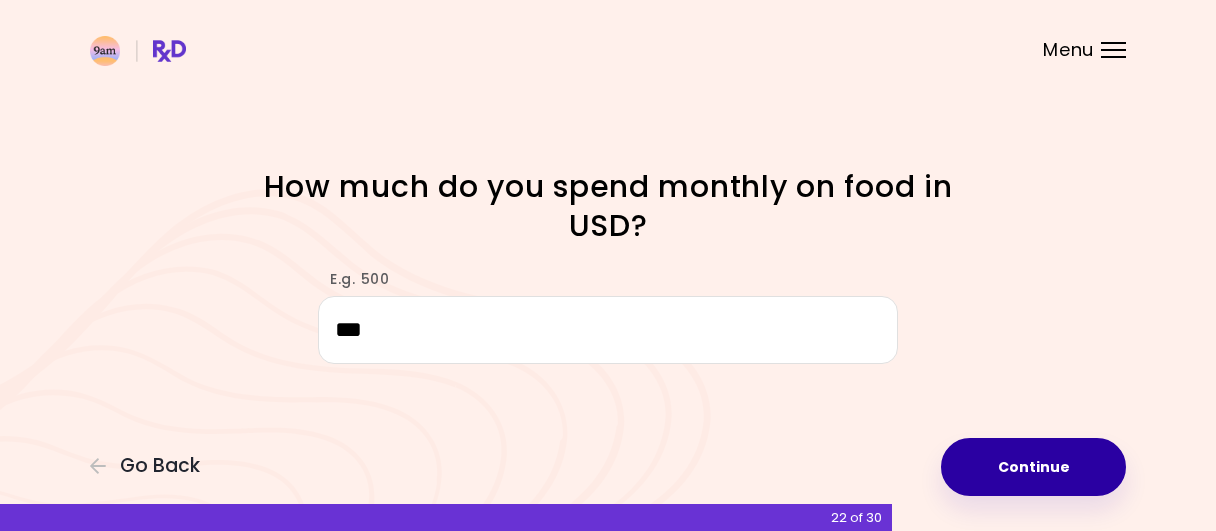 type on "***" 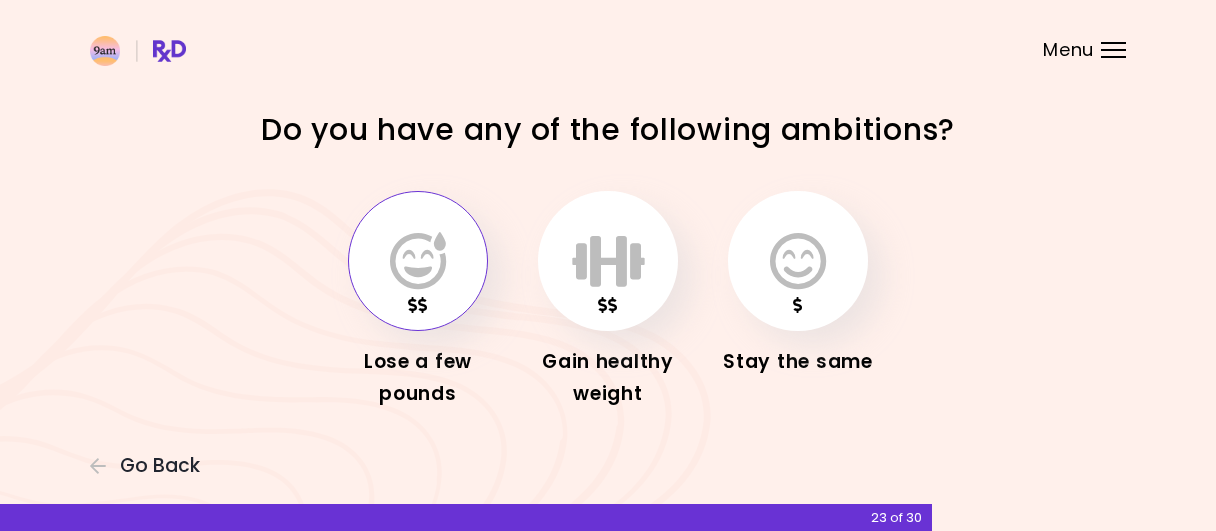 click at bounding box center (418, 261) 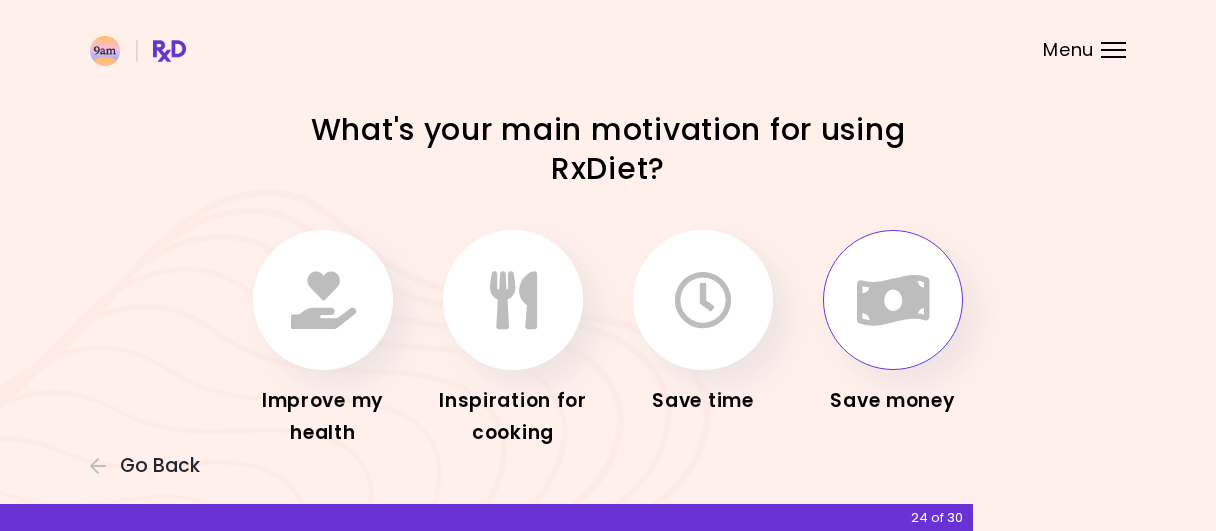 scroll, scrollTop: 64, scrollLeft: 0, axis: vertical 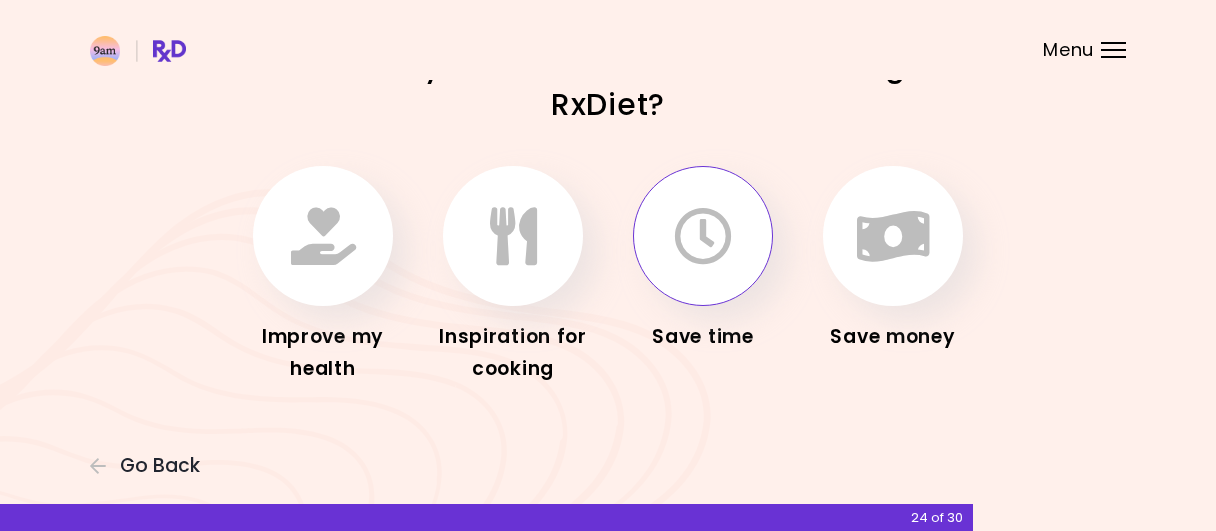 click at bounding box center (703, 236) 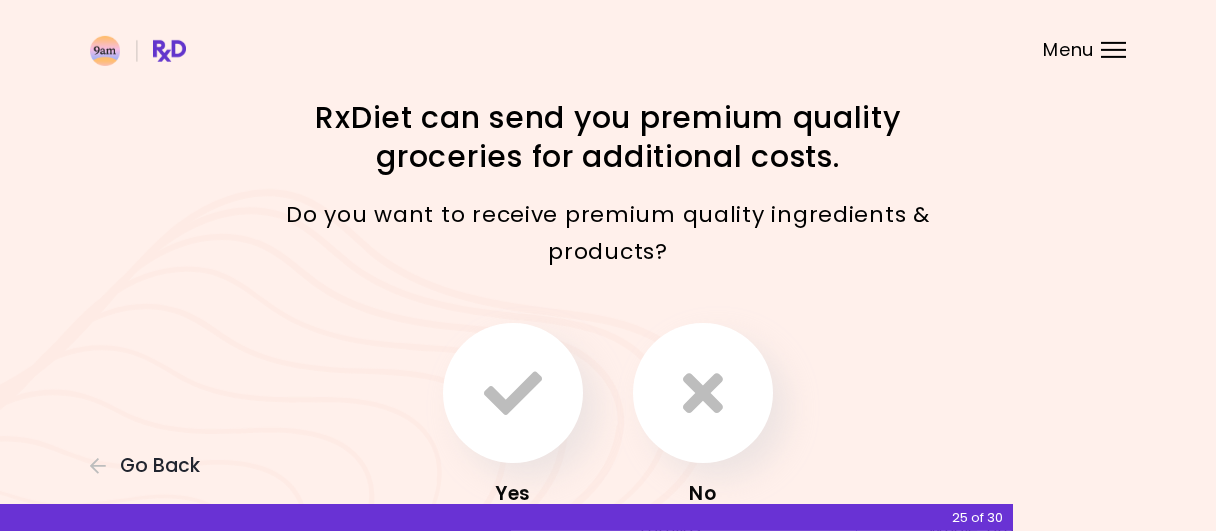 scroll, scrollTop: 38, scrollLeft: 0, axis: vertical 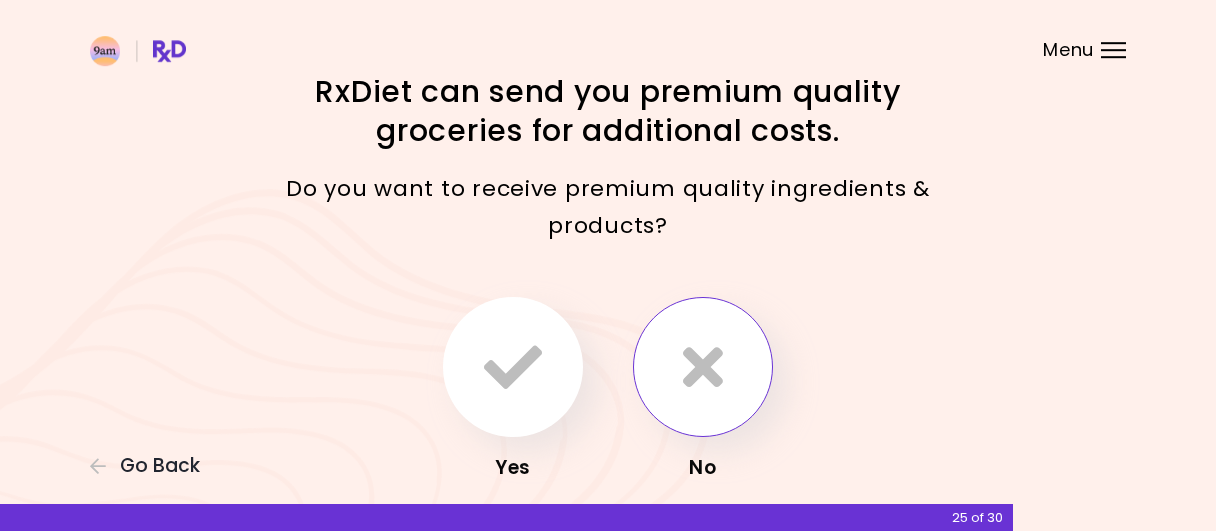 click at bounding box center [703, 367] 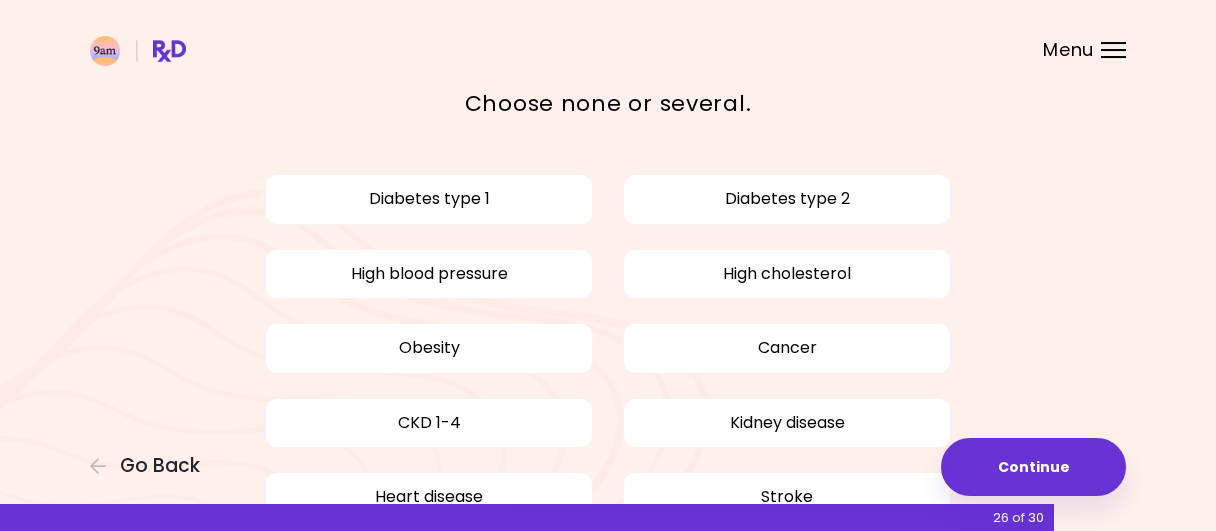 scroll, scrollTop: 88, scrollLeft: 0, axis: vertical 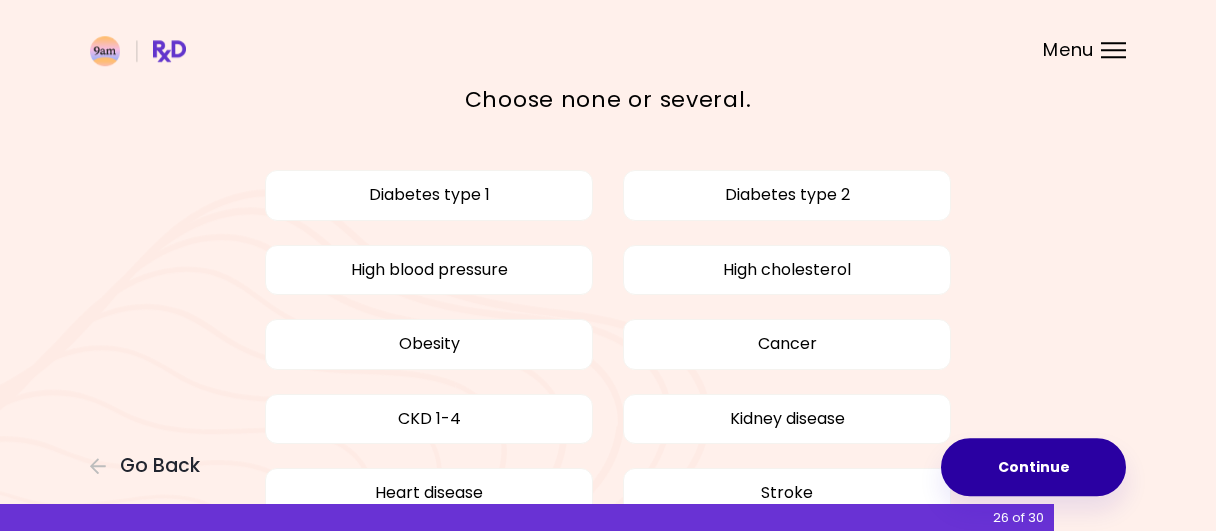 click on "Continue" at bounding box center [1033, 467] 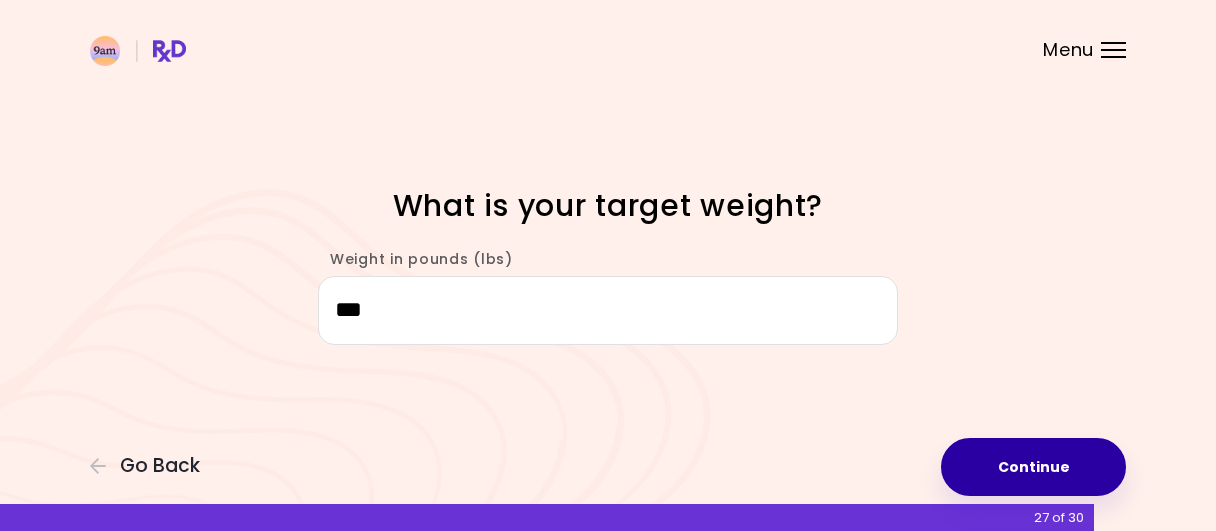 type on "***" 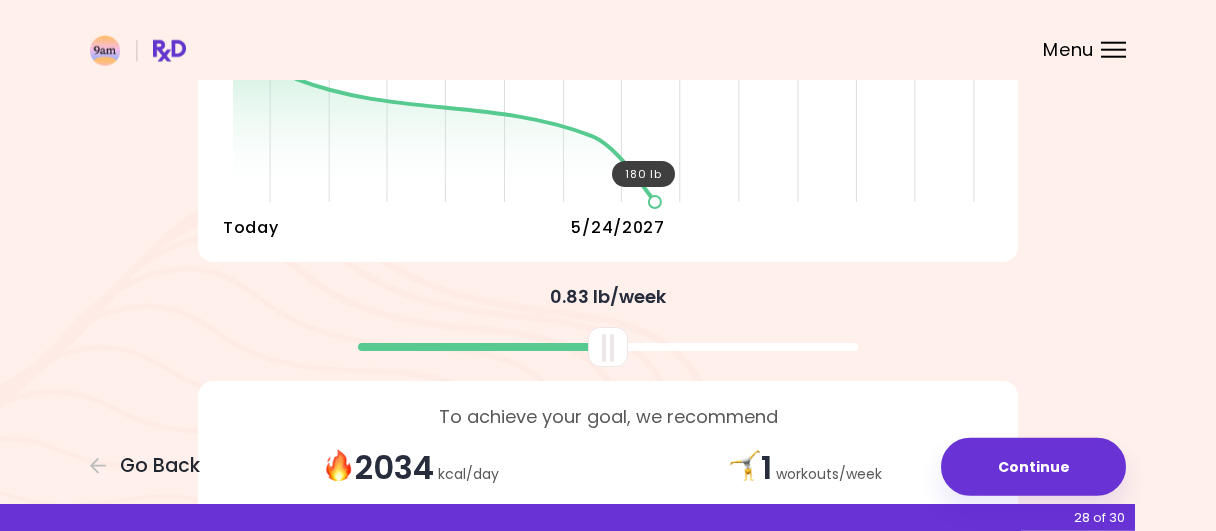 scroll, scrollTop: 400, scrollLeft: 0, axis: vertical 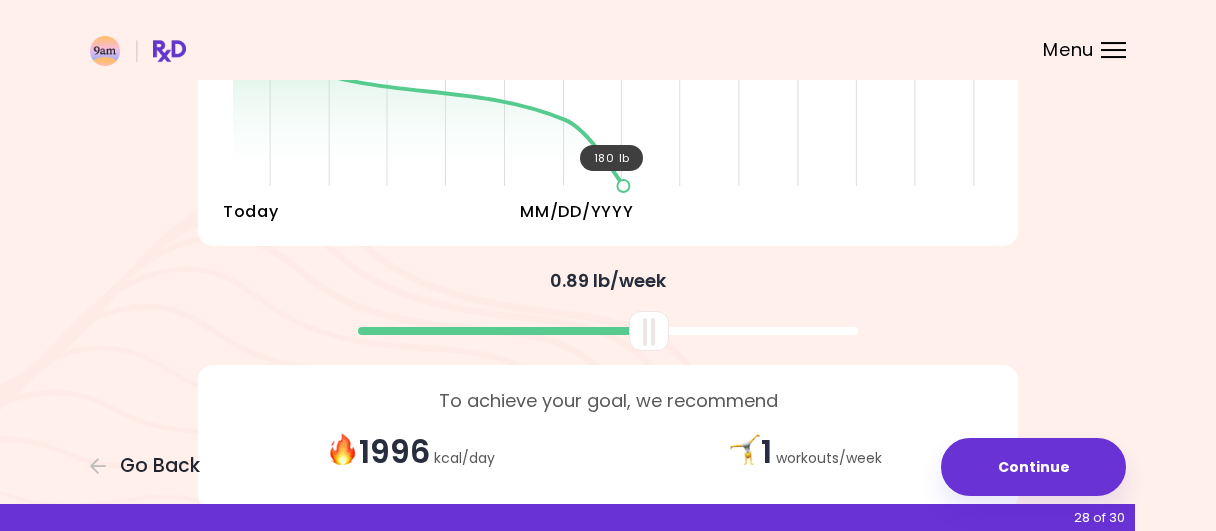 drag, startPoint x: 617, startPoint y: 329, endPoint x: 658, endPoint y: 326, distance: 41.109608 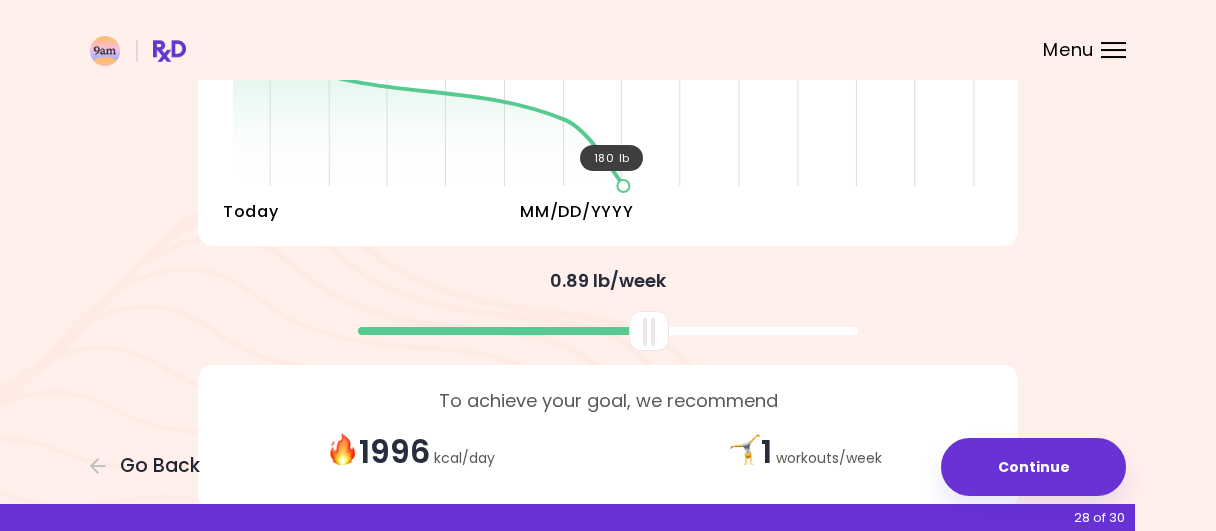 scroll, scrollTop: 503, scrollLeft: 0, axis: vertical 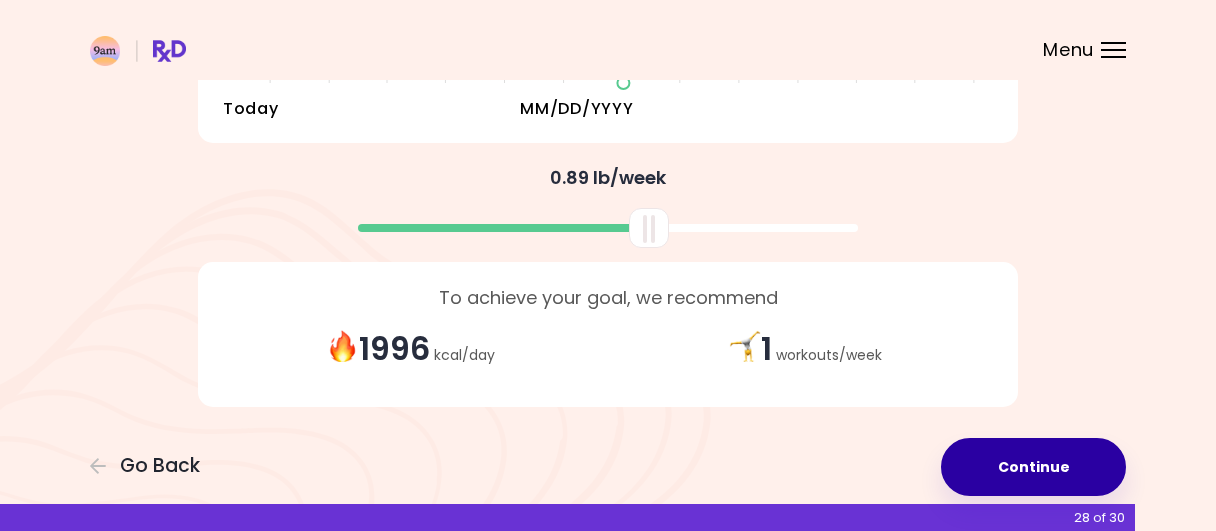 click on "Continue" at bounding box center (1033, 467) 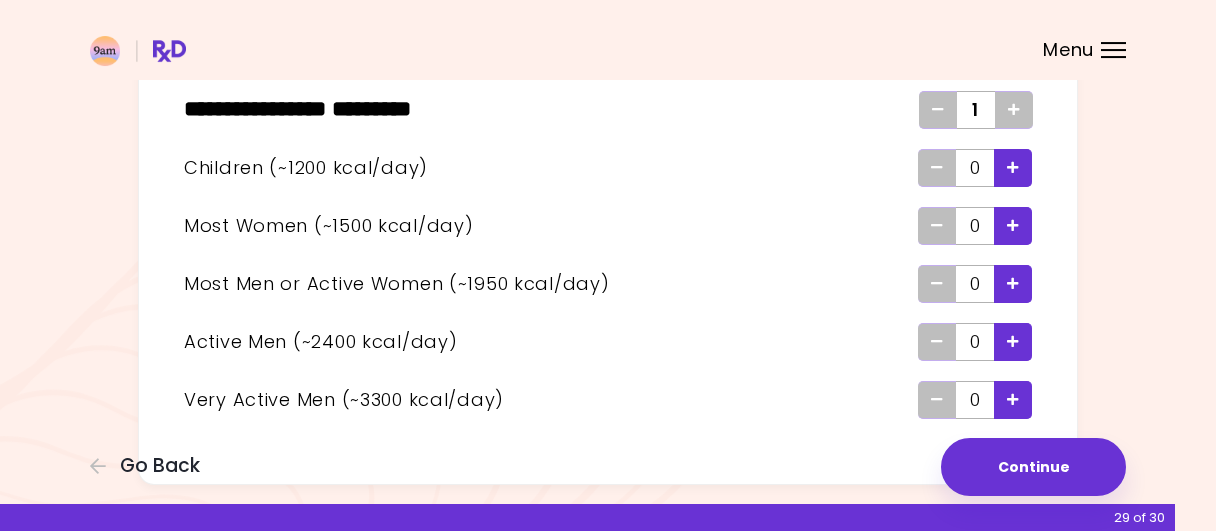 scroll, scrollTop: 207, scrollLeft: 0, axis: vertical 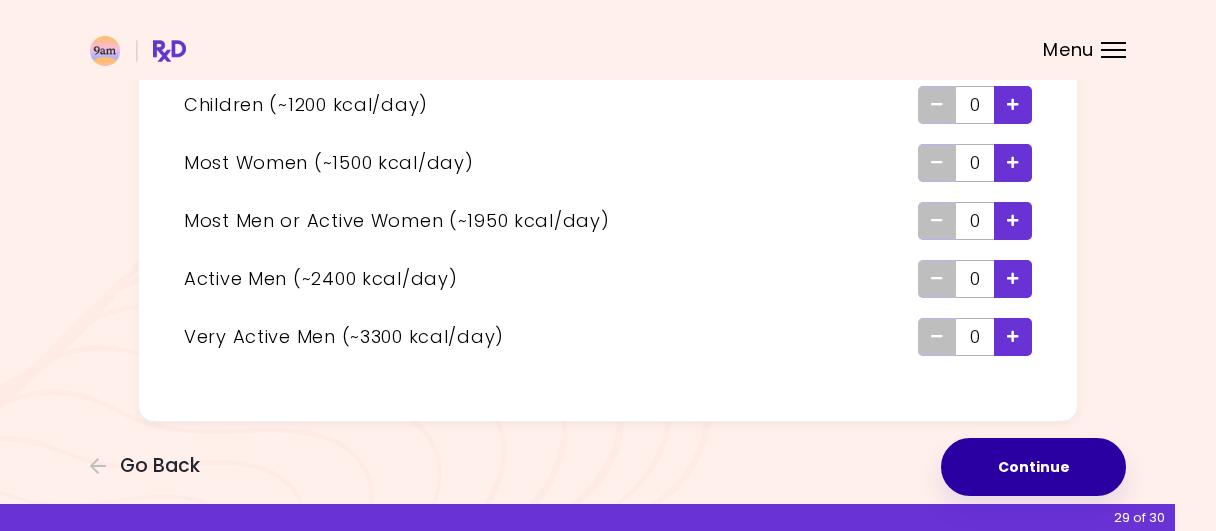 click on "Continue" at bounding box center [1033, 467] 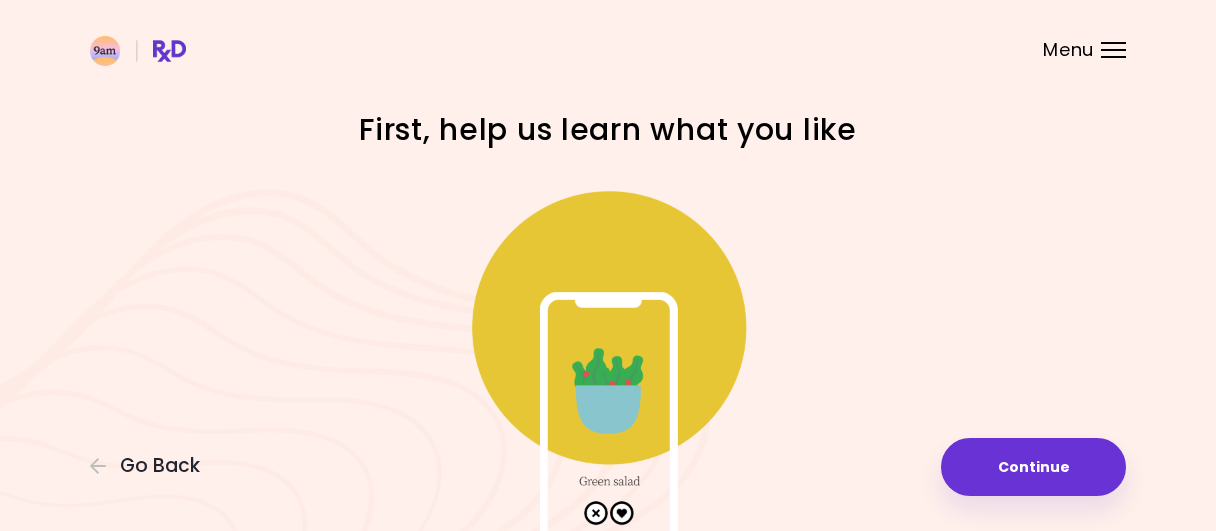 scroll, scrollTop: 162, scrollLeft: 0, axis: vertical 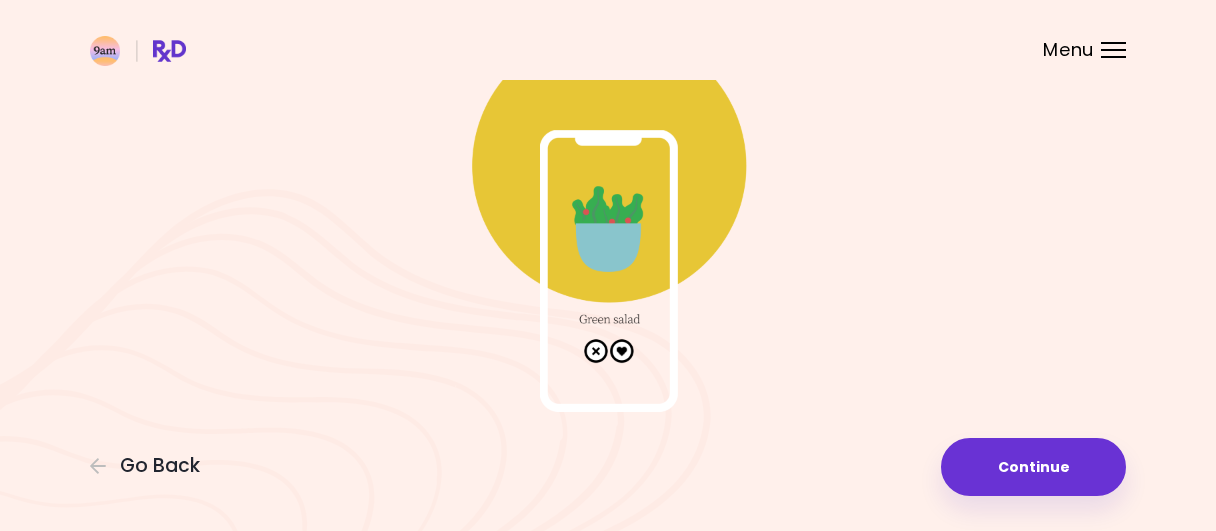 click at bounding box center (608, 212) 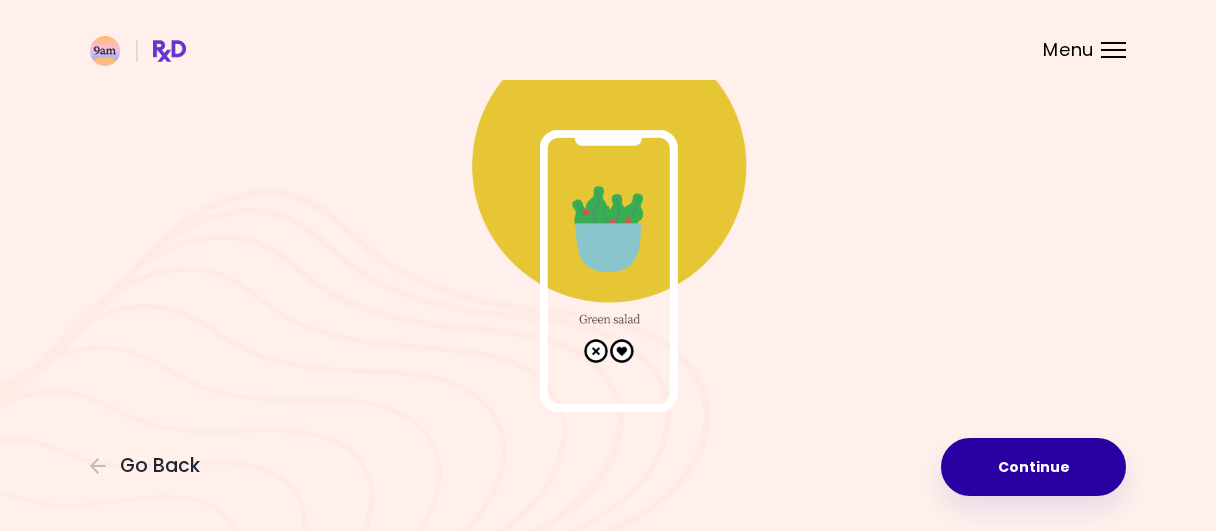 click on "Continue" at bounding box center [1033, 467] 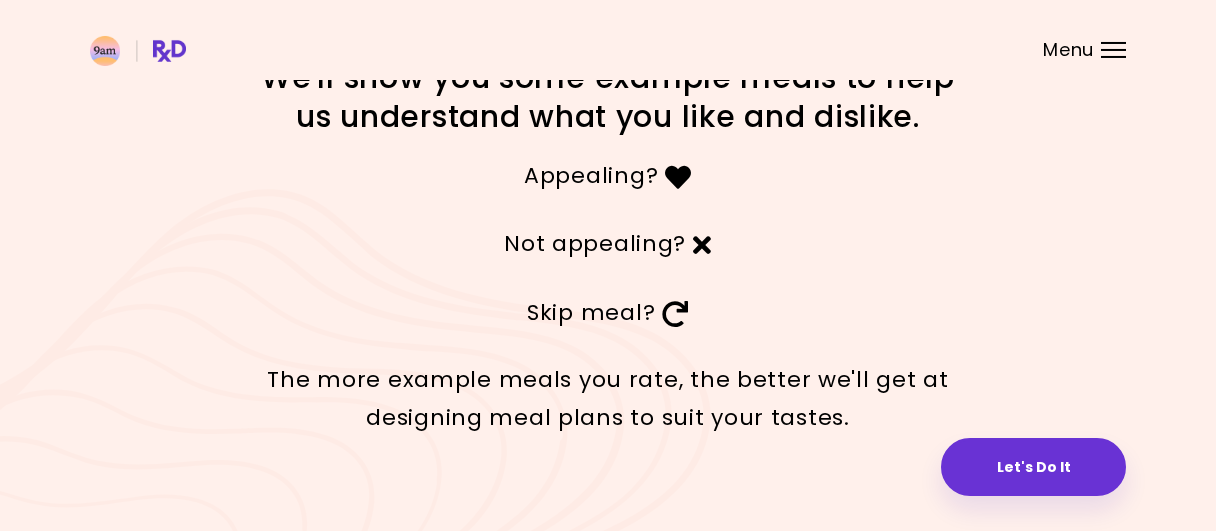 scroll, scrollTop: 73, scrollLeft: 0, axis: vertical 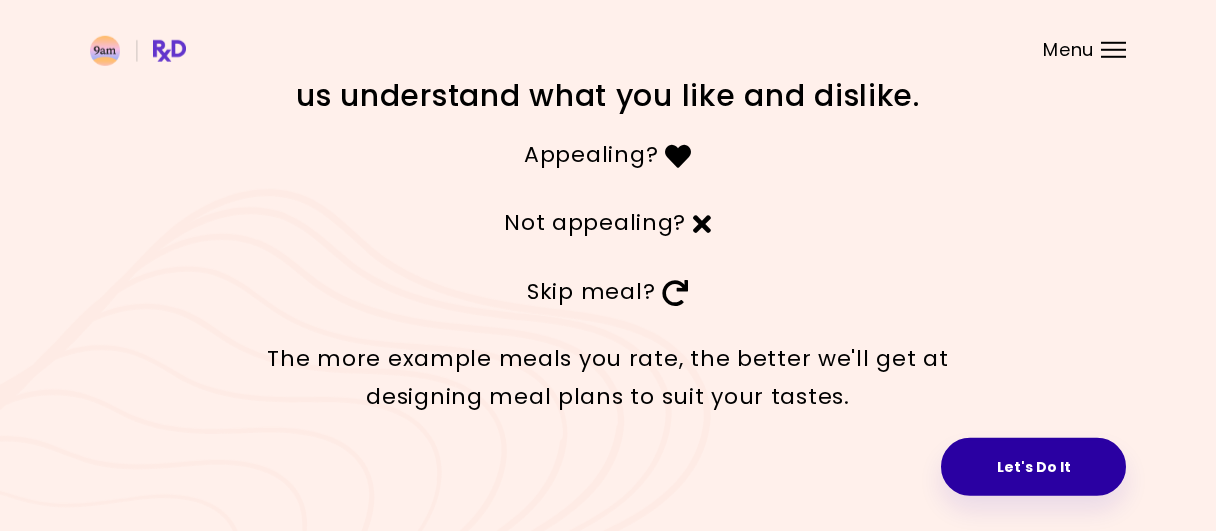 click on "Let's Do It" at bounding box center [1033, 467] 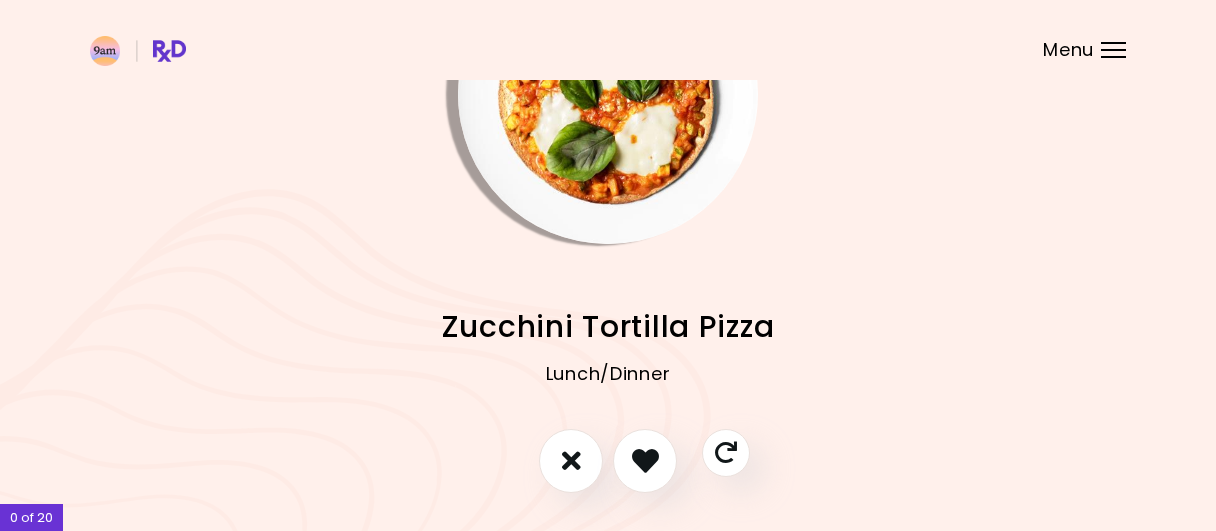 scroll, scrollTop: 207, scrollLeft: 0, axis: vertical 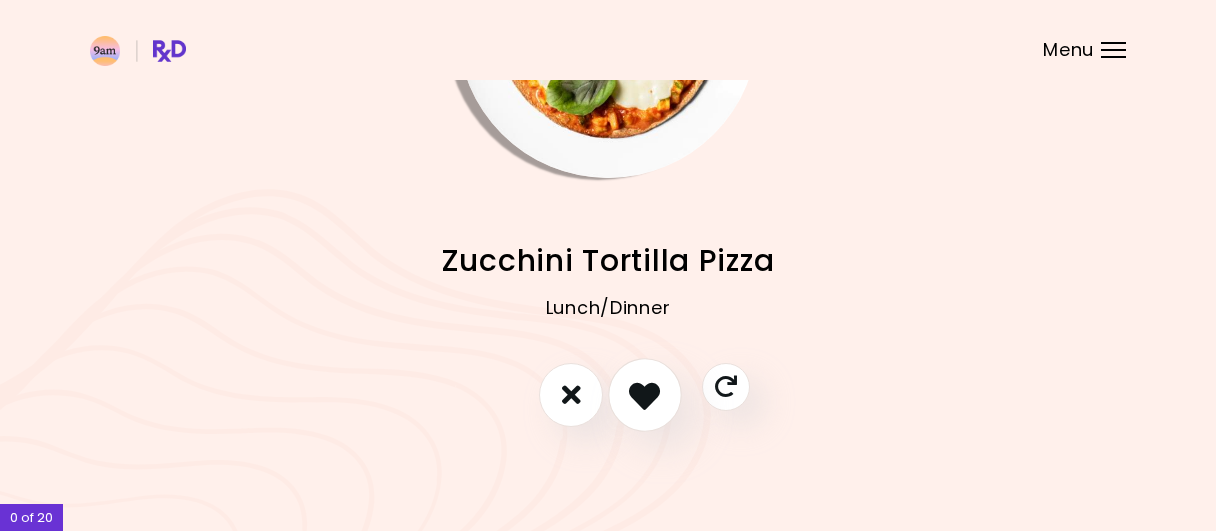 click at bounding box center [644, 394] 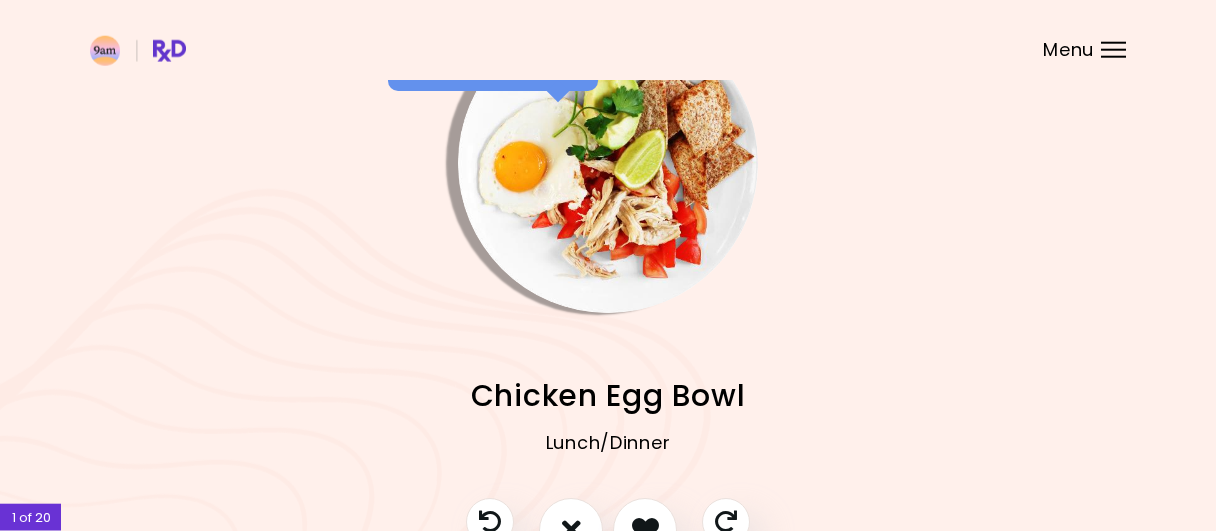 scroll, scrollTop: 207, scrollLeft: 0, axis: vertical 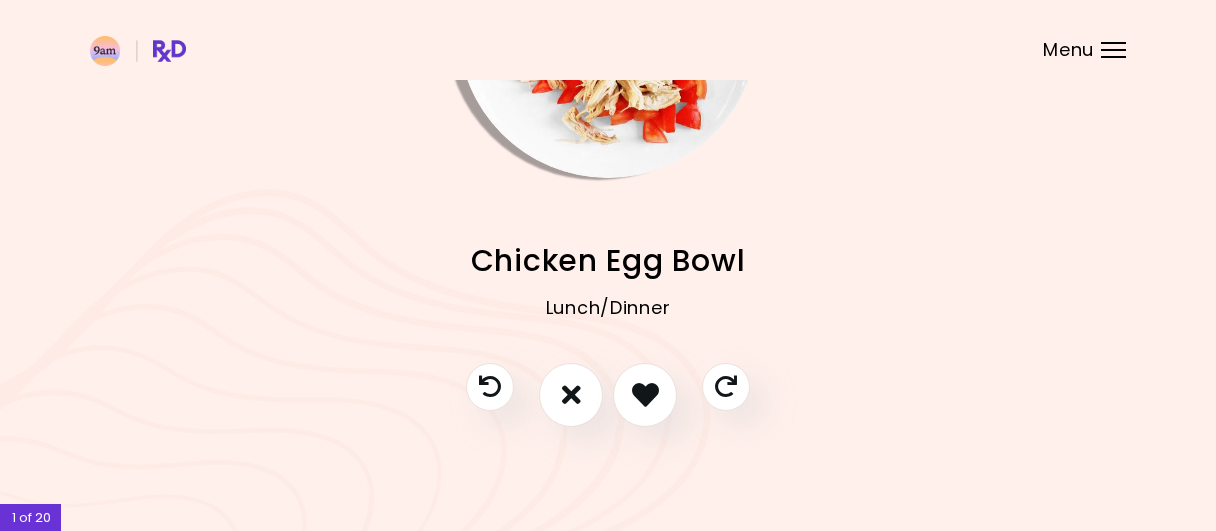 type 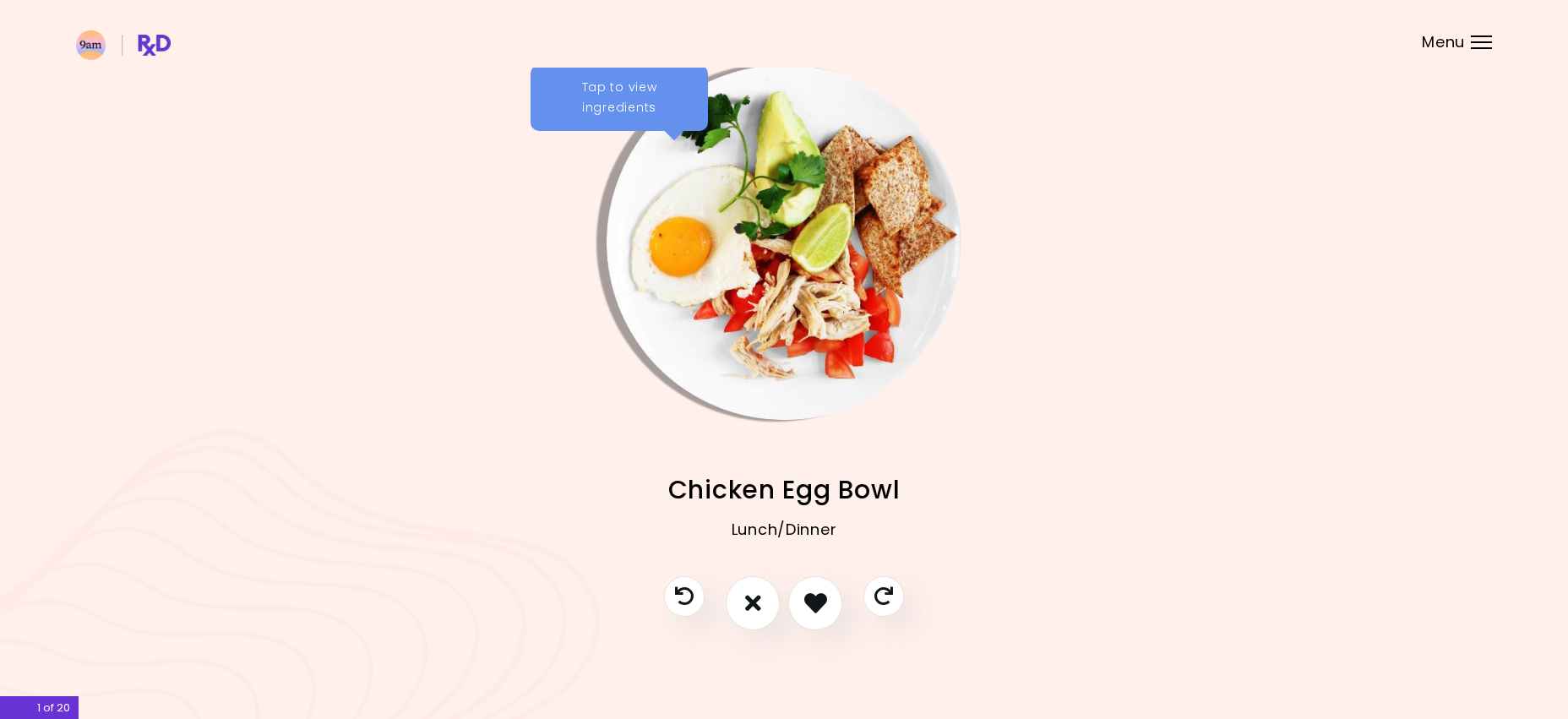 scroll, scrollTop: 7, scrollLeft: 0, axis: vertical 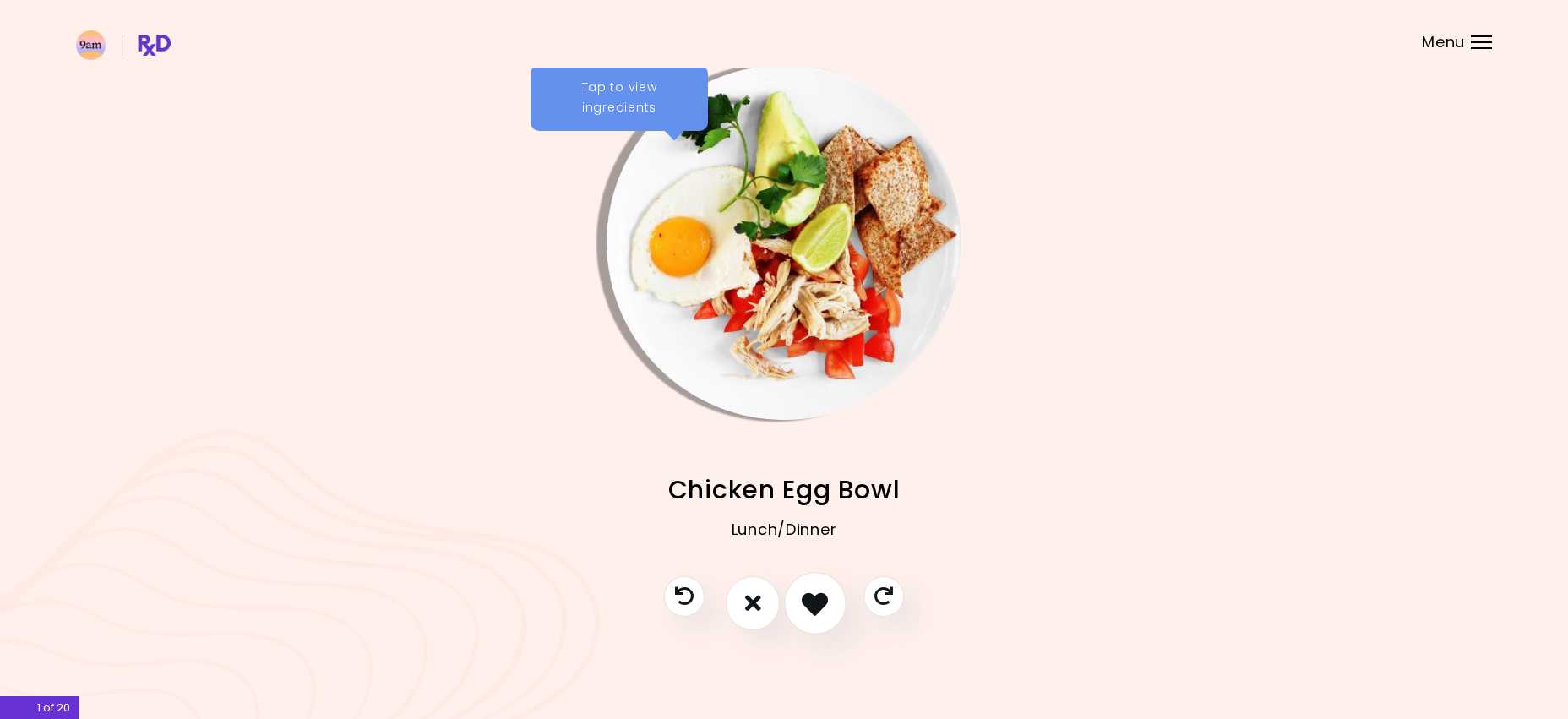 click at bounding box center (815, 603) 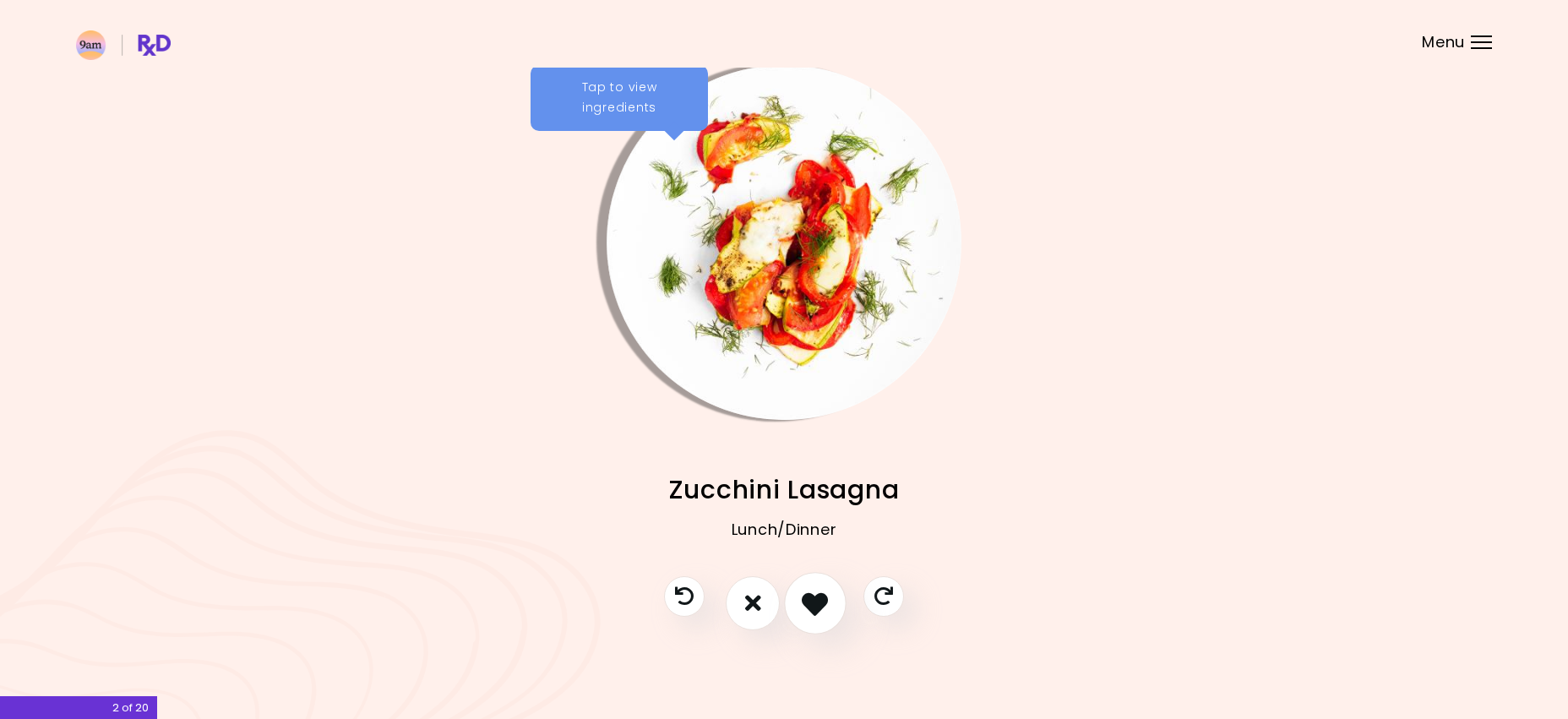 click at bounding box center (815, 603) 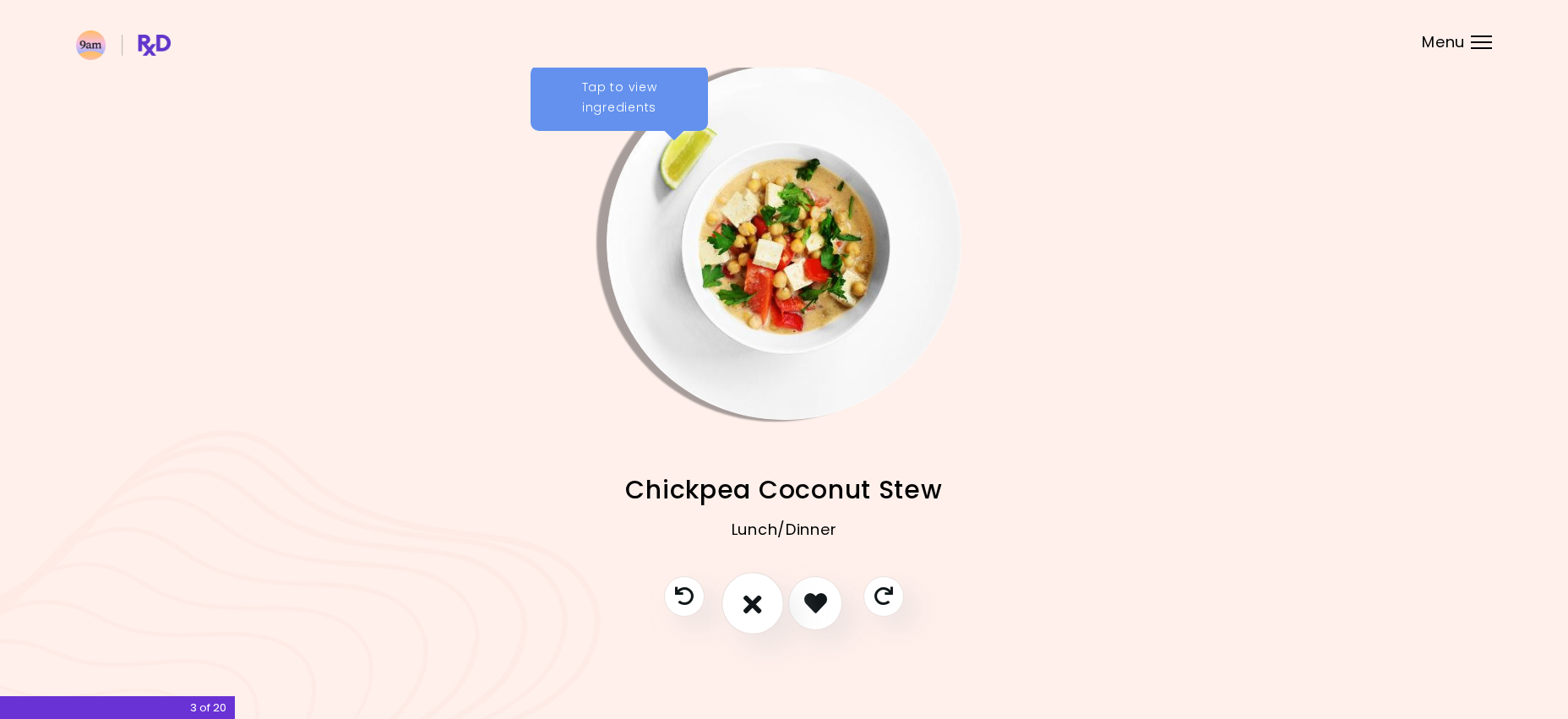 click at bounding box center [753, 603] 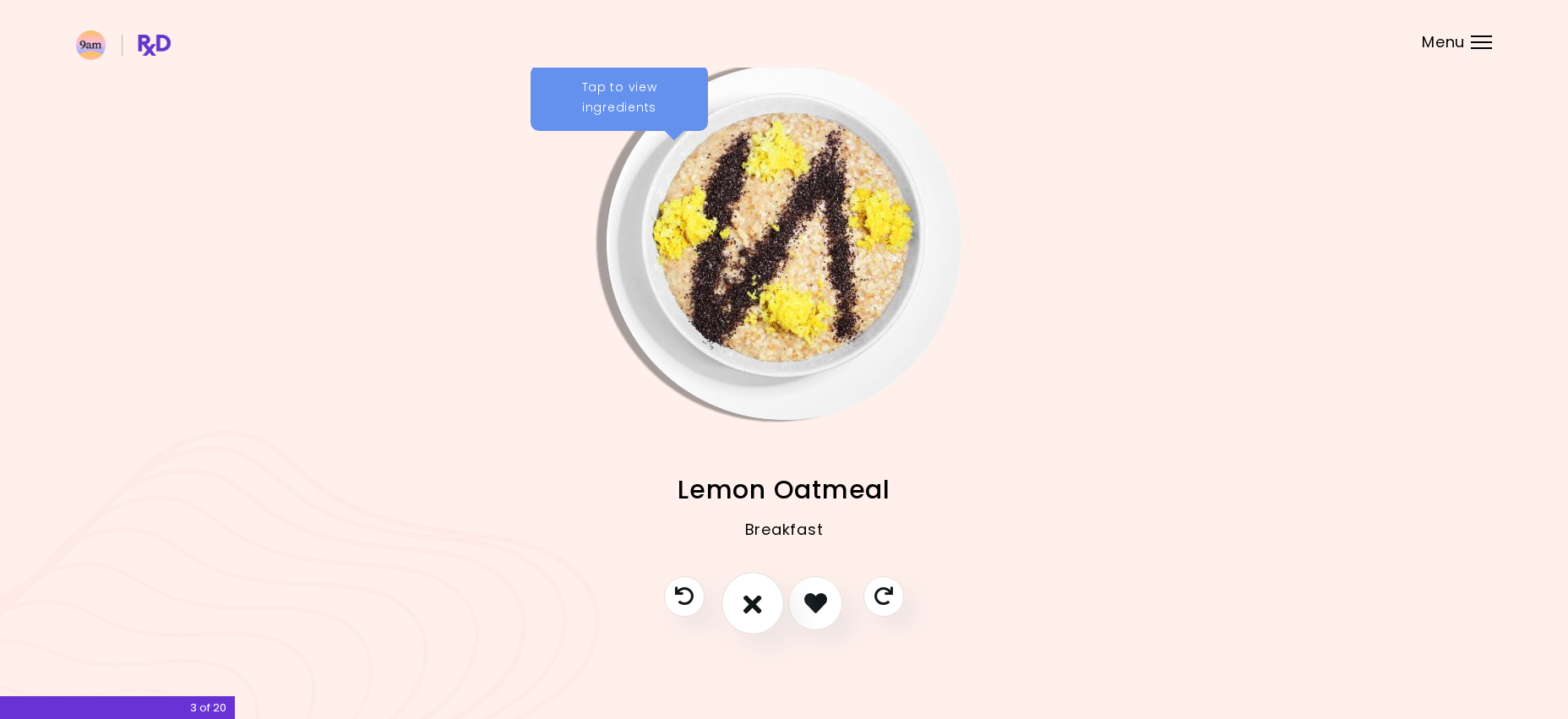 click at bounding box center [753, 603] 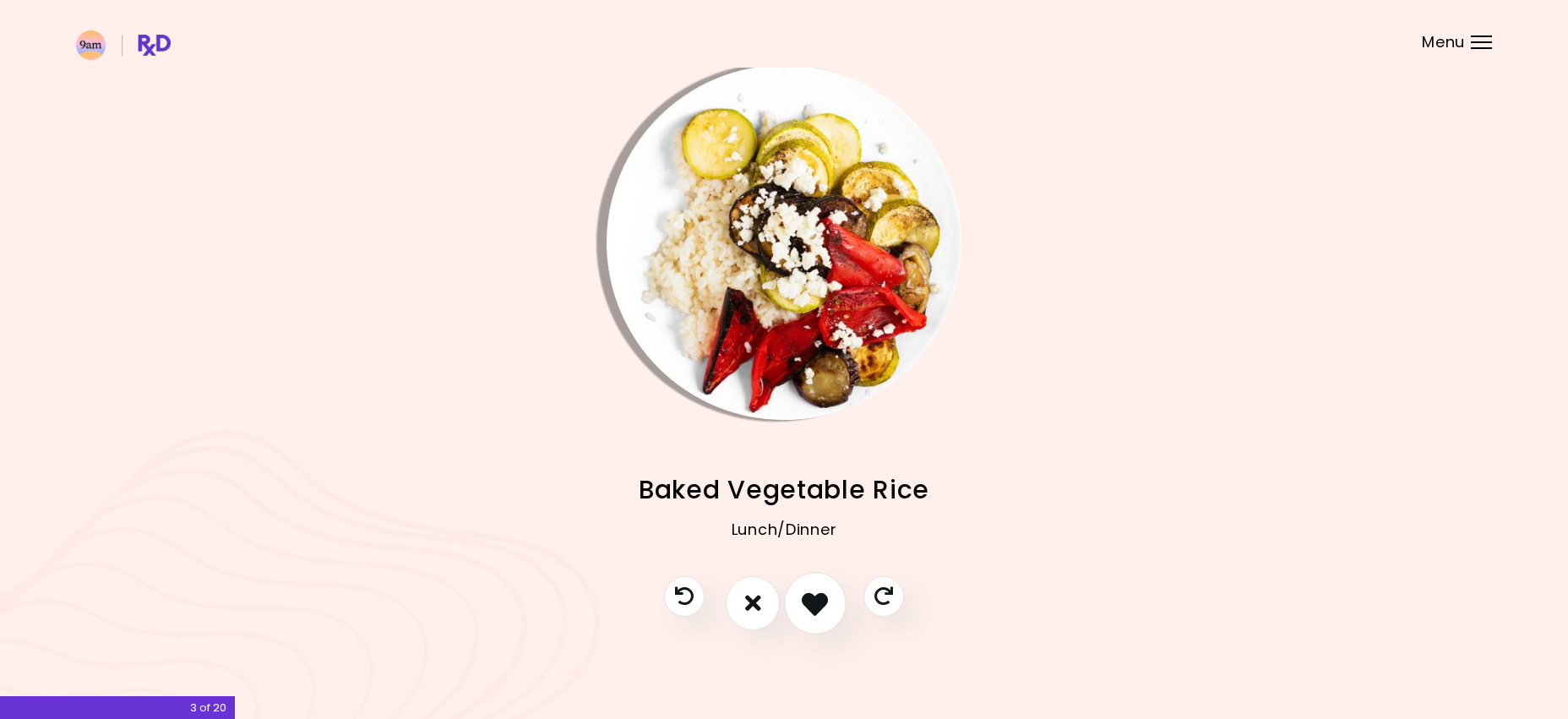 click at bounding box center (815, 603) 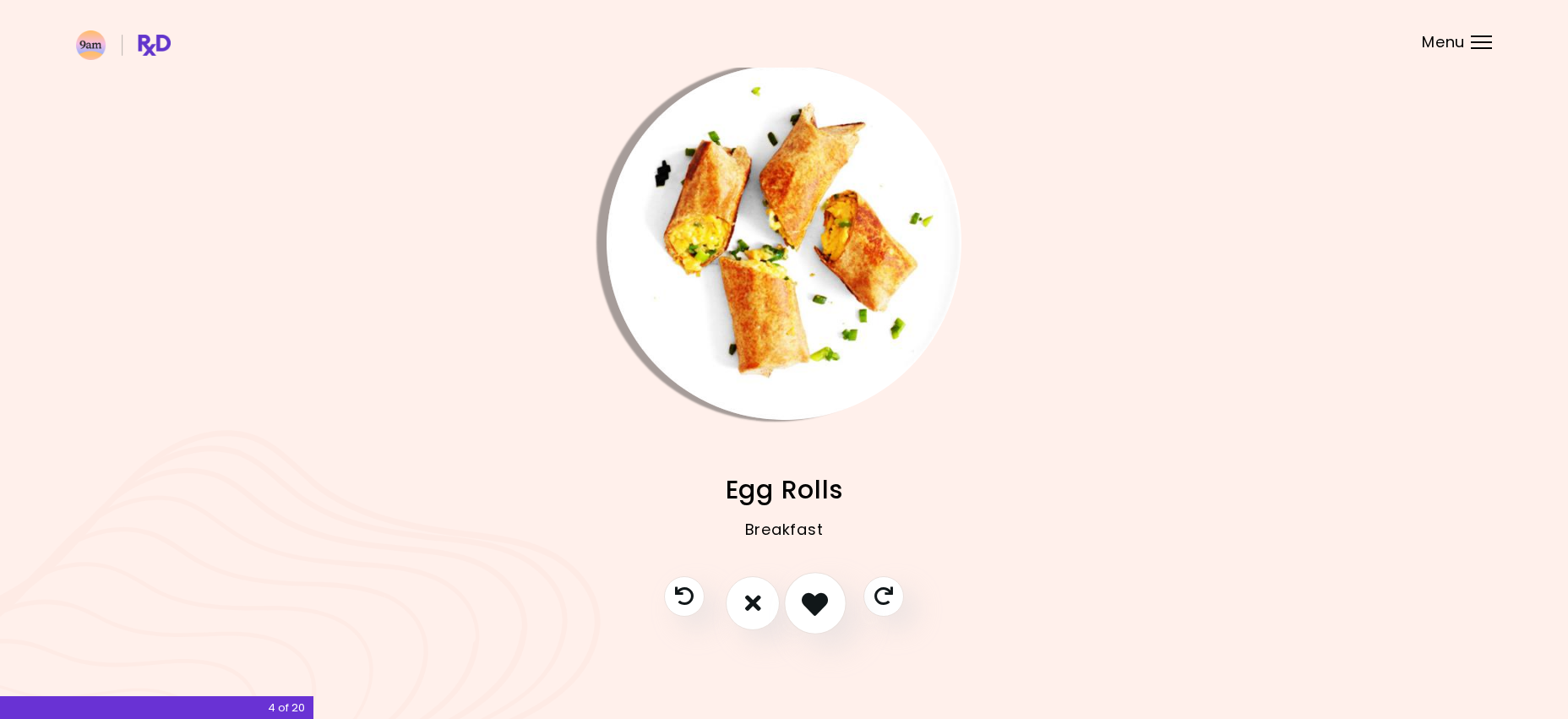 click at bounding box center [815, 603] 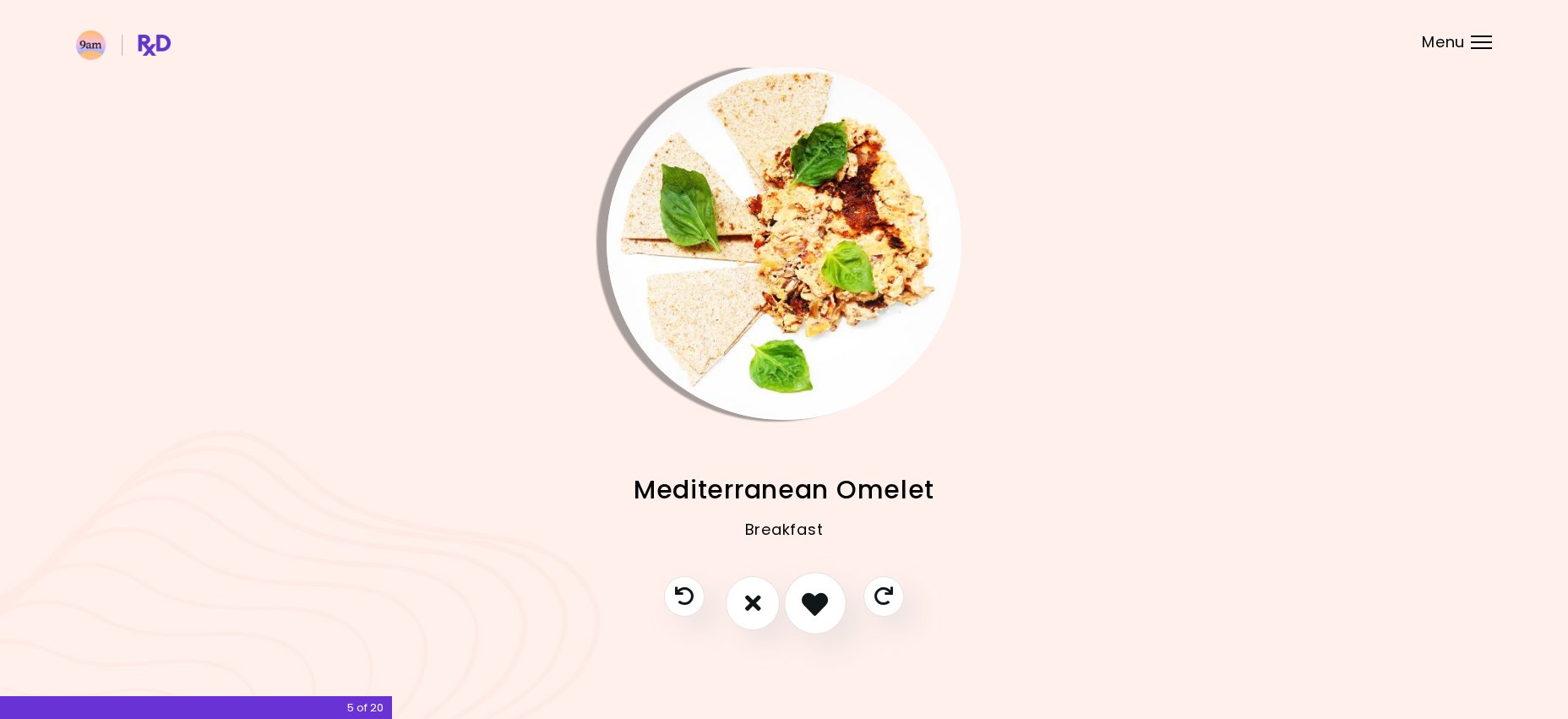 click at bounding box center (815, 603) 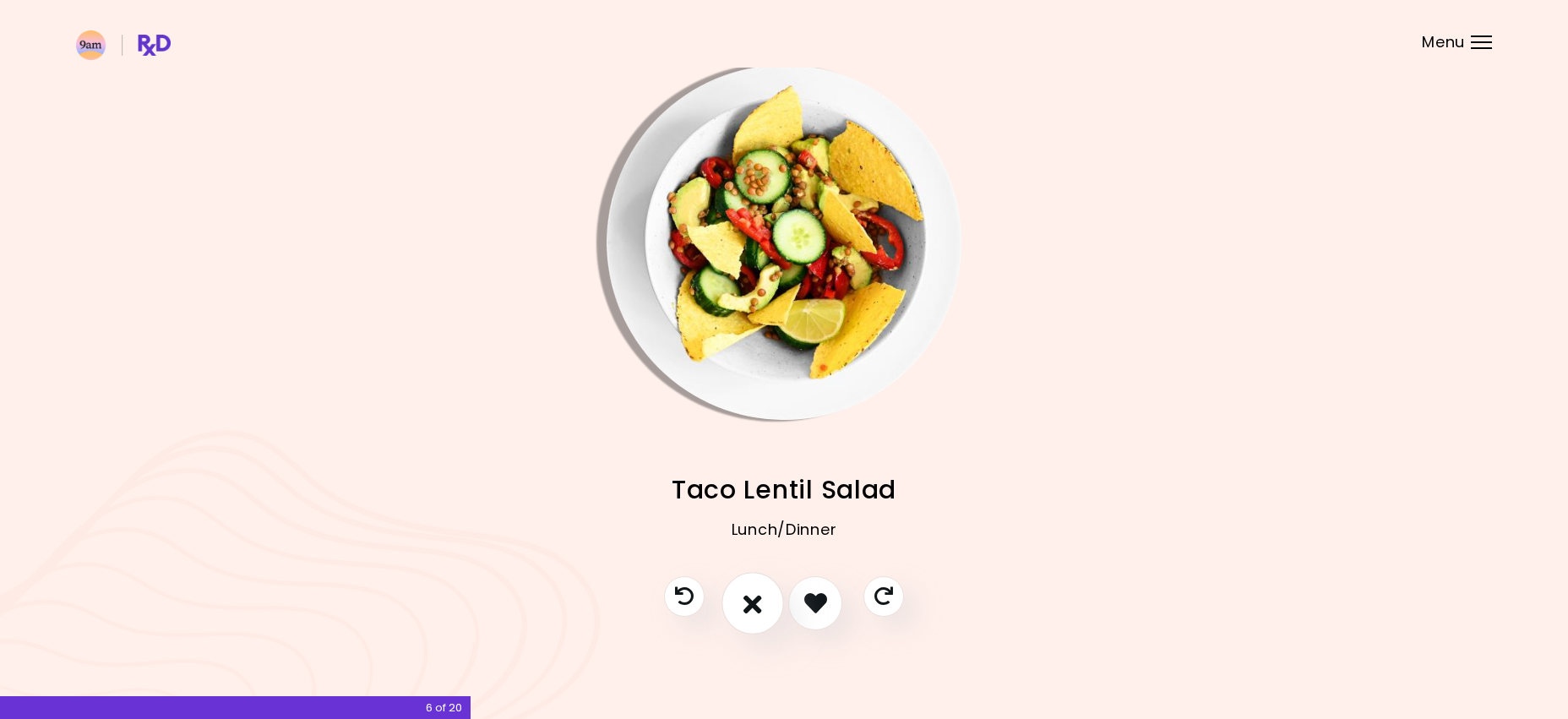 click at bounding box center [753, 602] 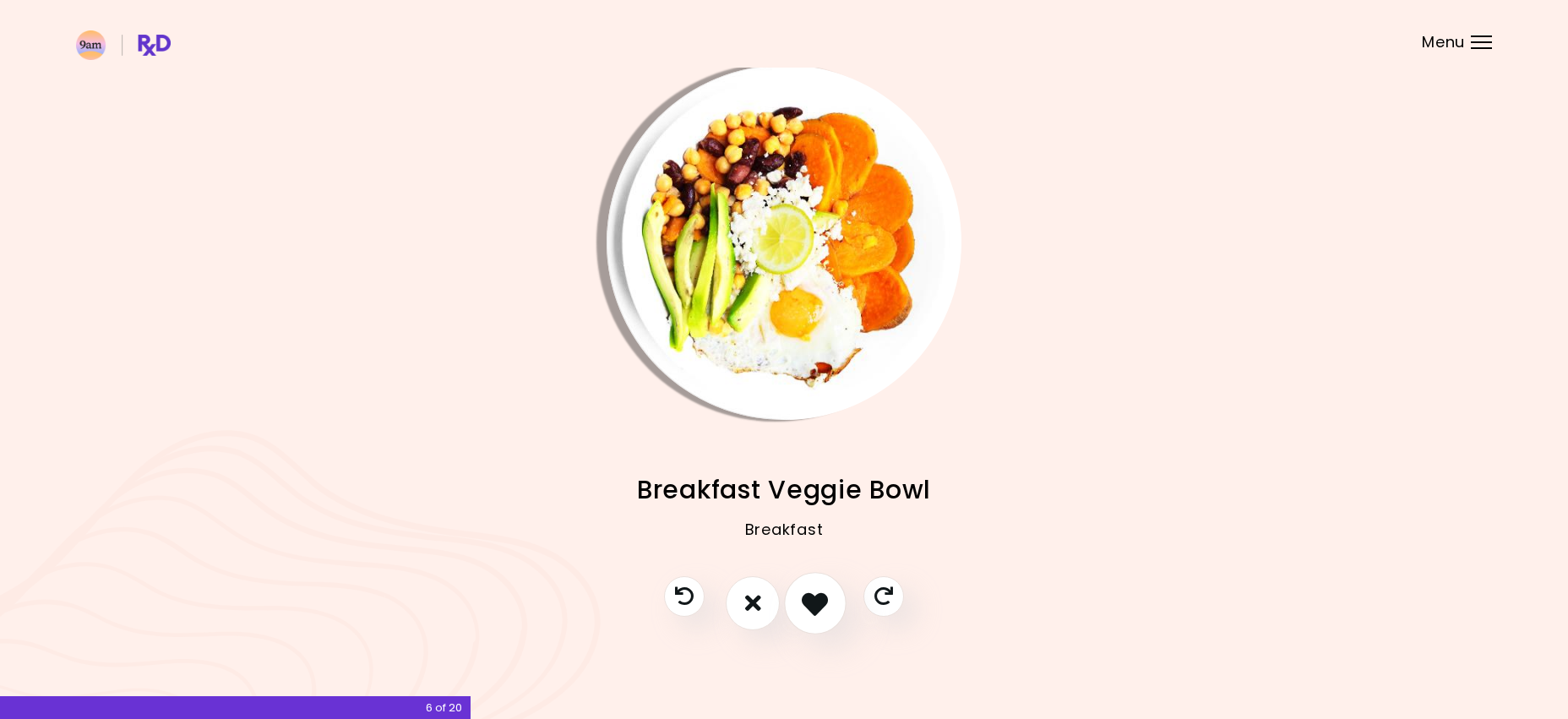 click at bounding box center [814, 602] 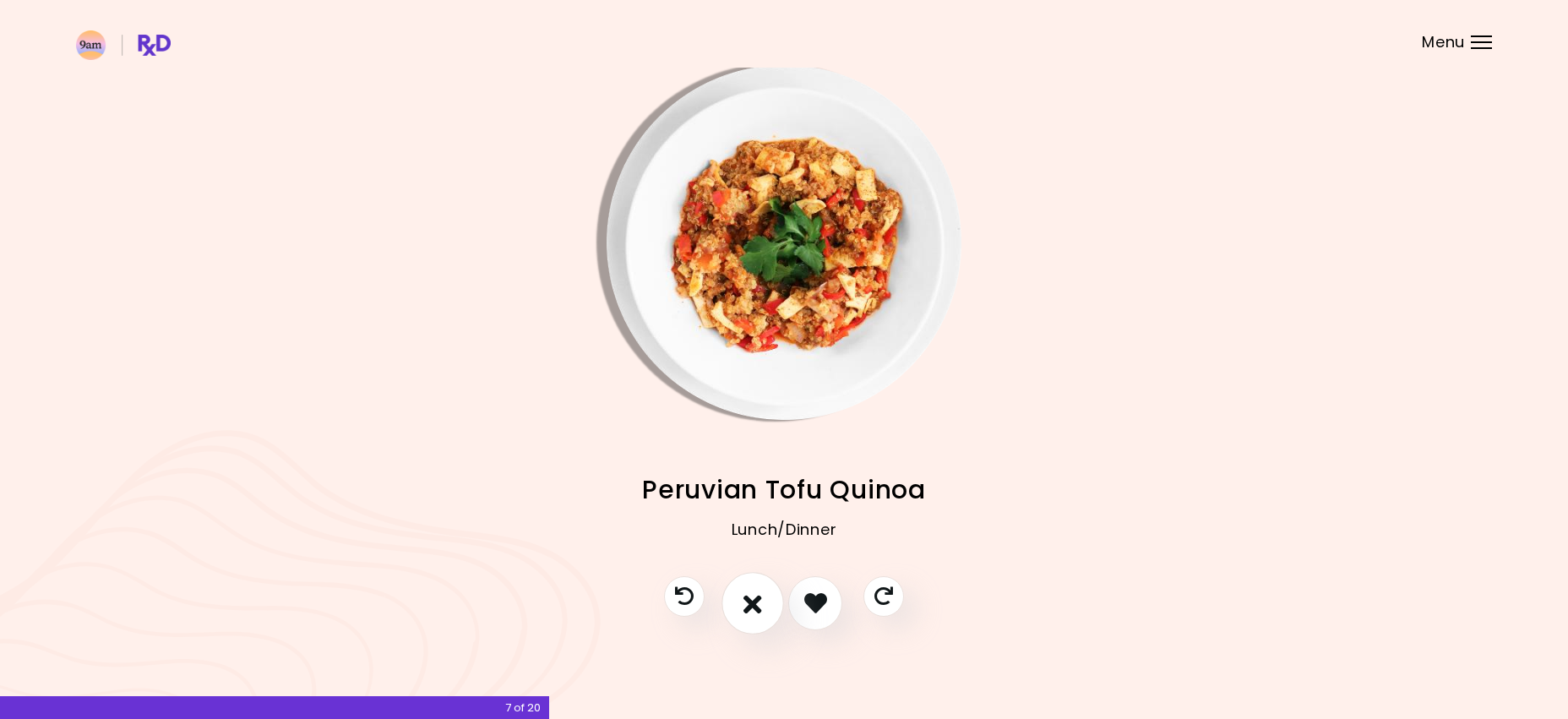 click at bounding box center [753, 602] 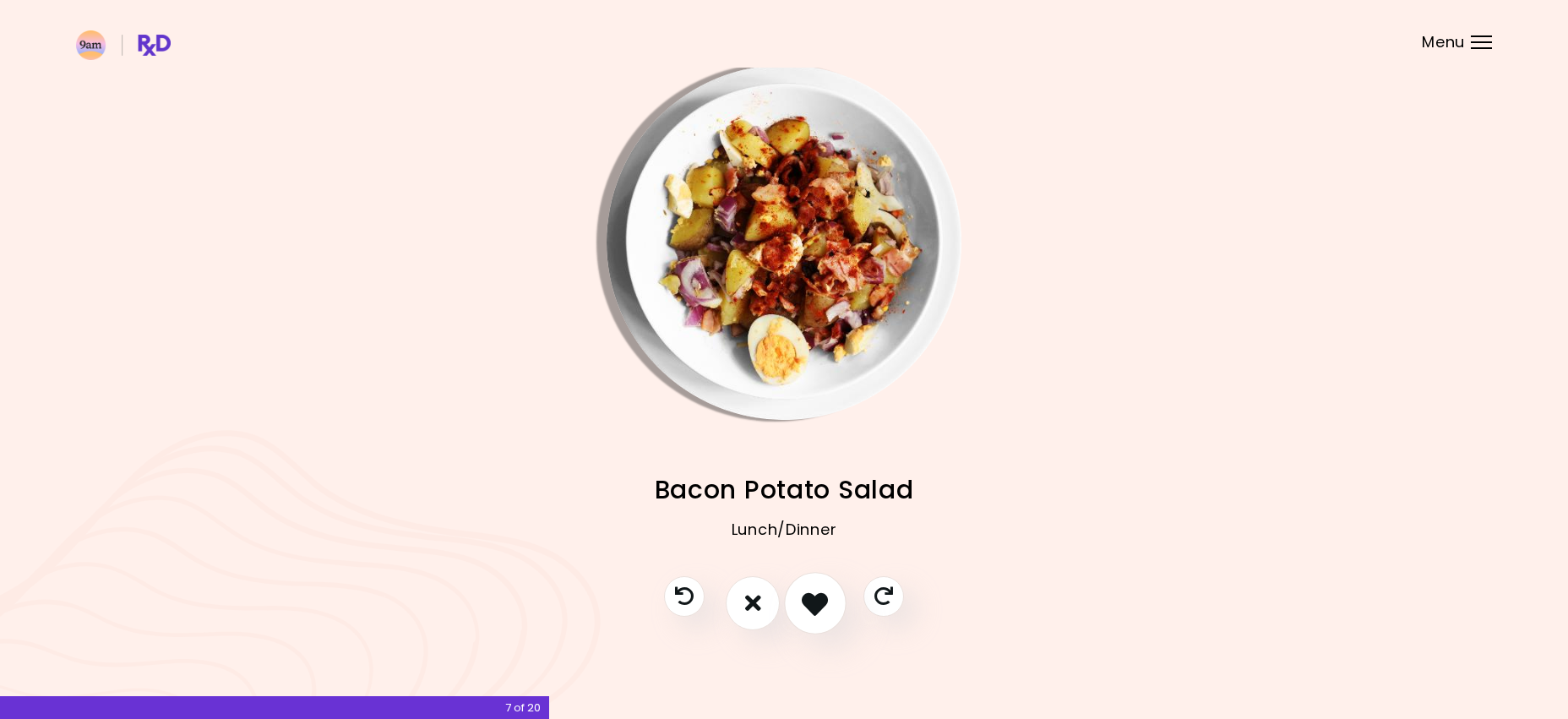 click at bounding box center [815, 603] 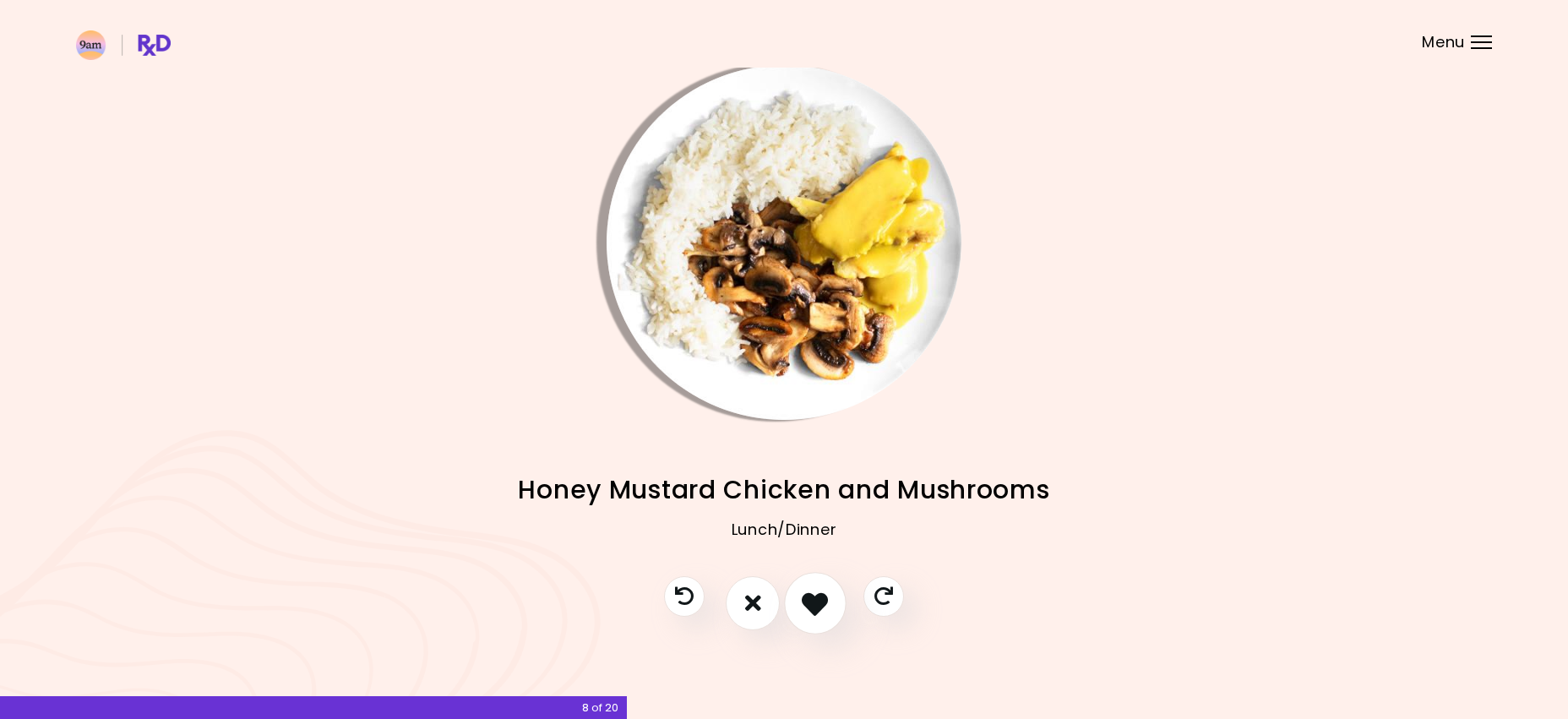 click at bounding box center (815, 603) 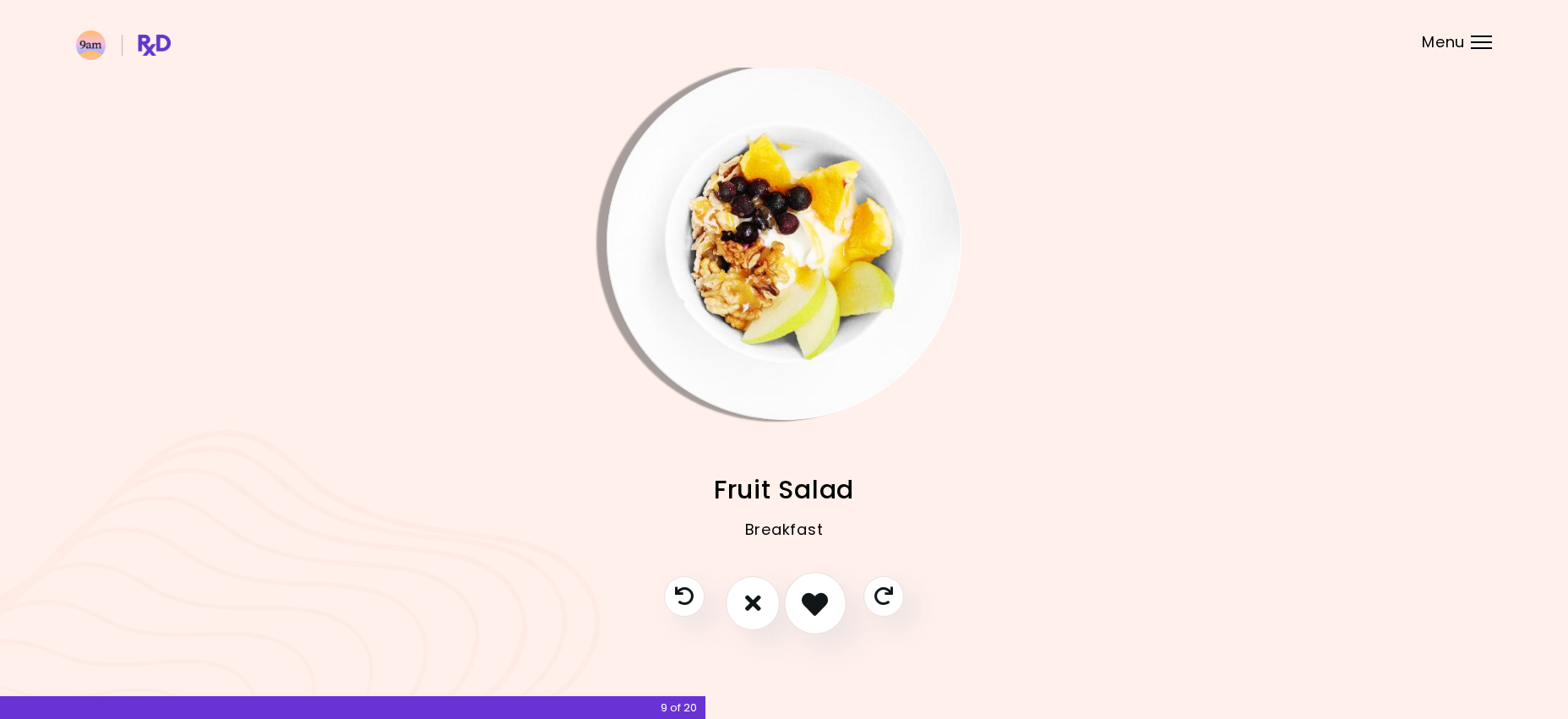 click at bounding box center (815, 603) 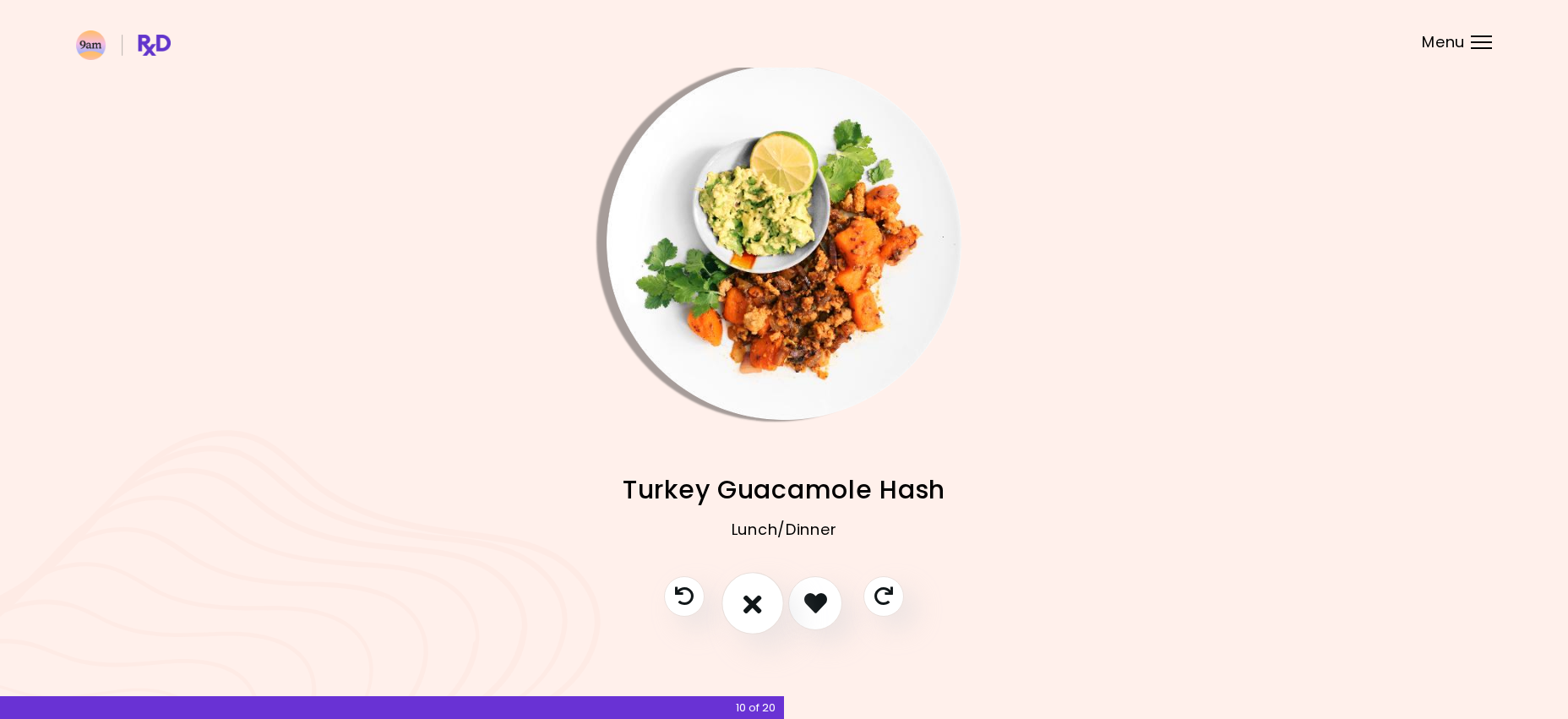 click at bounding box center [753, 602] 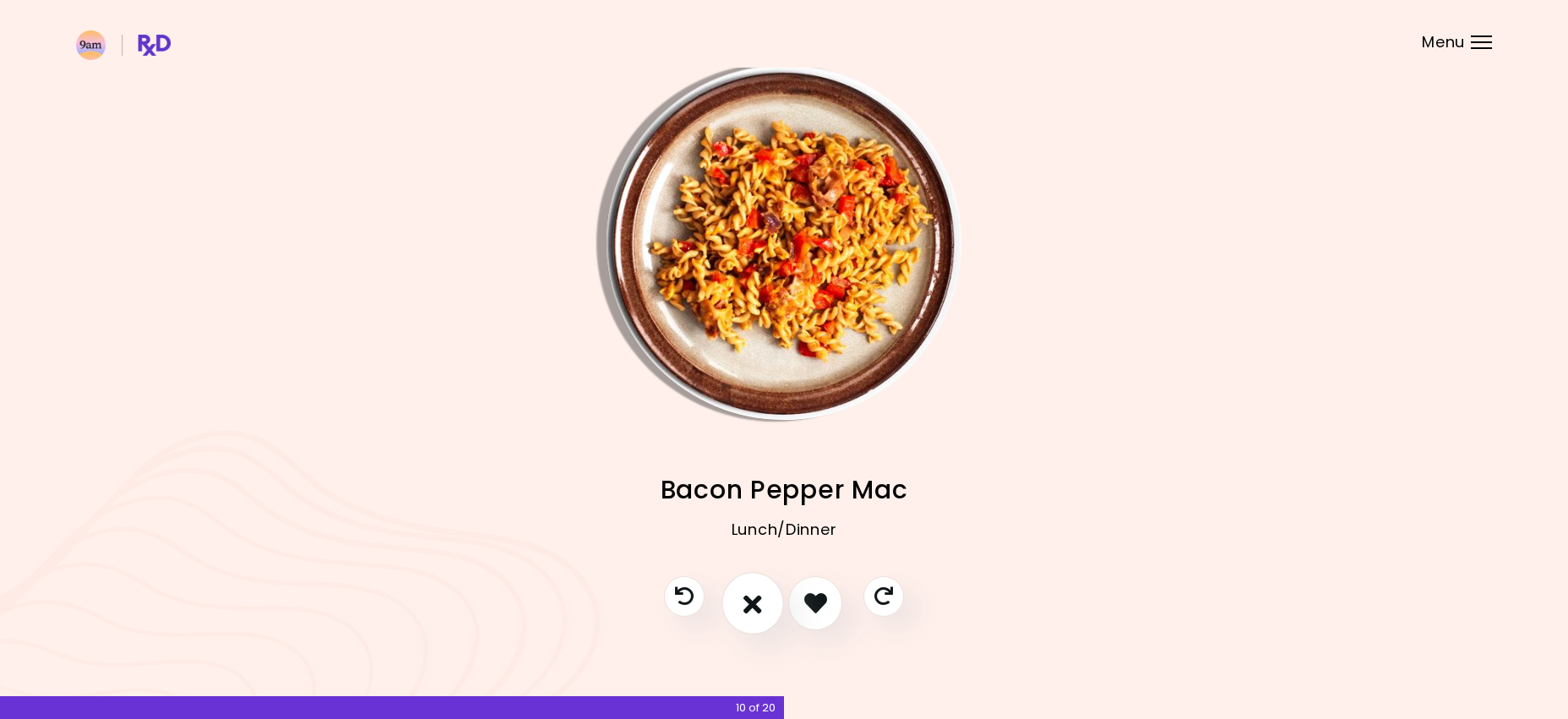 click at bounding box center (753, 602) 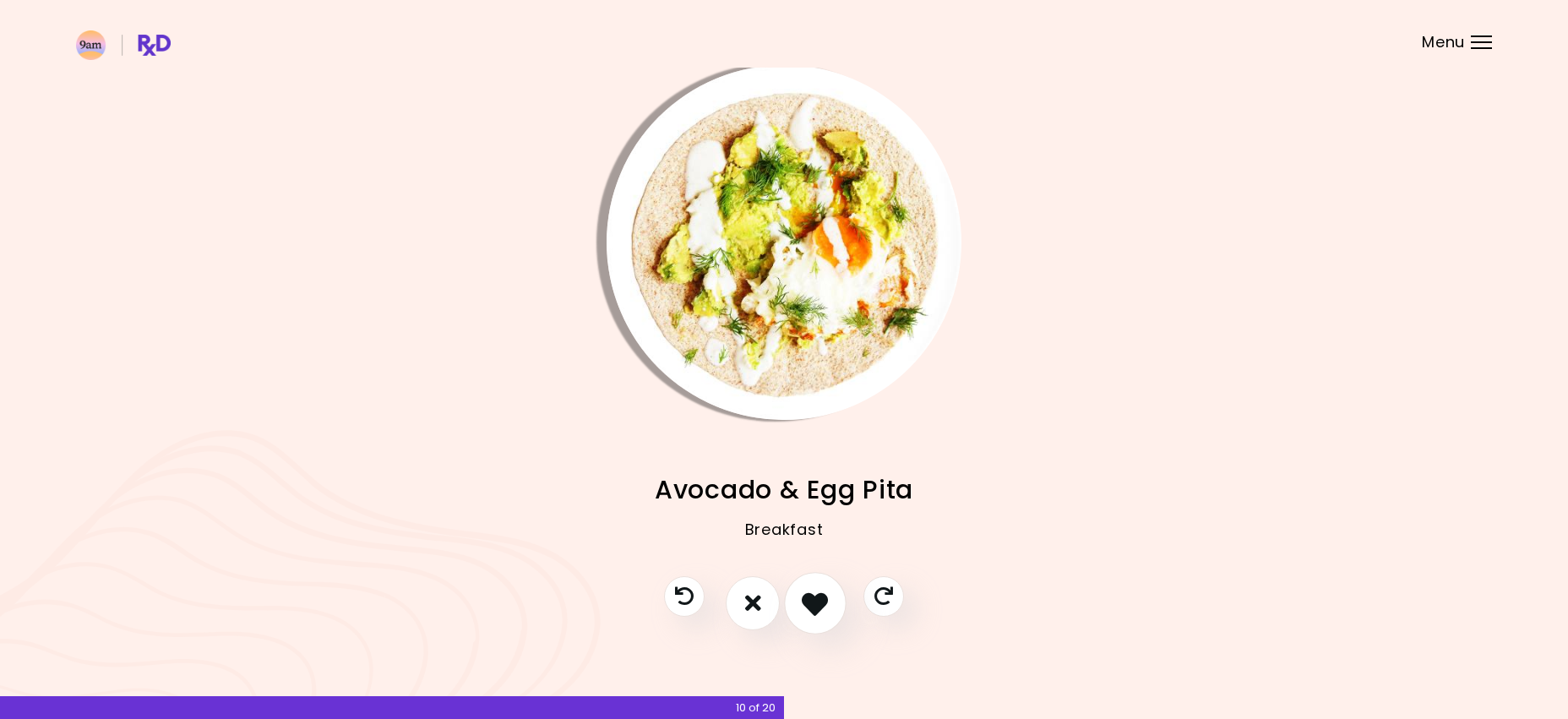 click at bounding box center [815, 603] 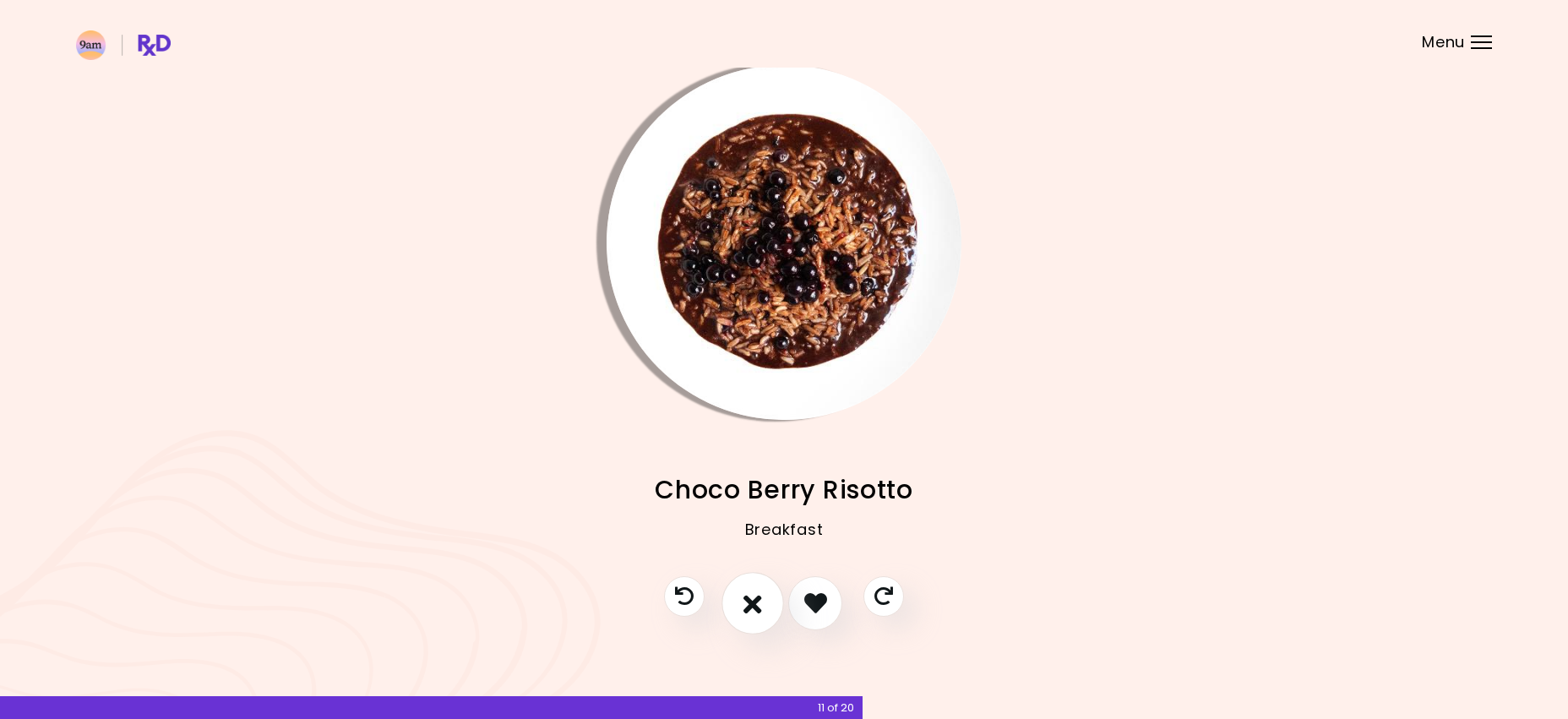 click at bounding box center [753, 602] 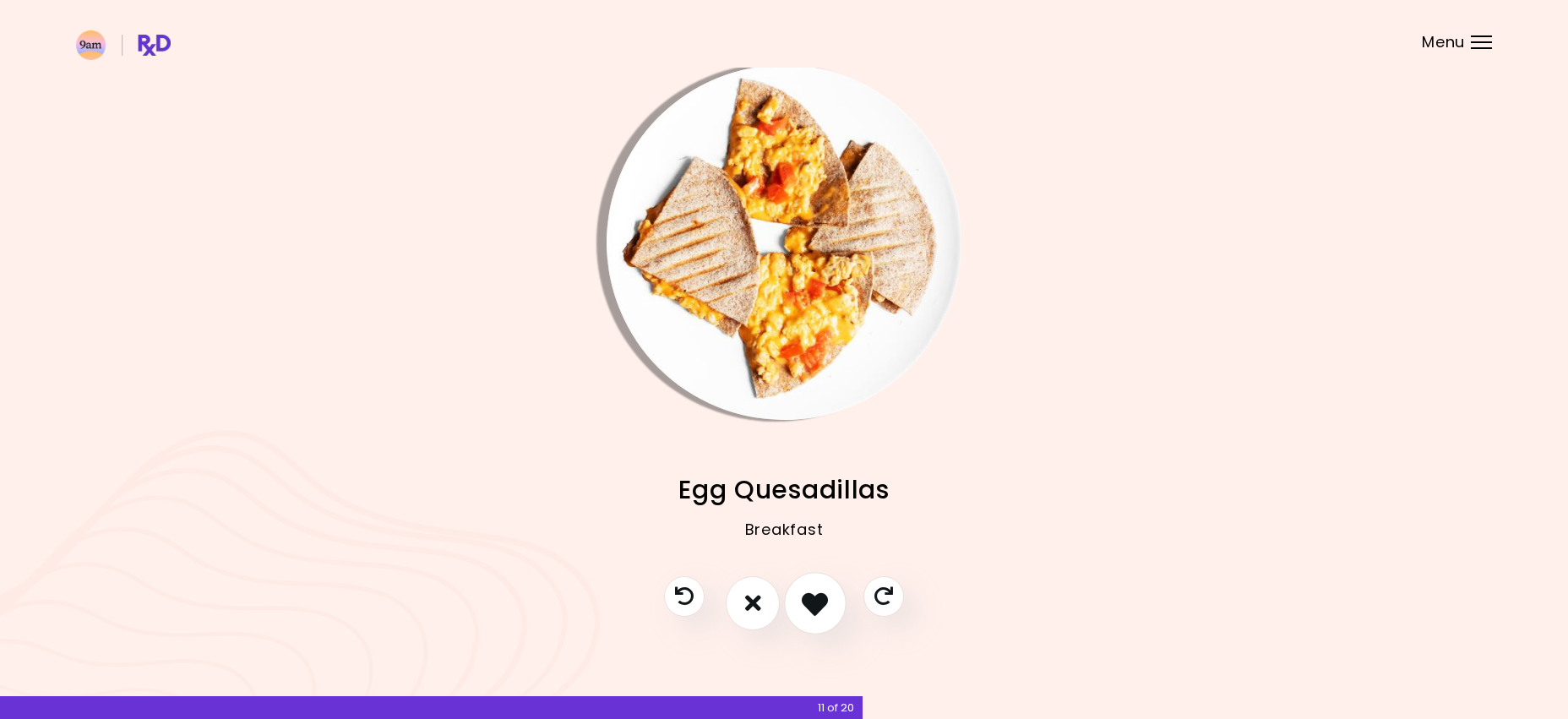 click at bounding box center (815, 603) 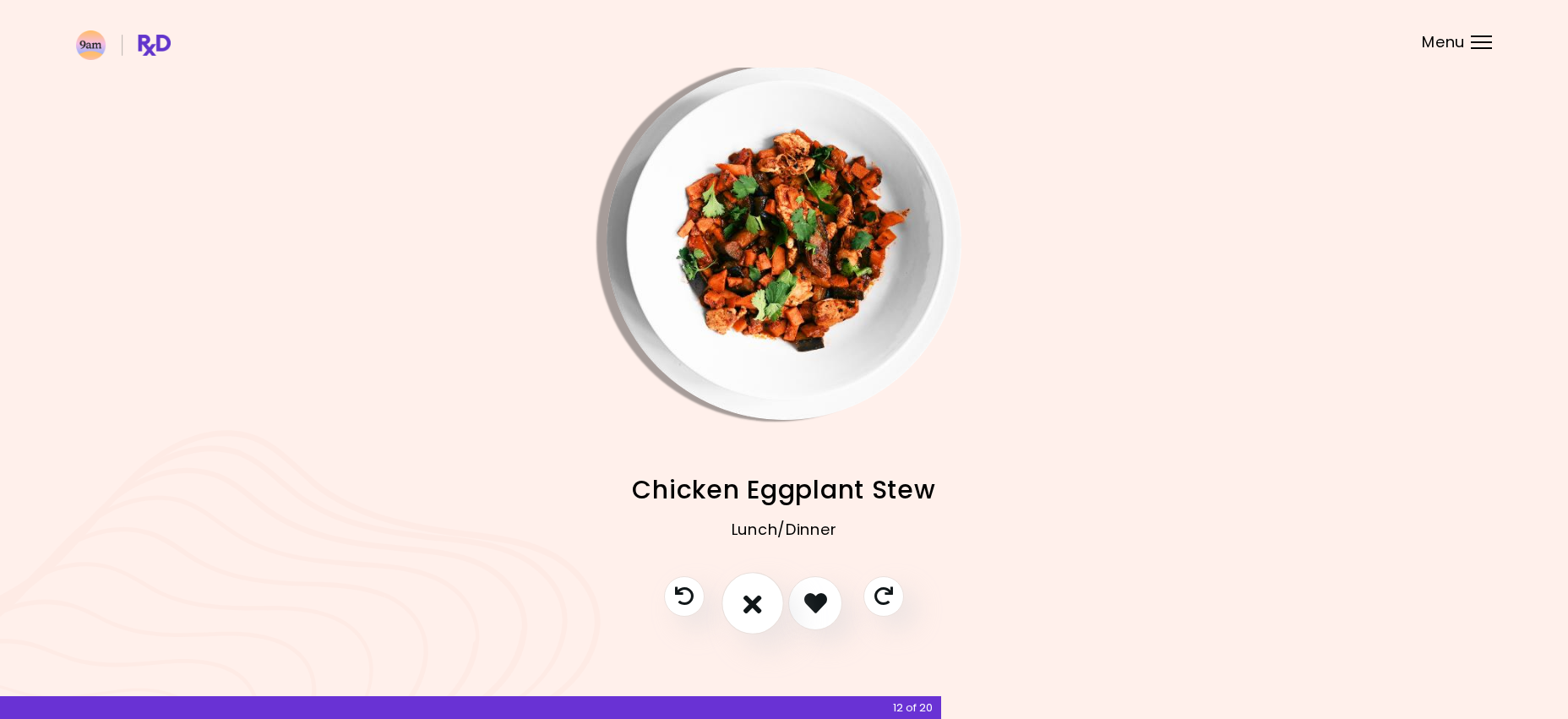click at bounding box center (753, 602) 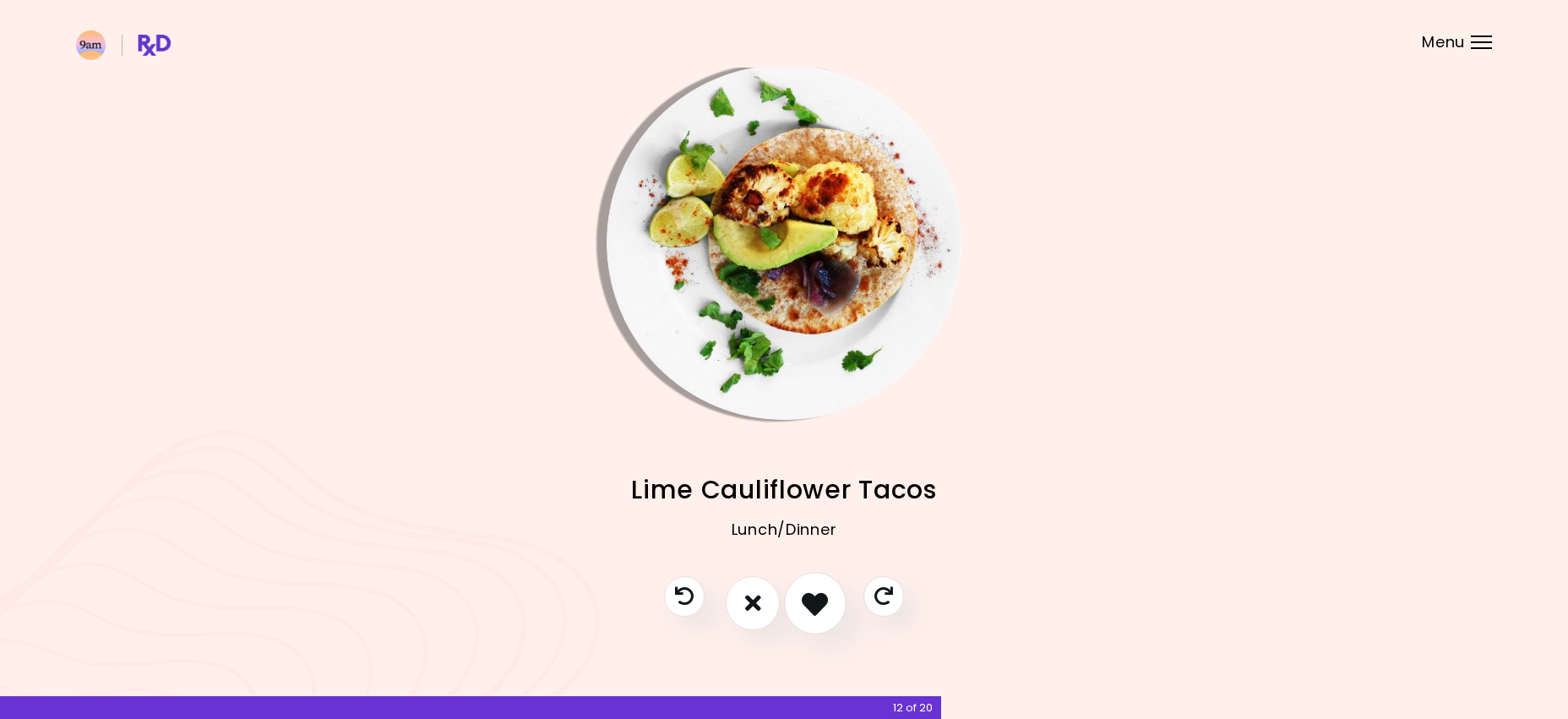 click at bounding box center (814, 602) 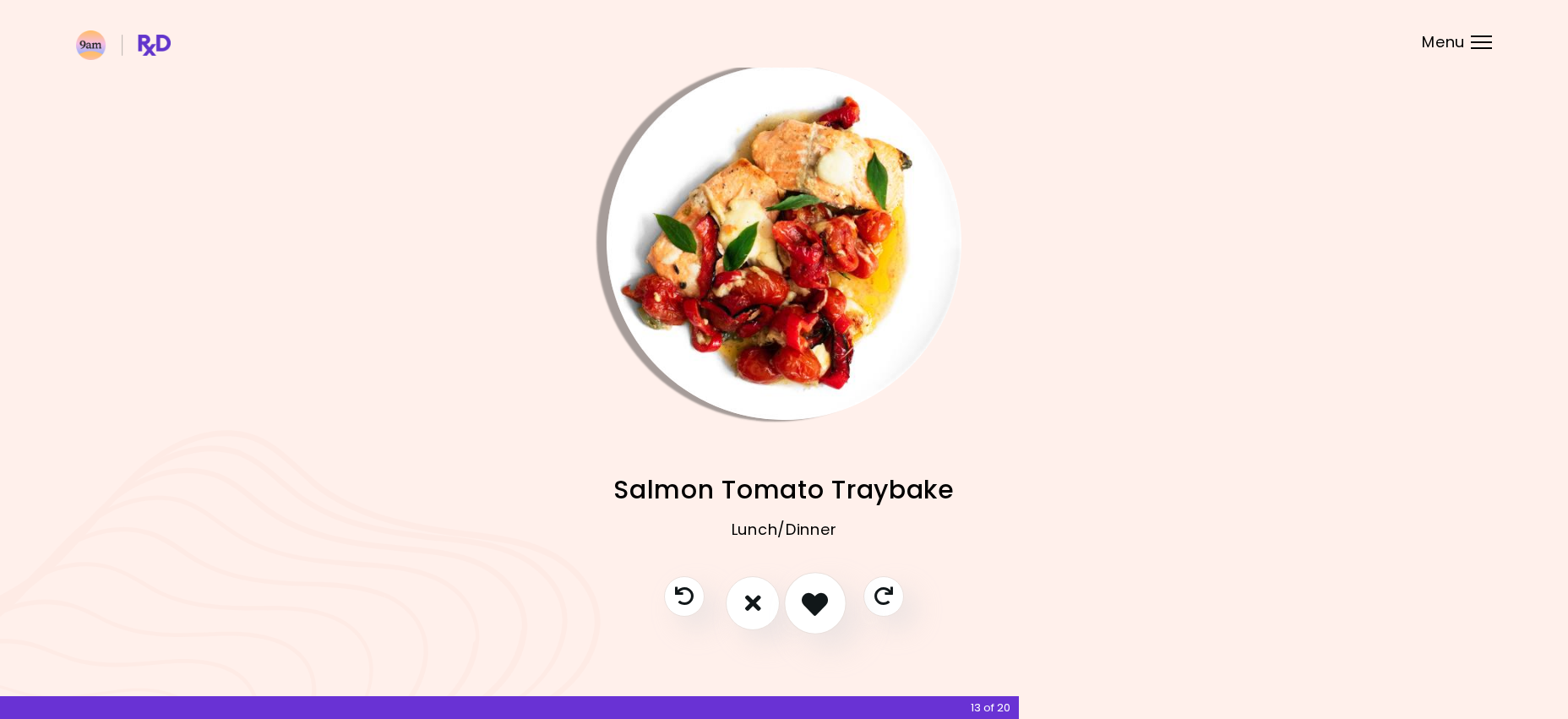 click at bounding box center [814, 602] 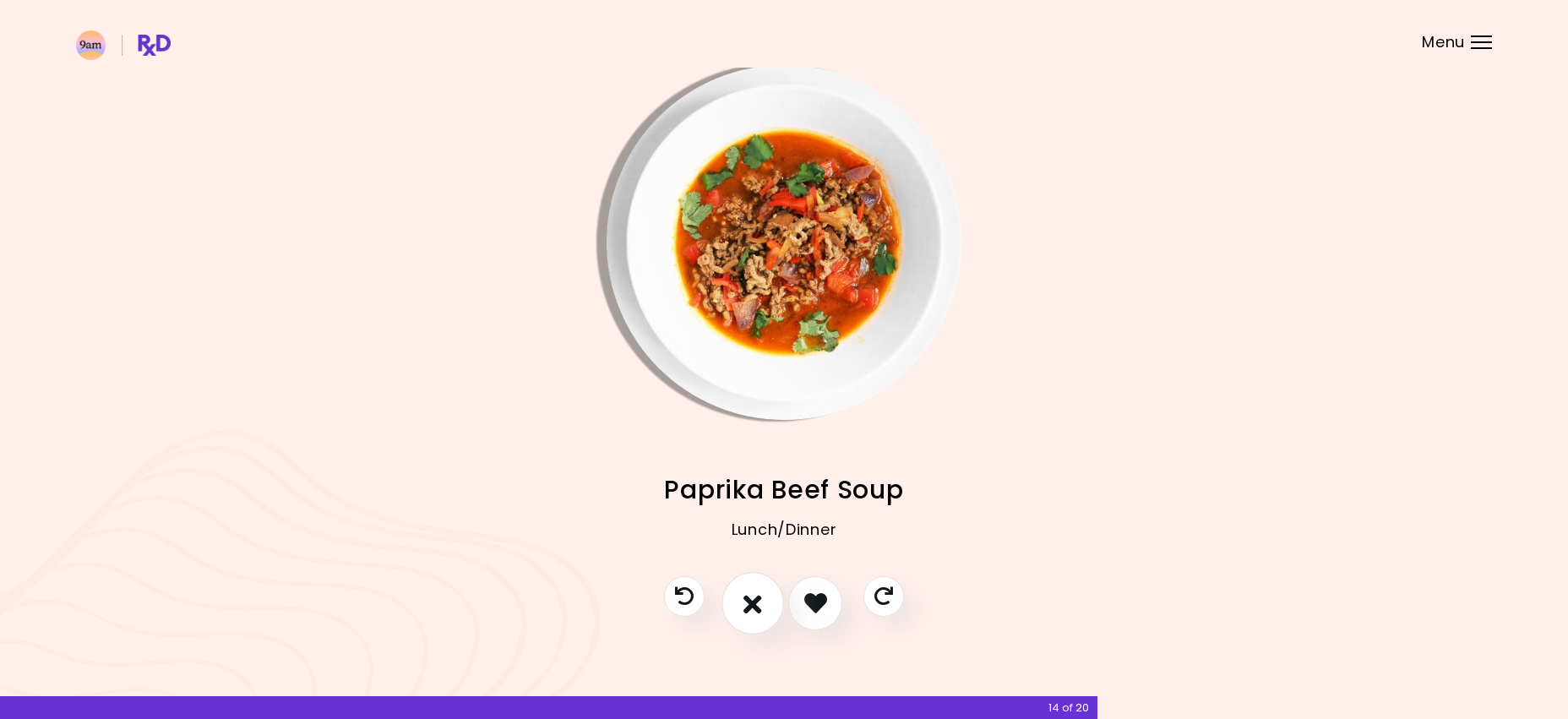 click at bounding box center (753, 602) 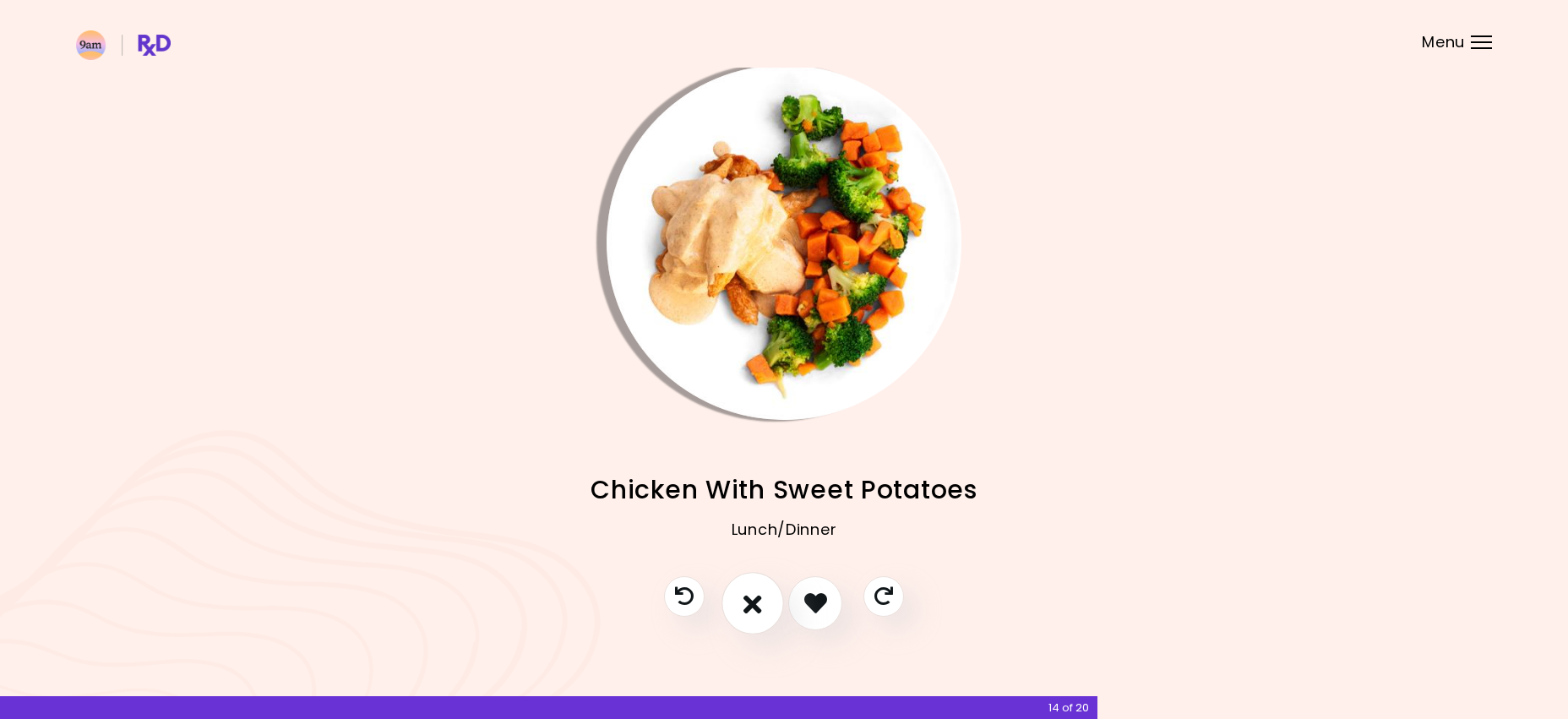 click at bounding box center [753, 602] 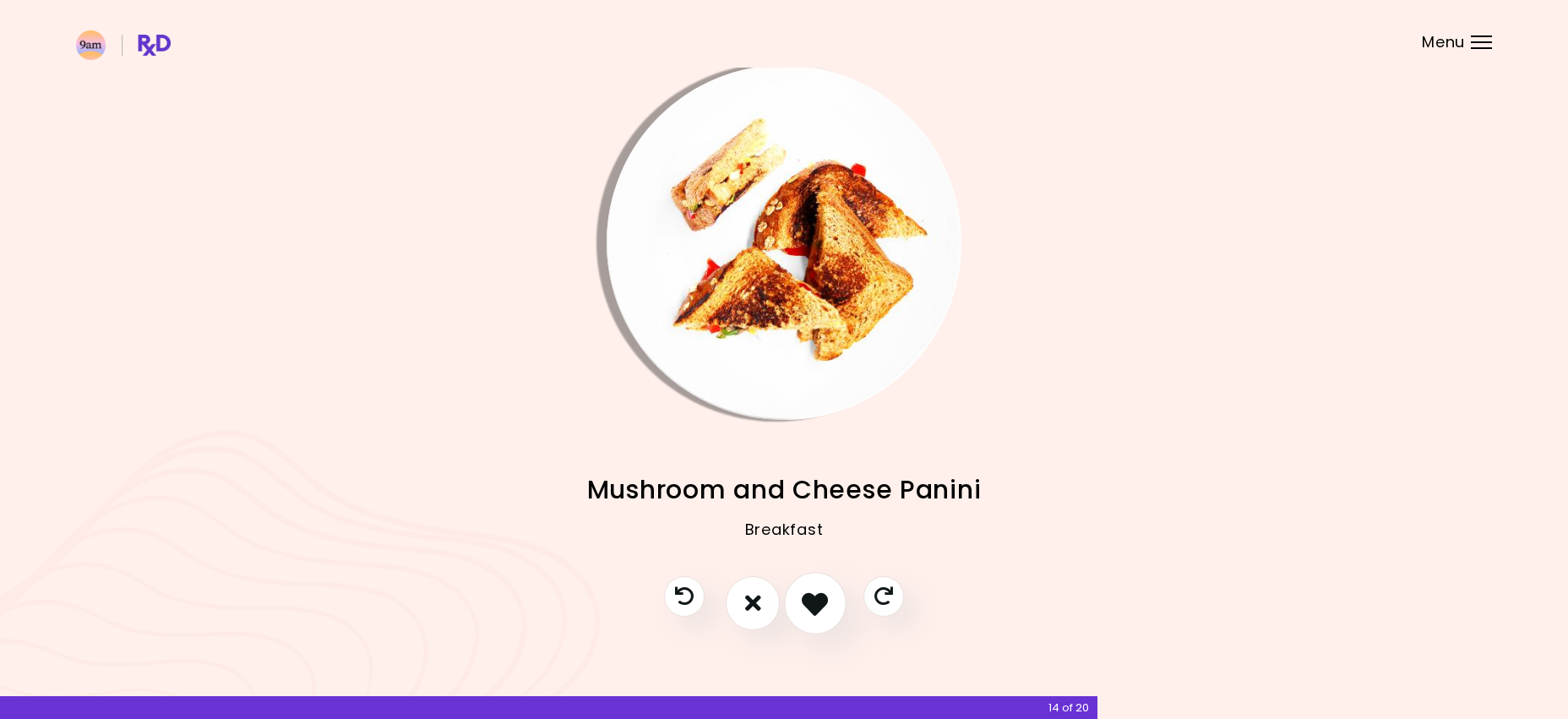 click at bounding box center (814, 602) 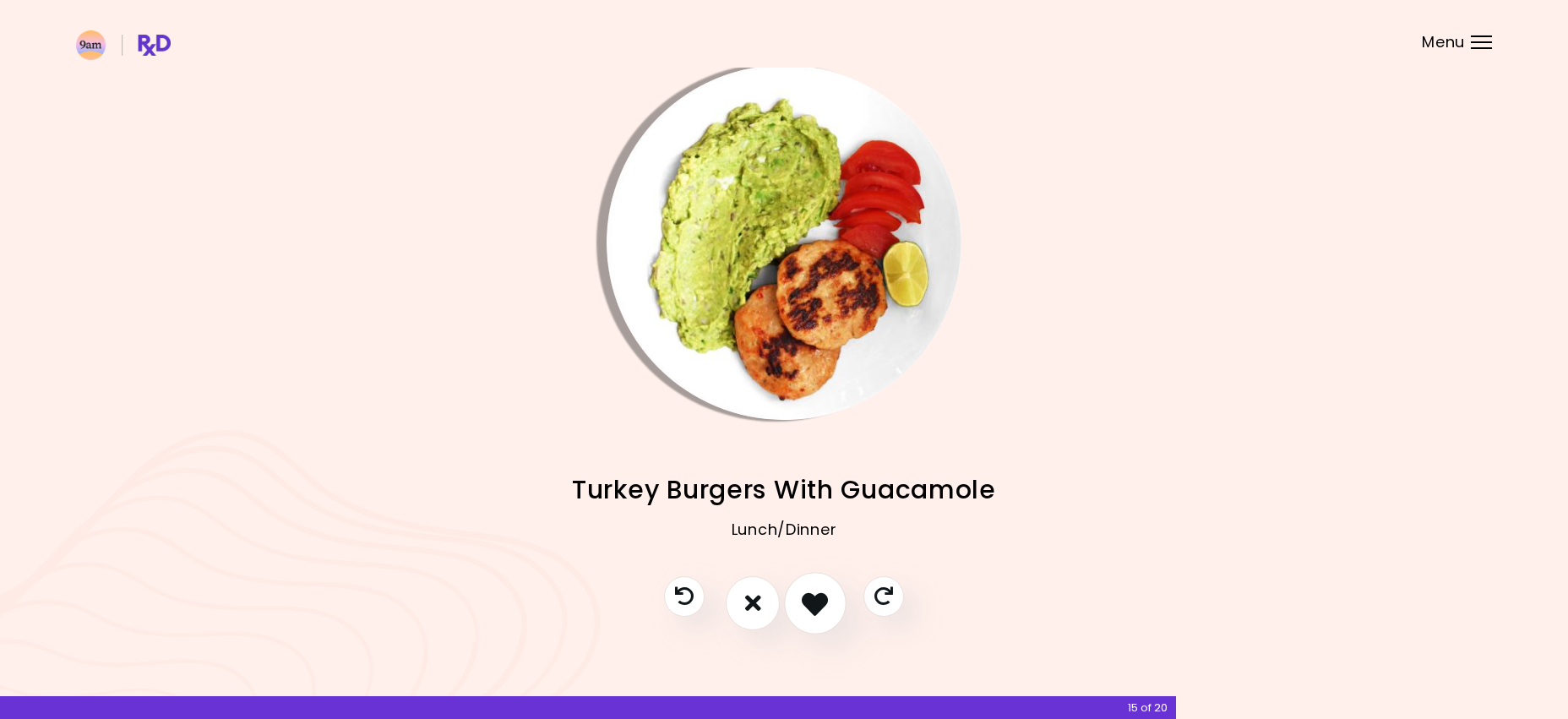 click at bounding box center (814, 602) 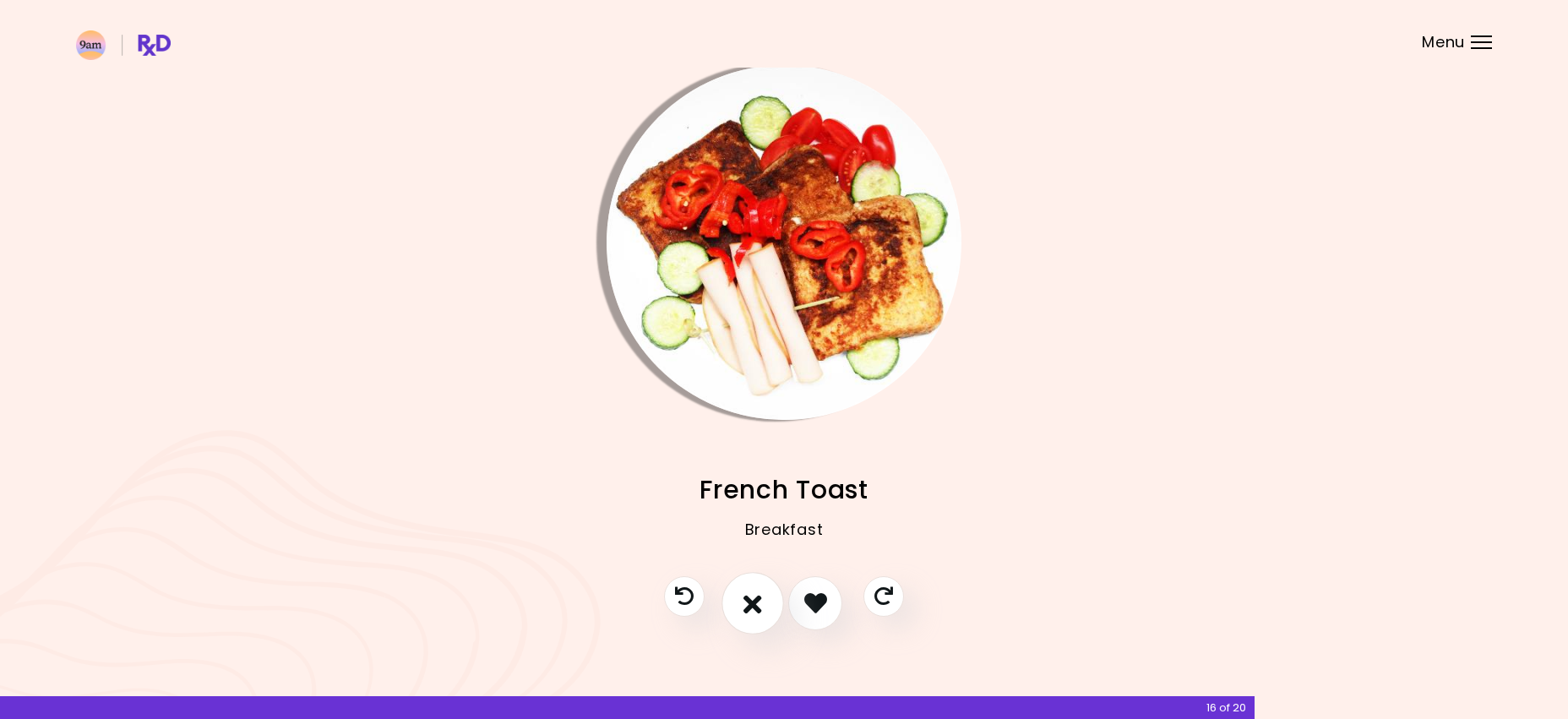 click at bounding box center (753, 603) 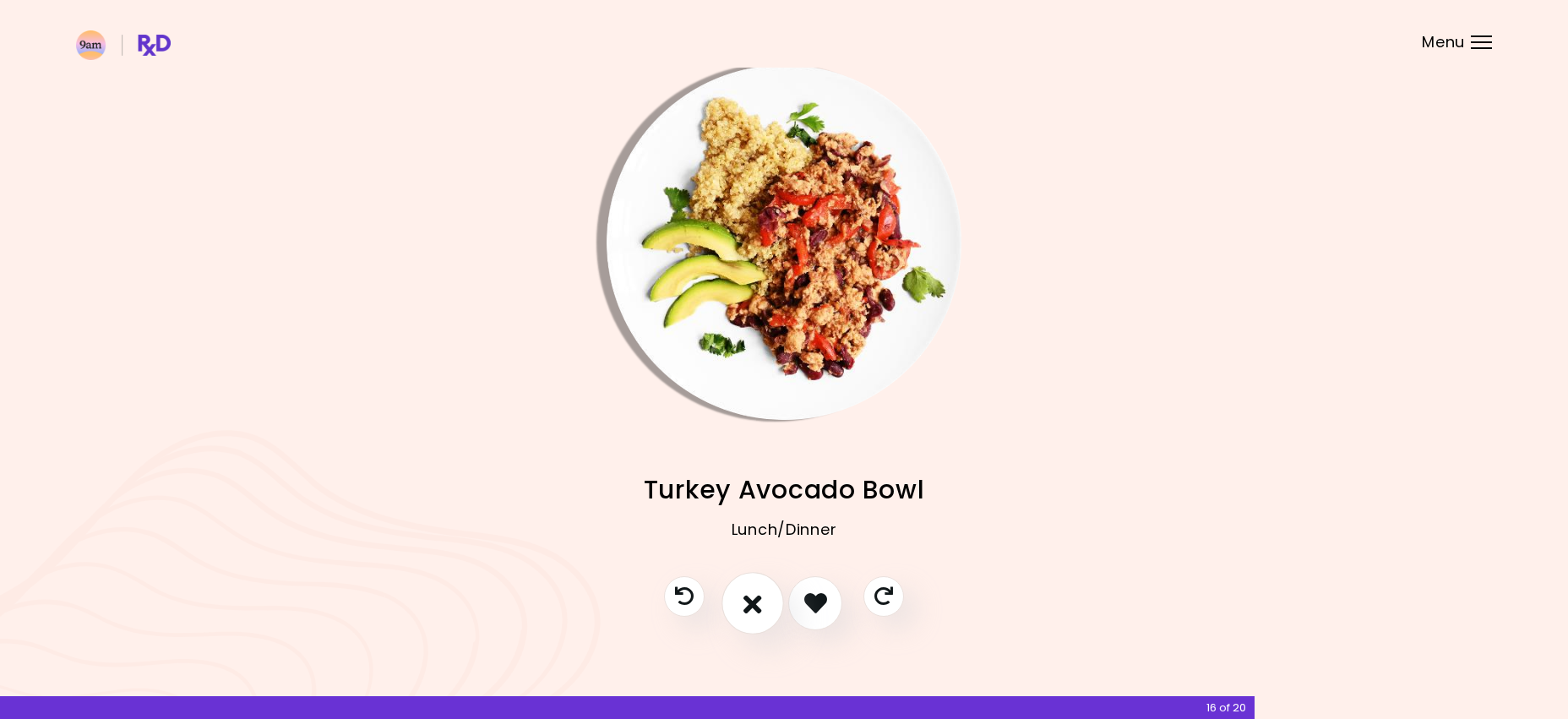 click at bounding box center (753, 603) 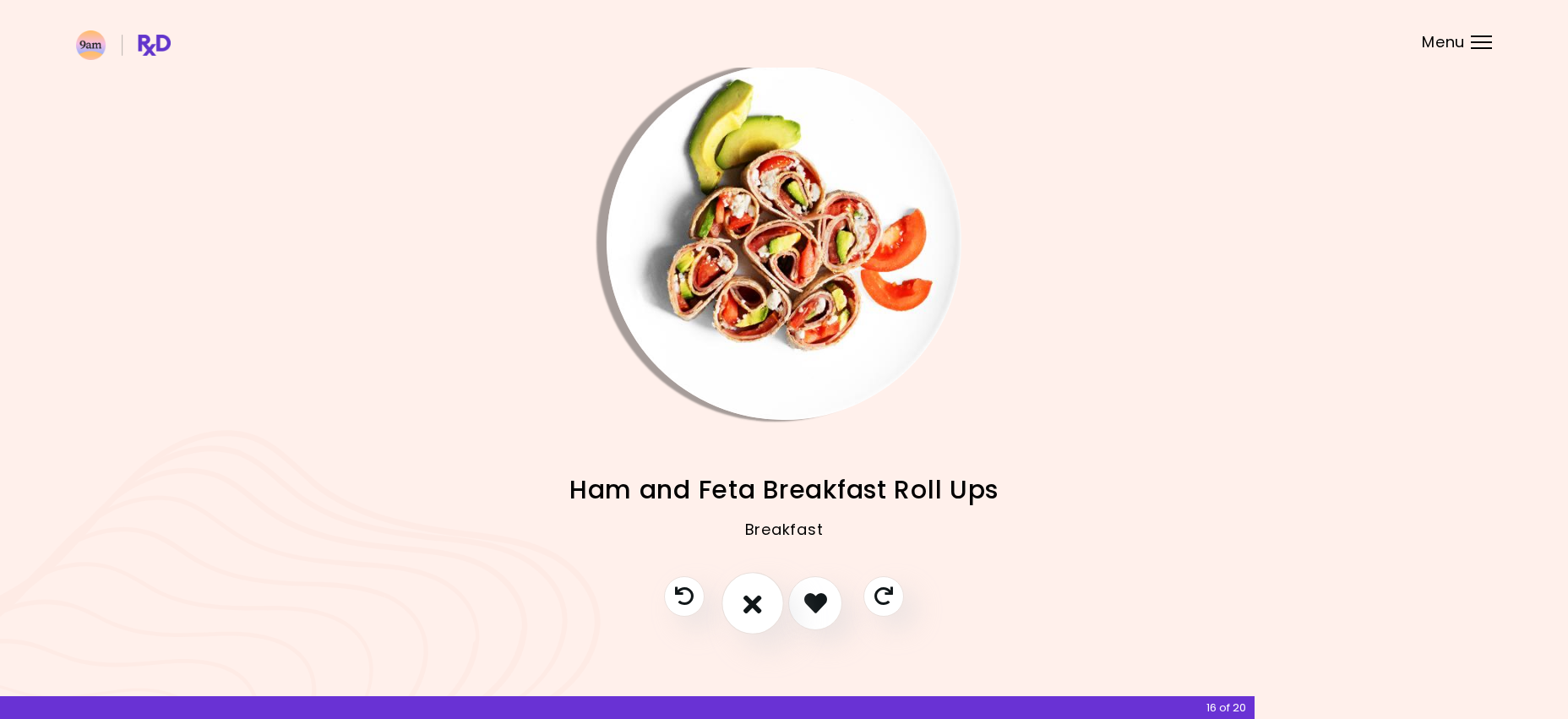 click at bounding box center [753, 602] 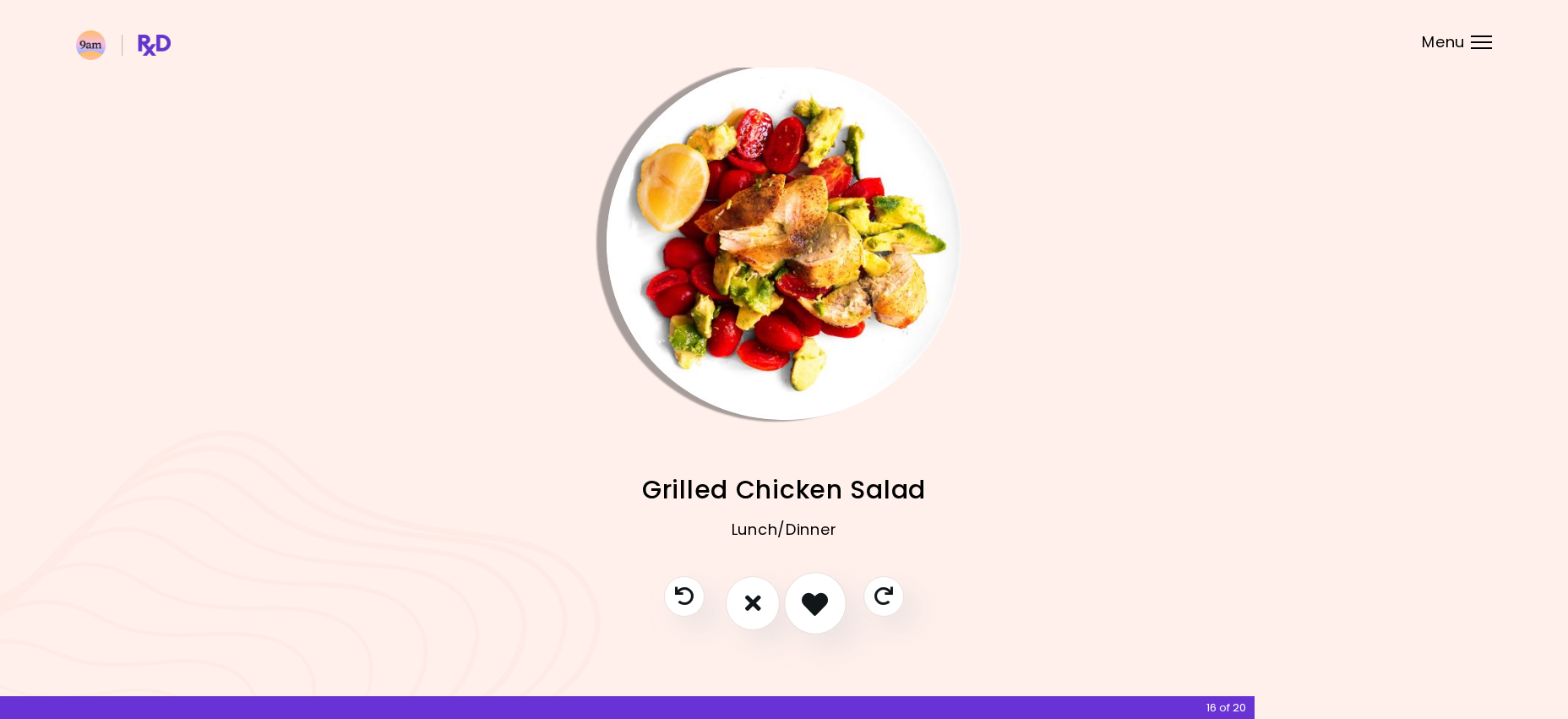 click at bounding box center [815, 603] 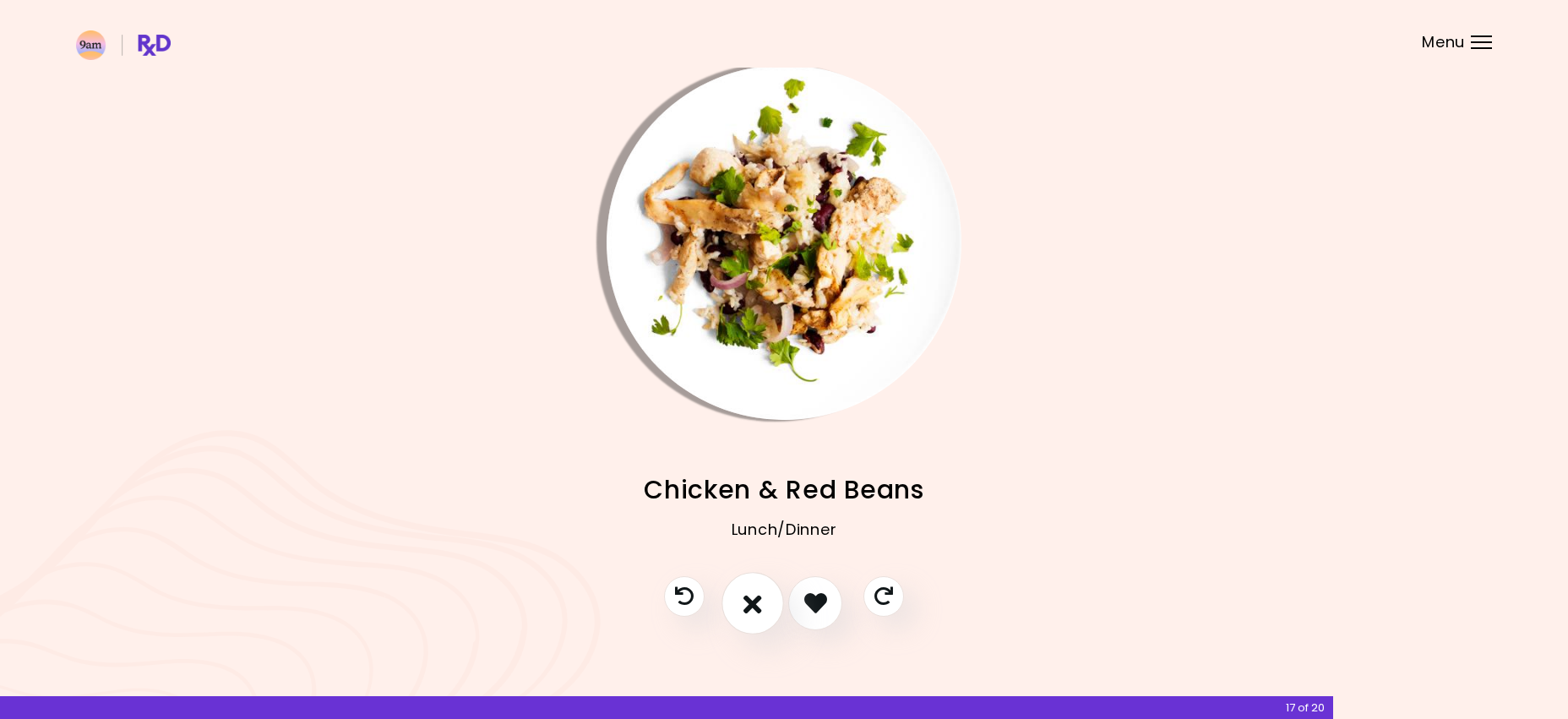 click at bounding box center (753, 602) 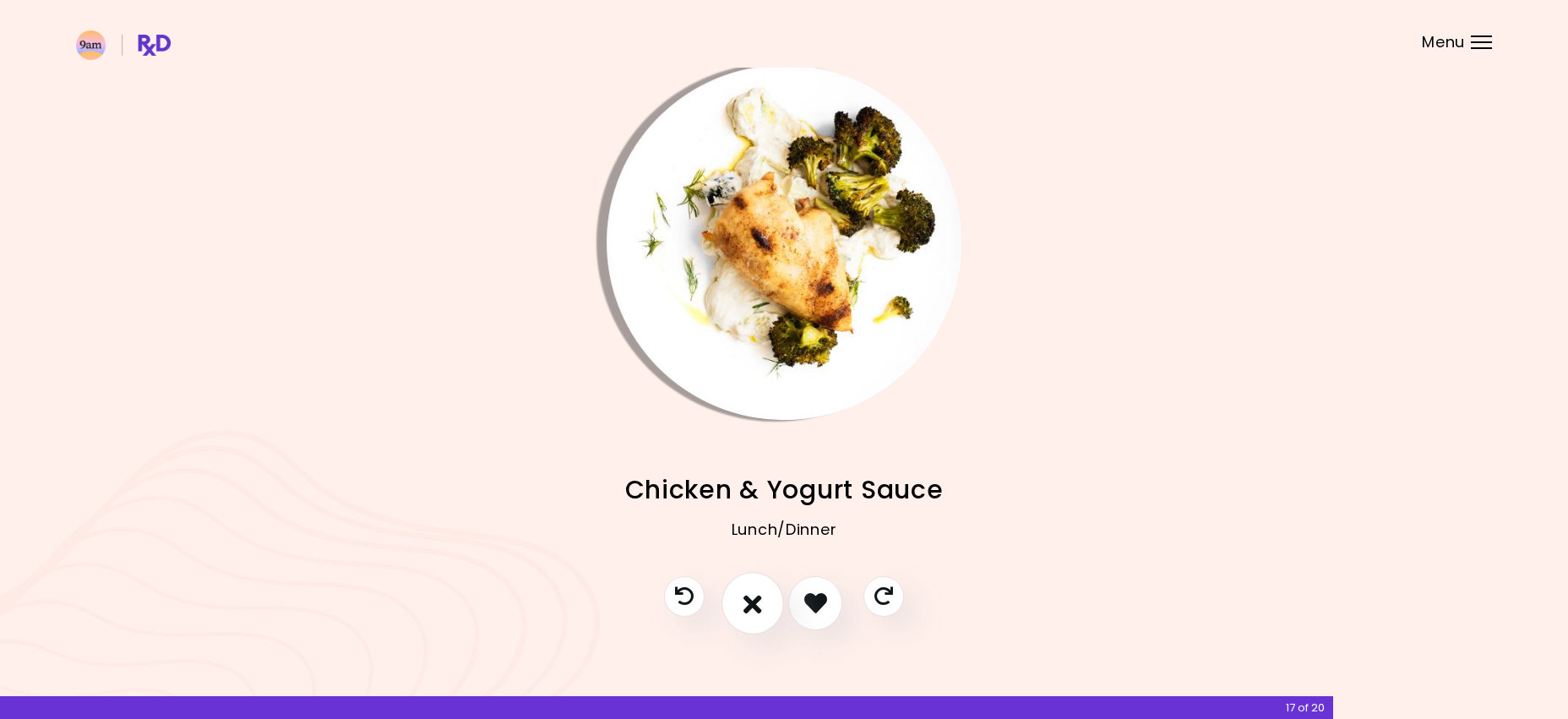 click at bounding box center (753, 602) 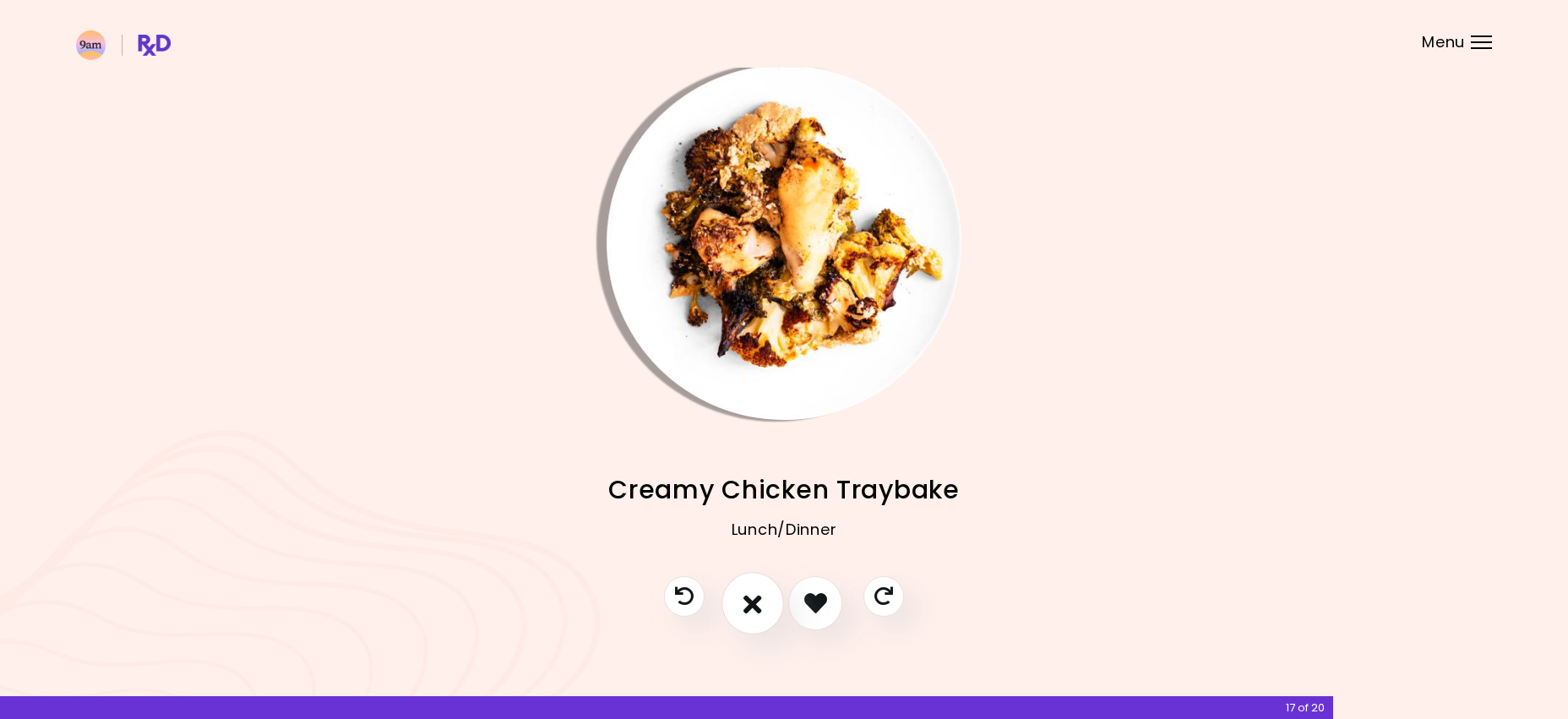 click at bounding box center [753, 603] 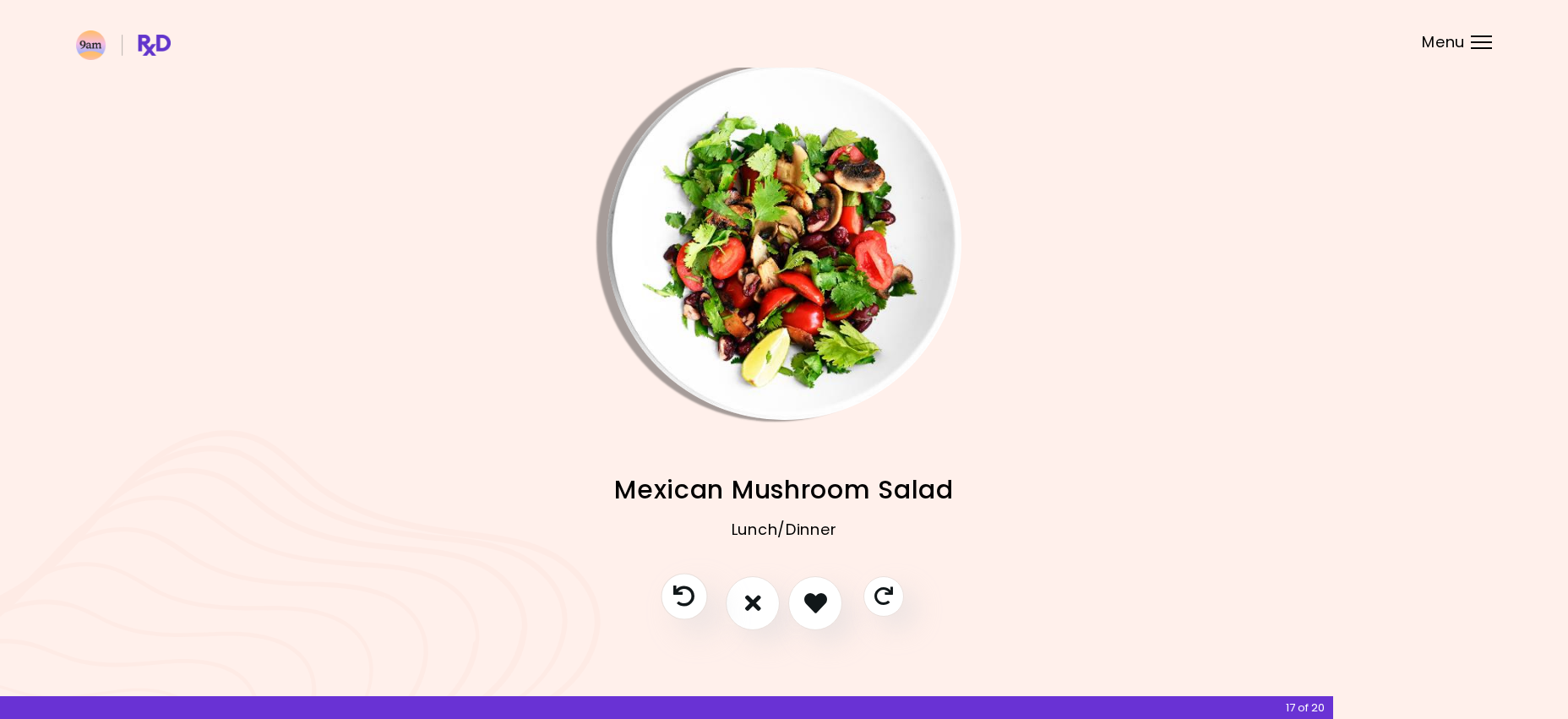 click at bounding box center [683, 596] 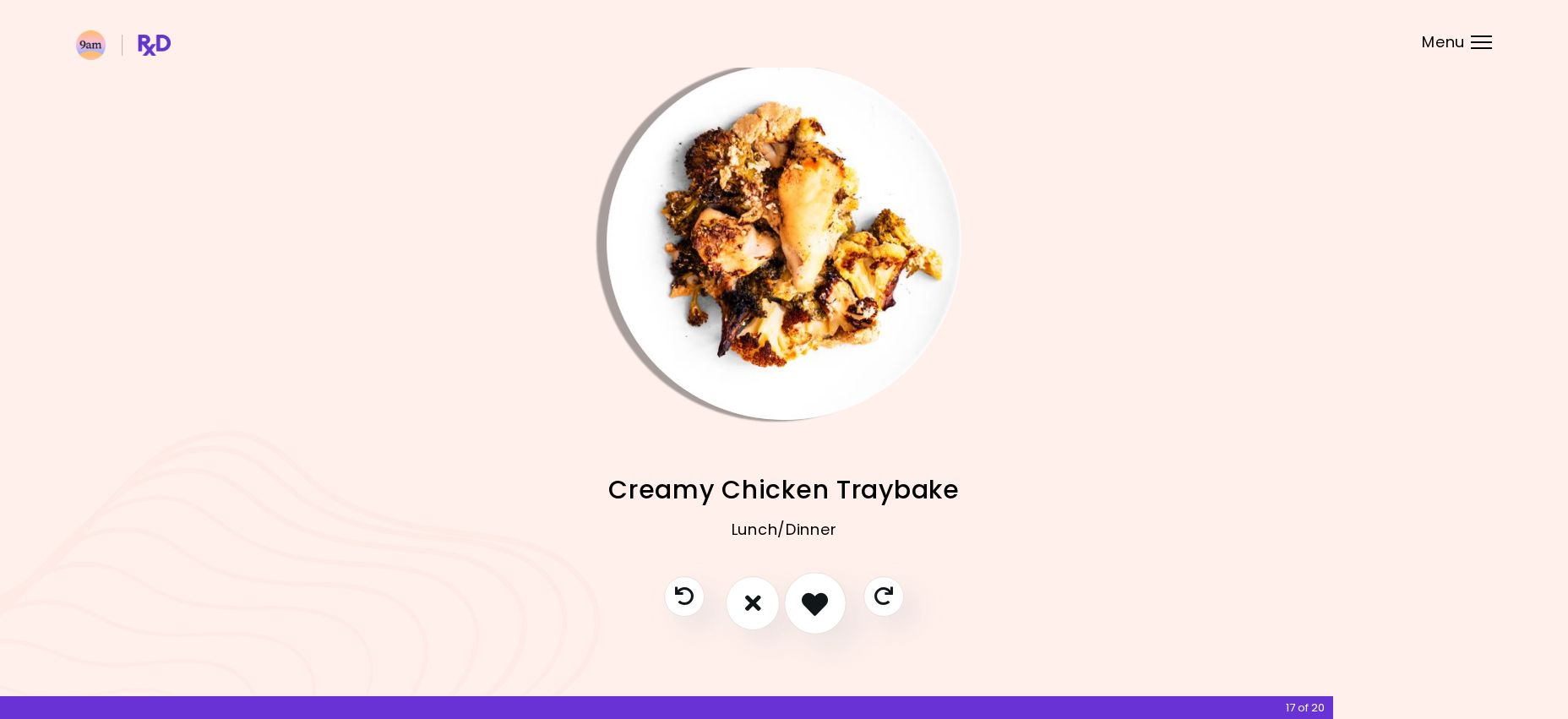 click at bounding box center [814, 602] 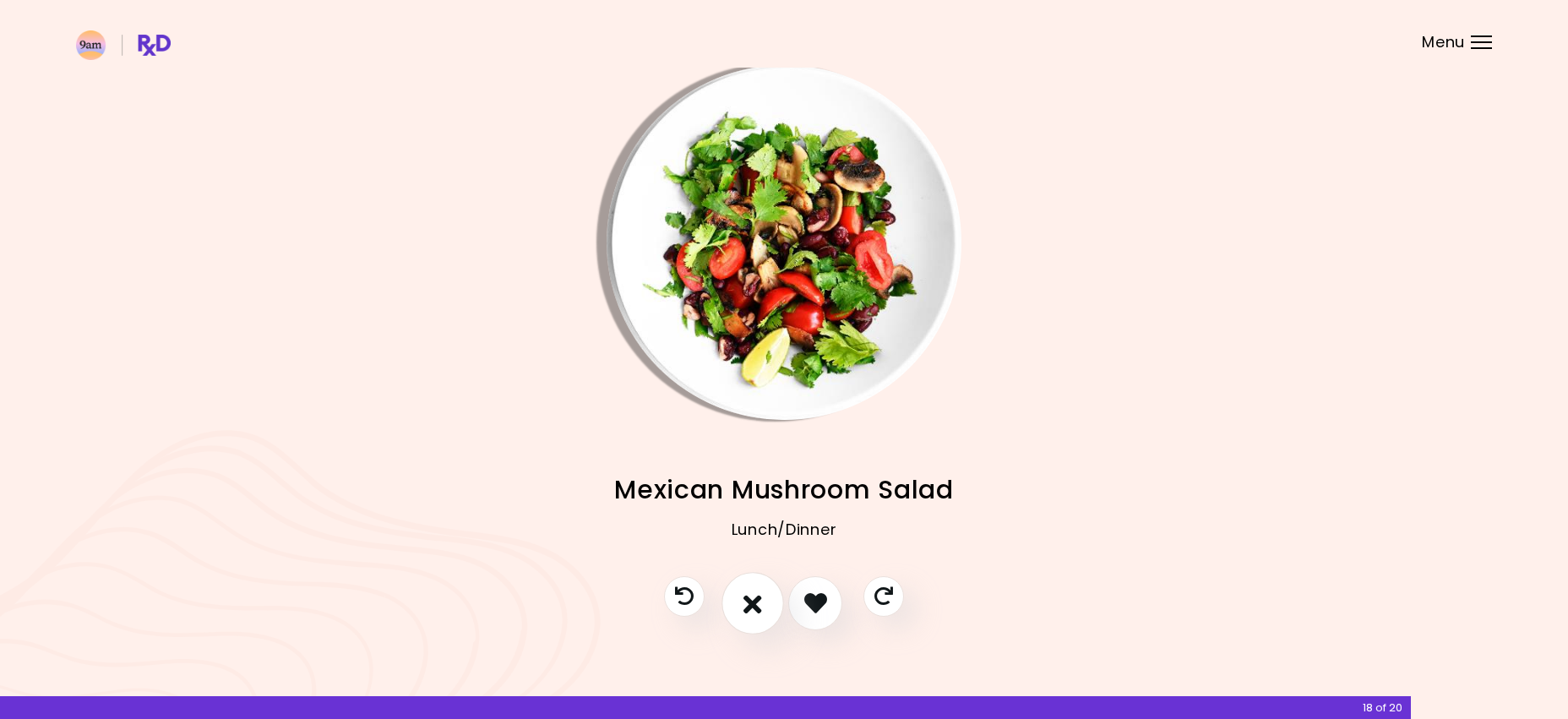 click at bounding box center (753, 603) 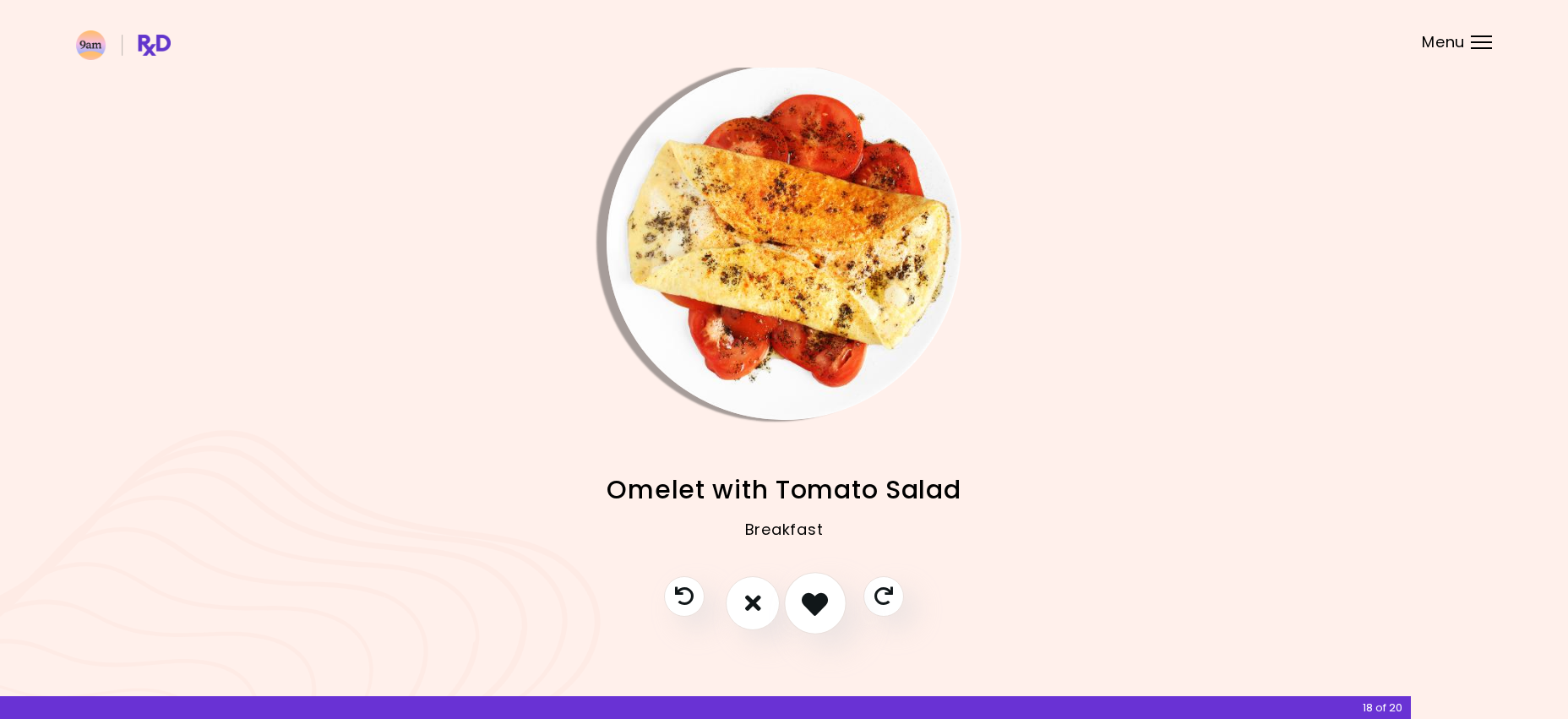 click at bounding box center (814, 602) 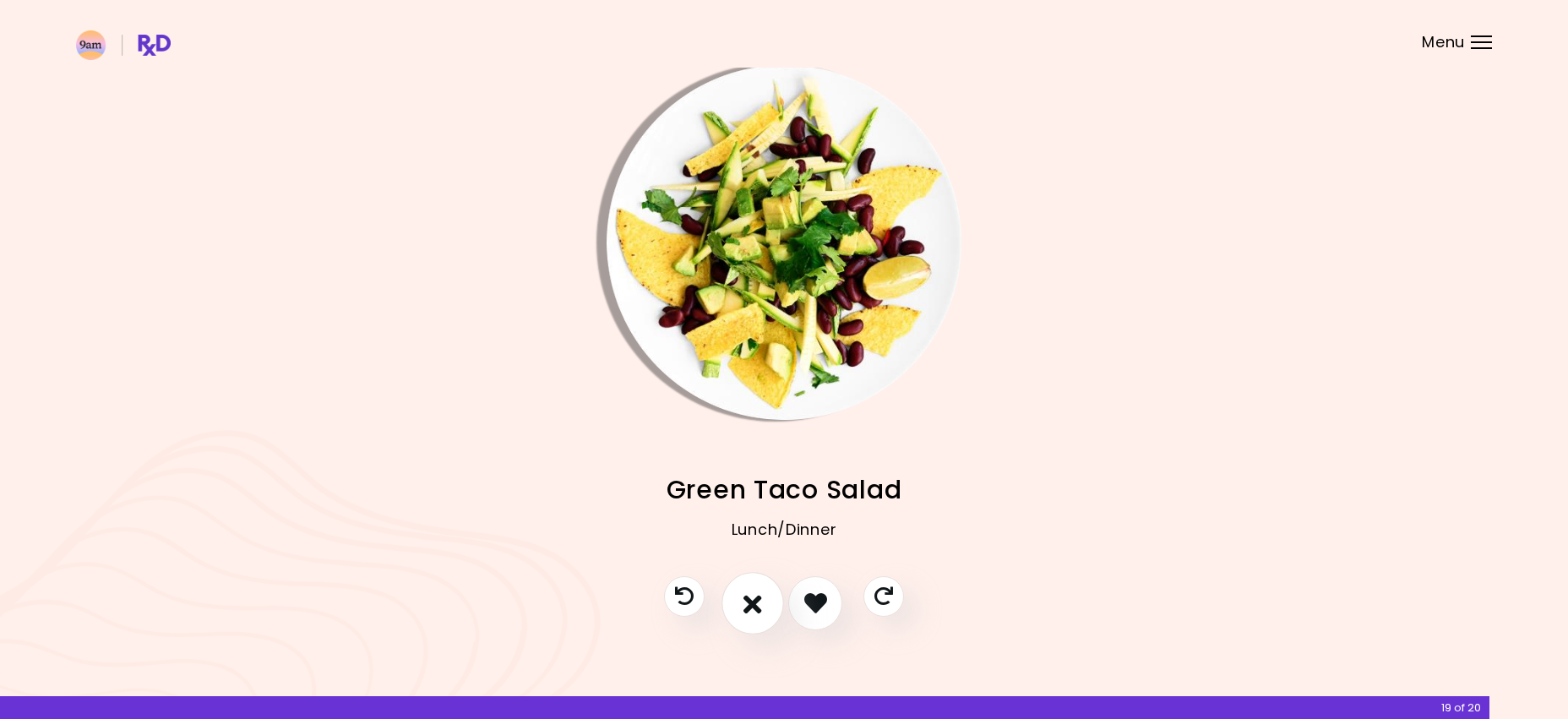 click at bounding box center [753, 602] 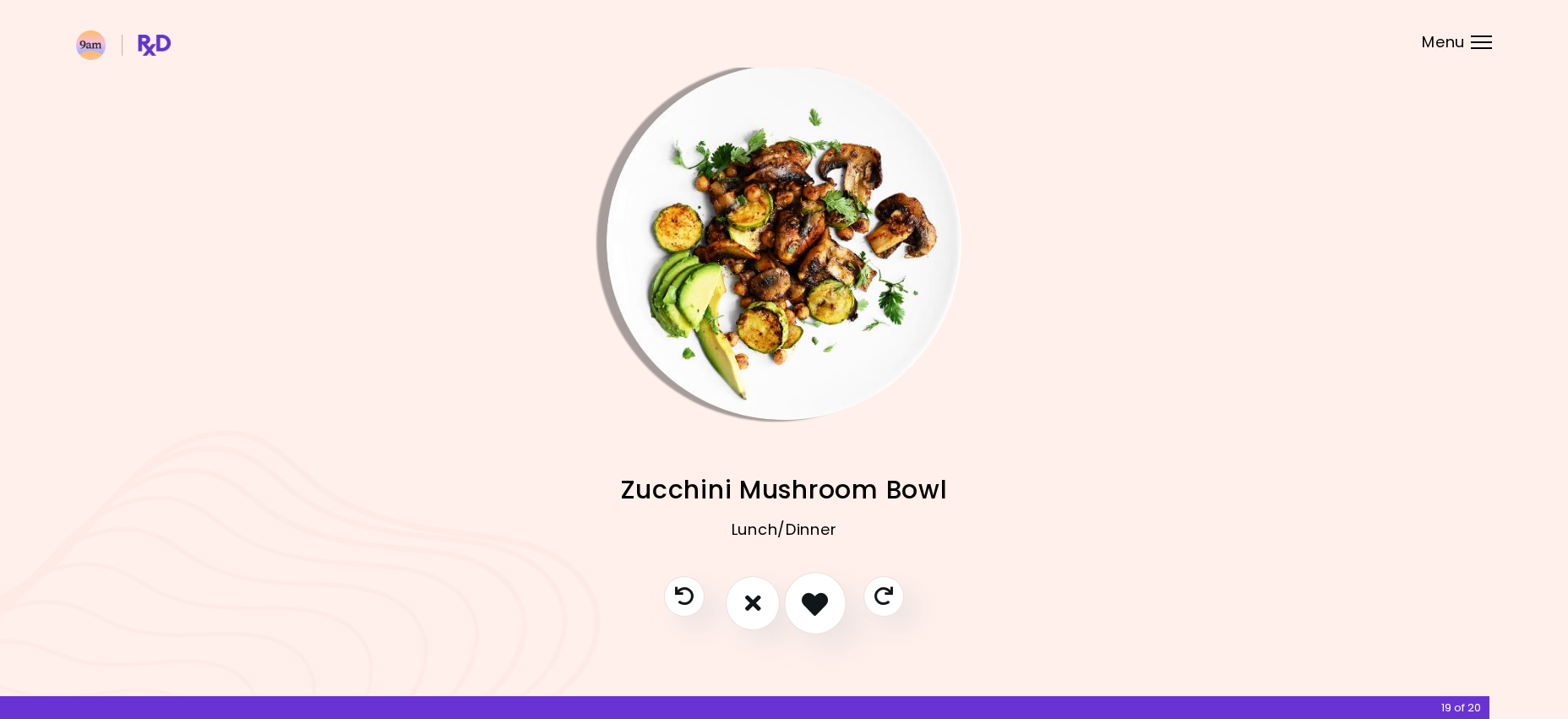 click at bounding box center [815, 603] 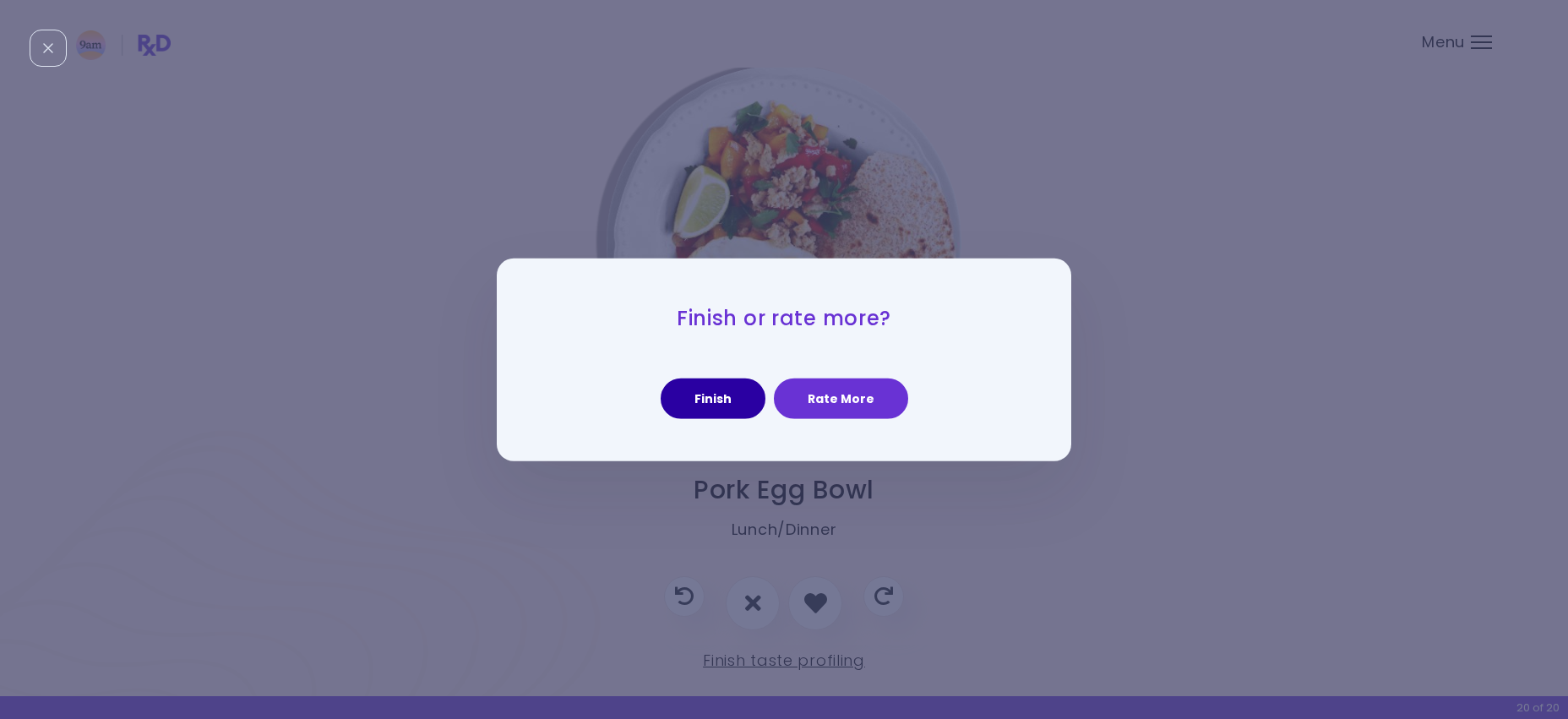 click on "Finish" at bounding box center [713, 399] 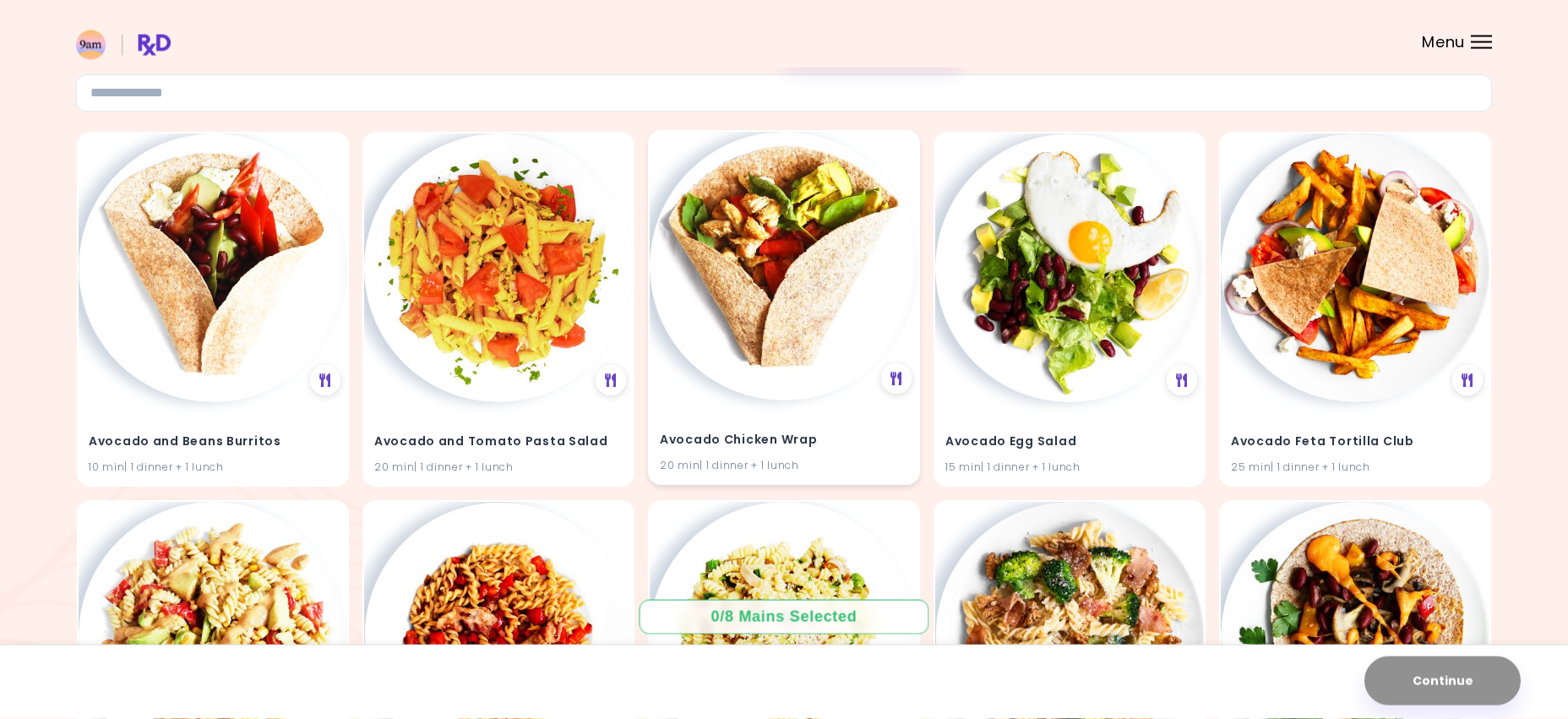 scroll, scrollTop: 109, scrollLeft: 0, axis: vertical 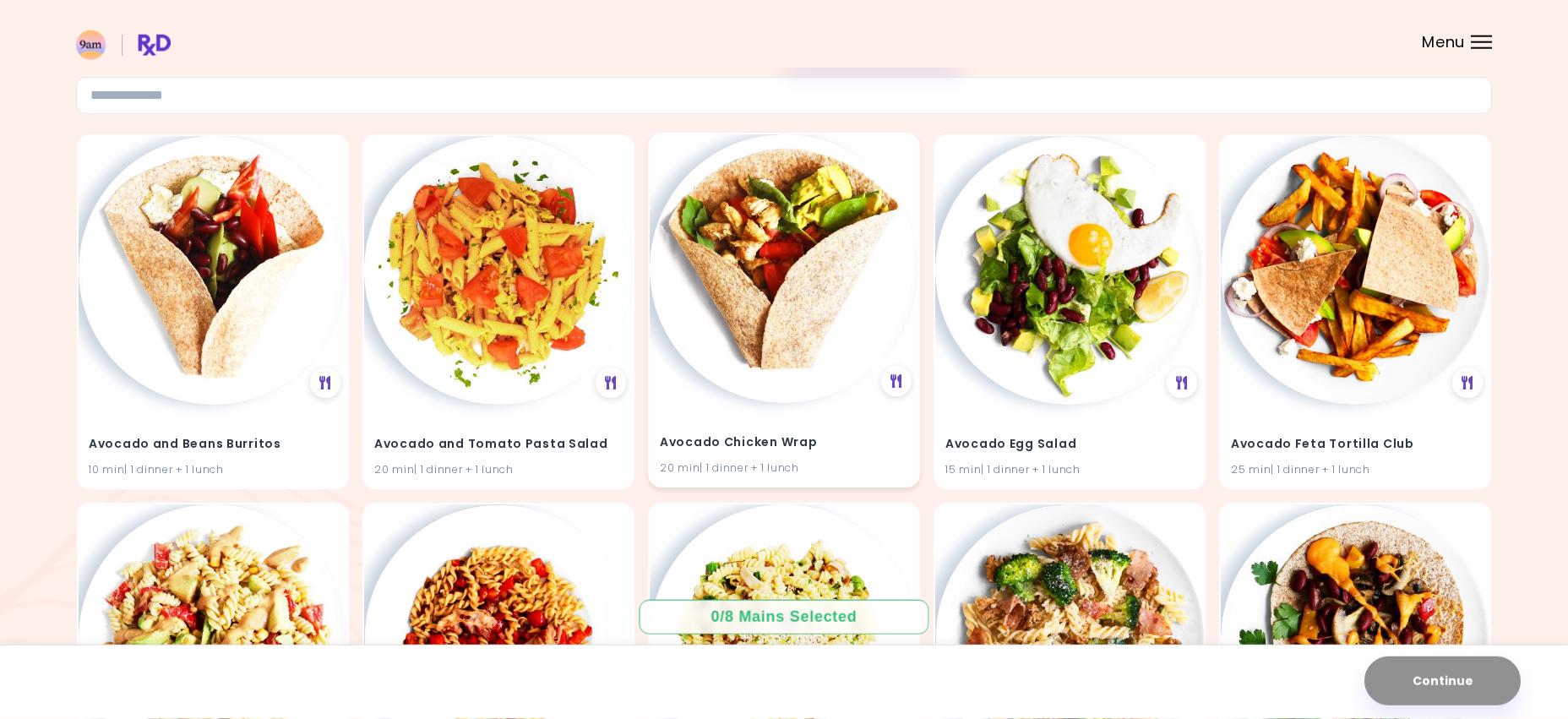 click at bounding box center (784, 269) 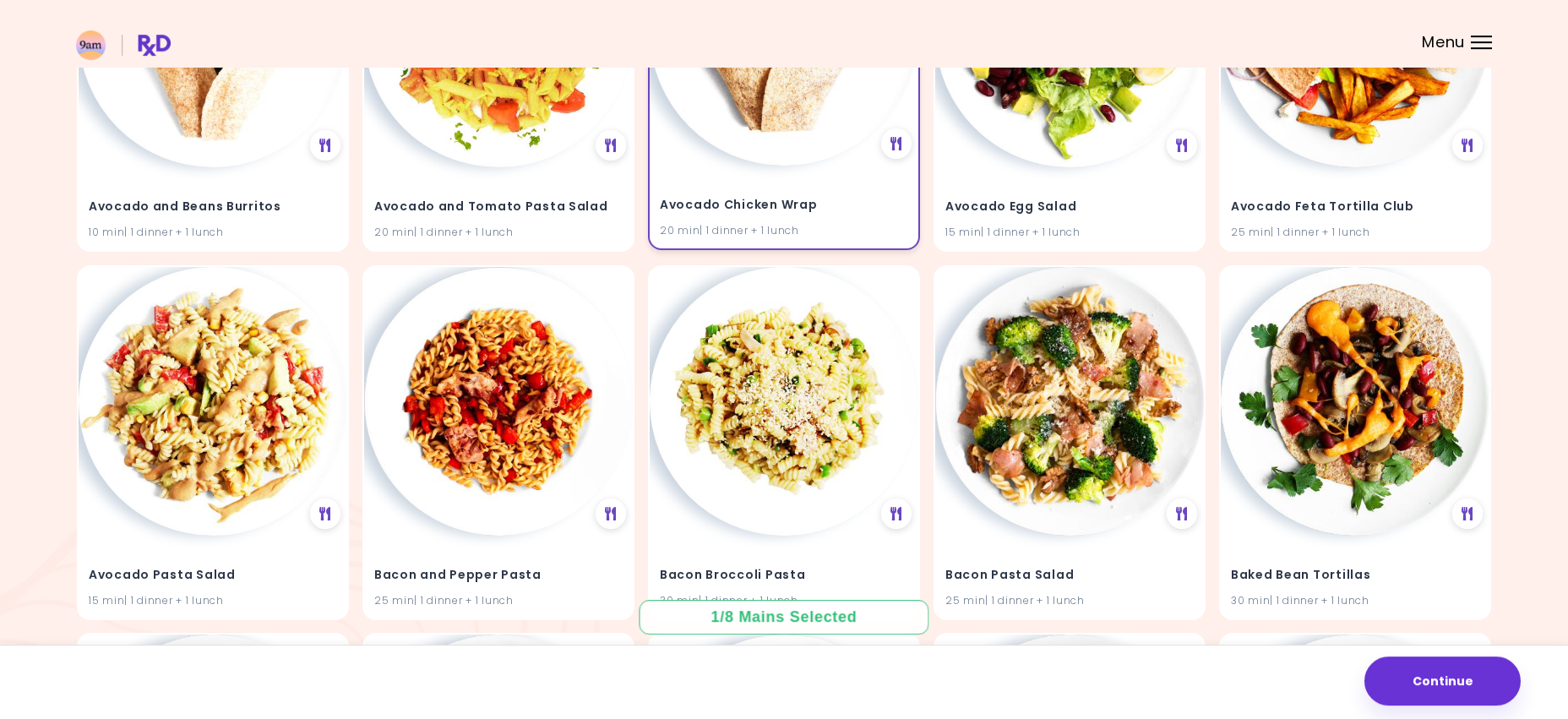 scroll, scrollTop: 350, scrollLeft: 0, axis: vertical 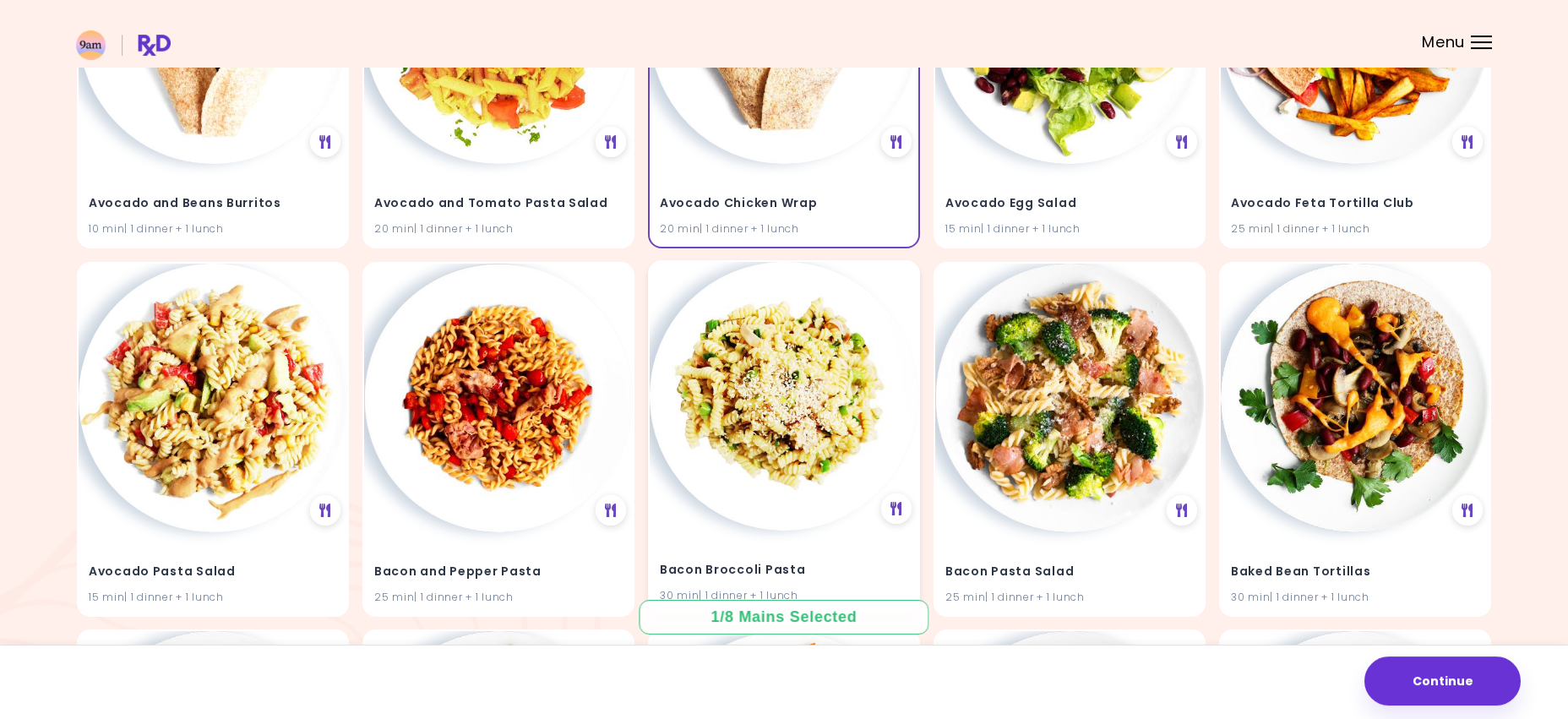 click at bounding box center [784, 396] 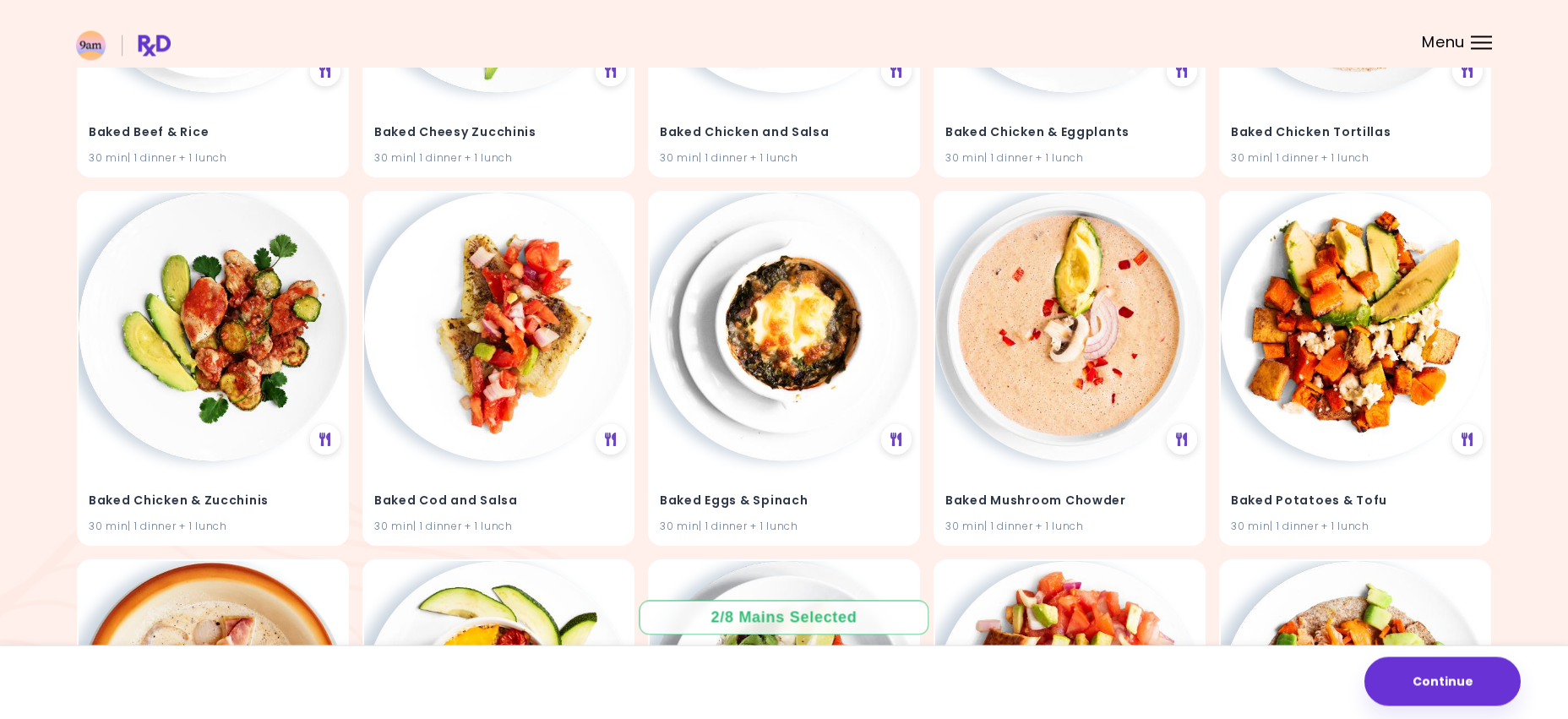 scroll, scrollTop: 1157, scrollLeft: 0, axis: vertical 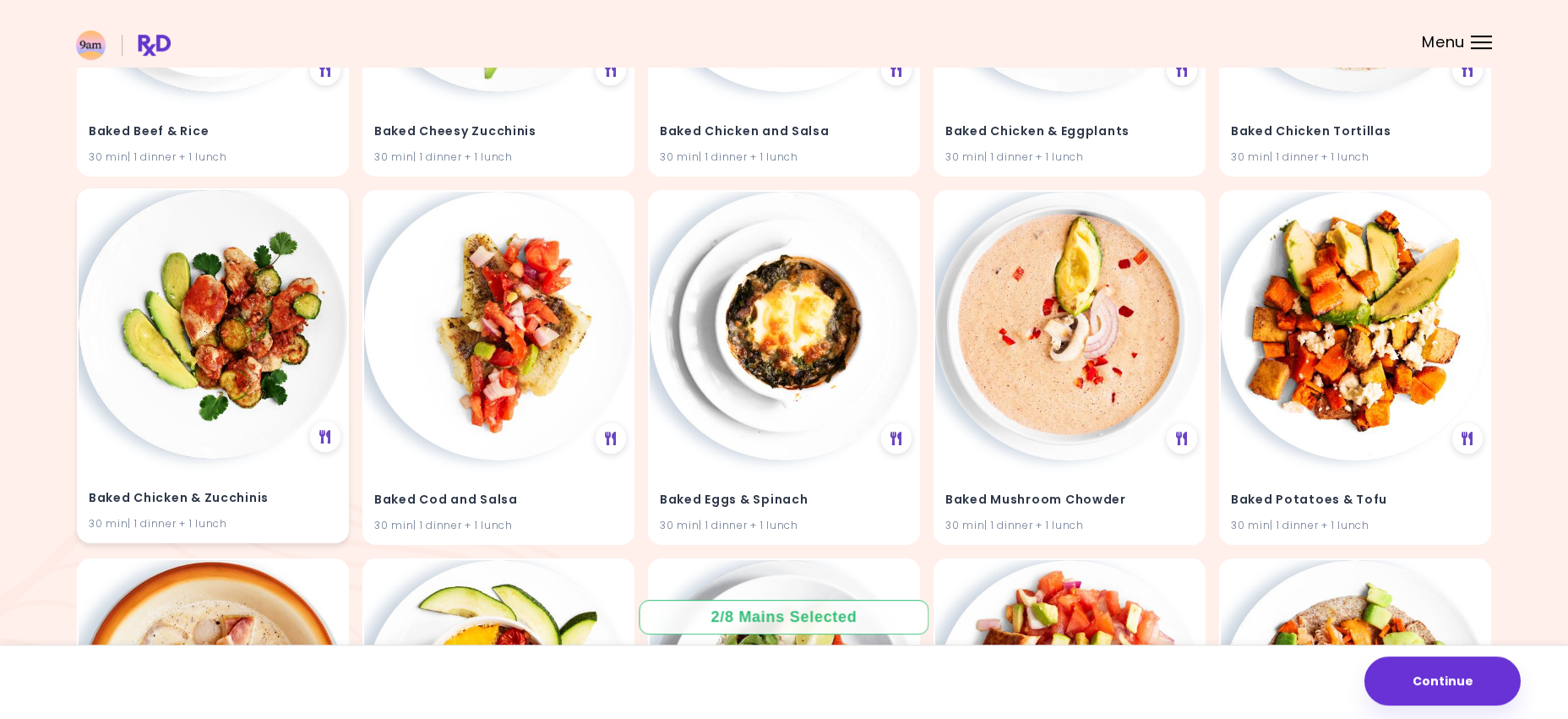 click at bounding box center (213, 324) 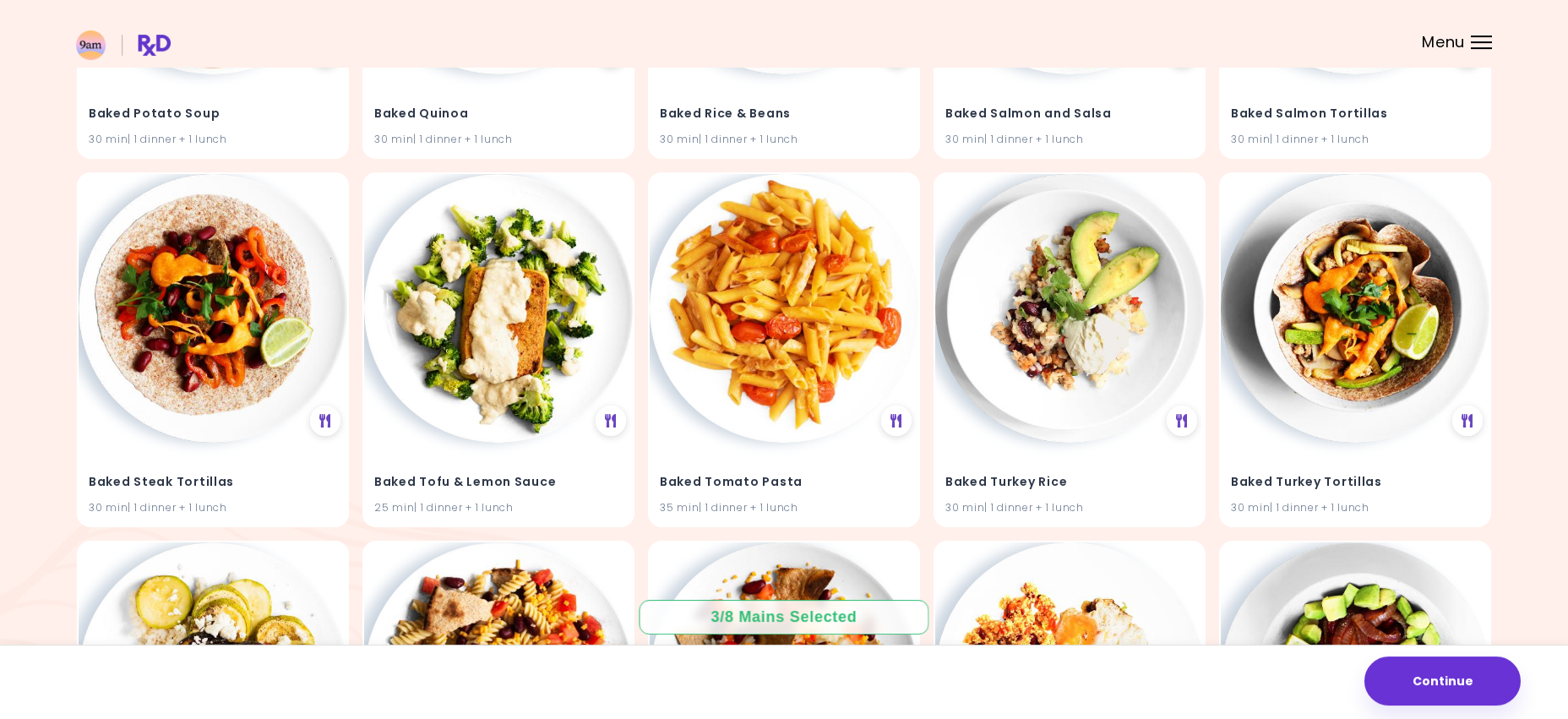 scroll, scrollTop: 1924, scrollLeft: 0, axis: vertical 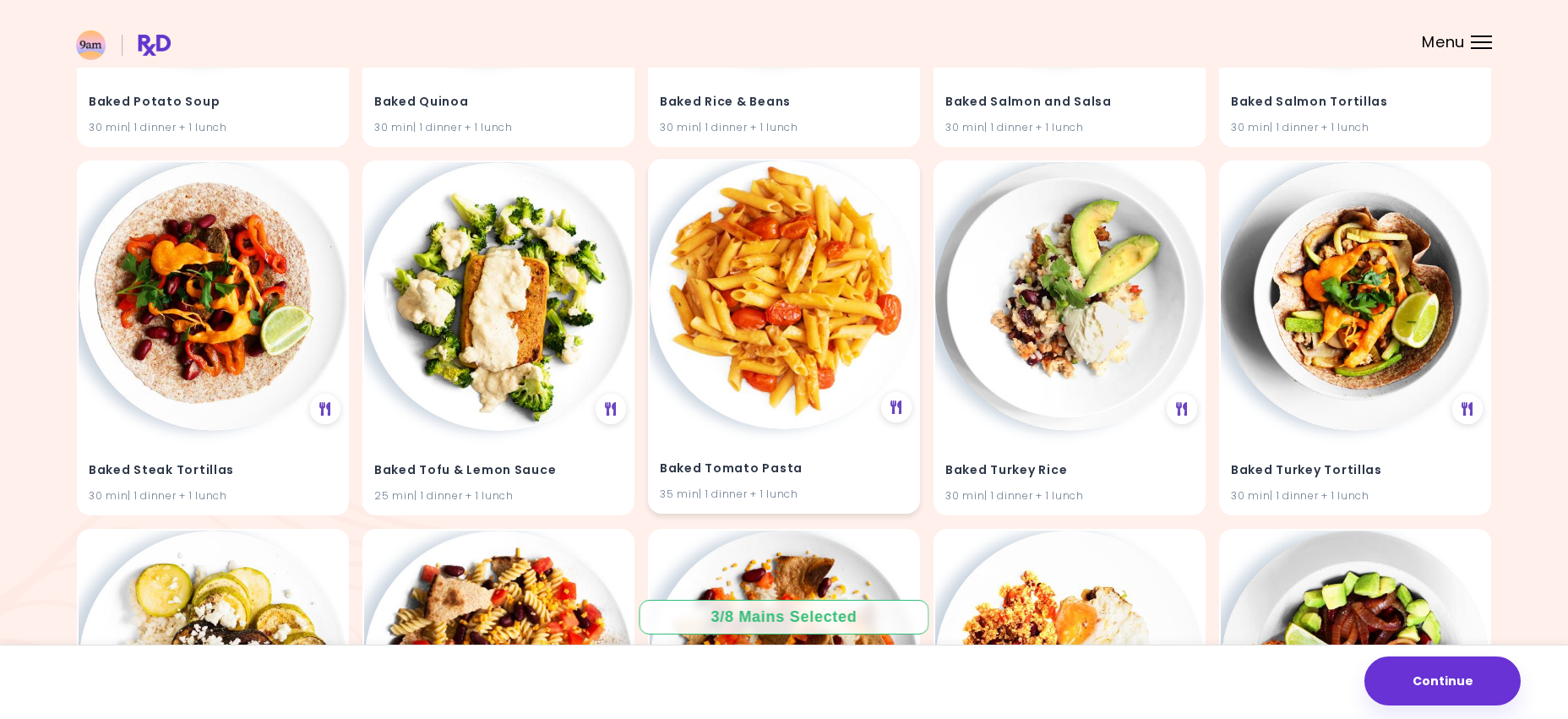 click at bounding box center [784, 295] 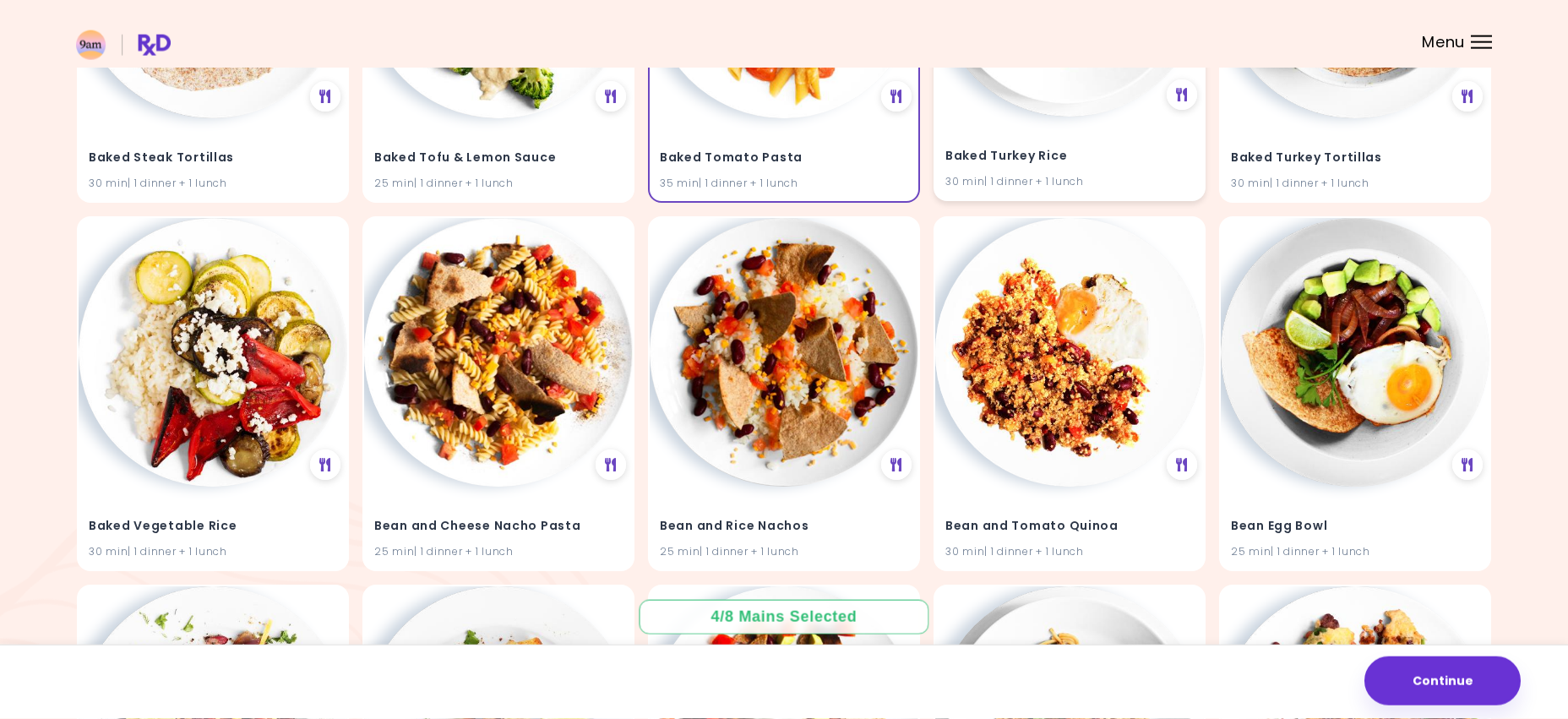 scroll, scrollTop: 2247, scrollLeft: 0, axis: vertical 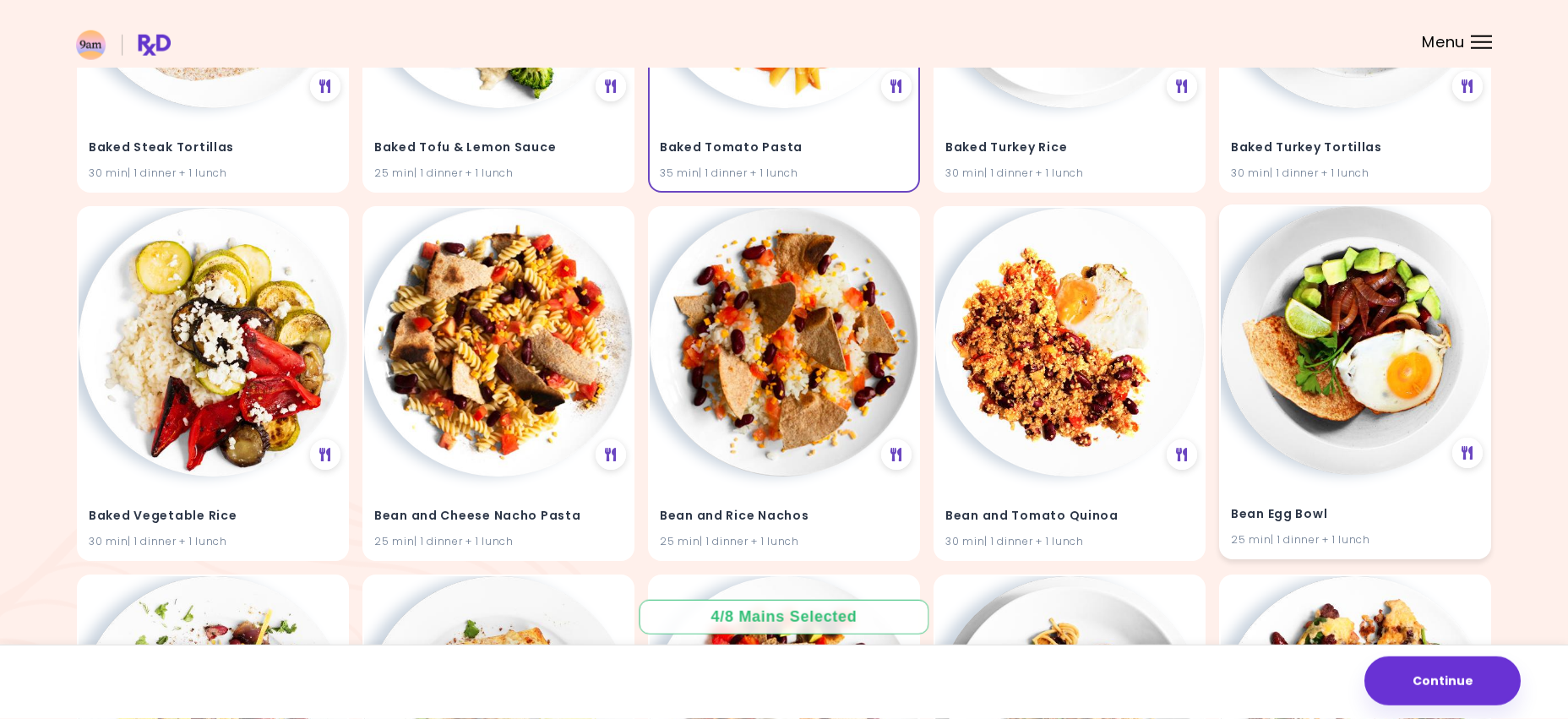 click at bounding box center [1355, 340] 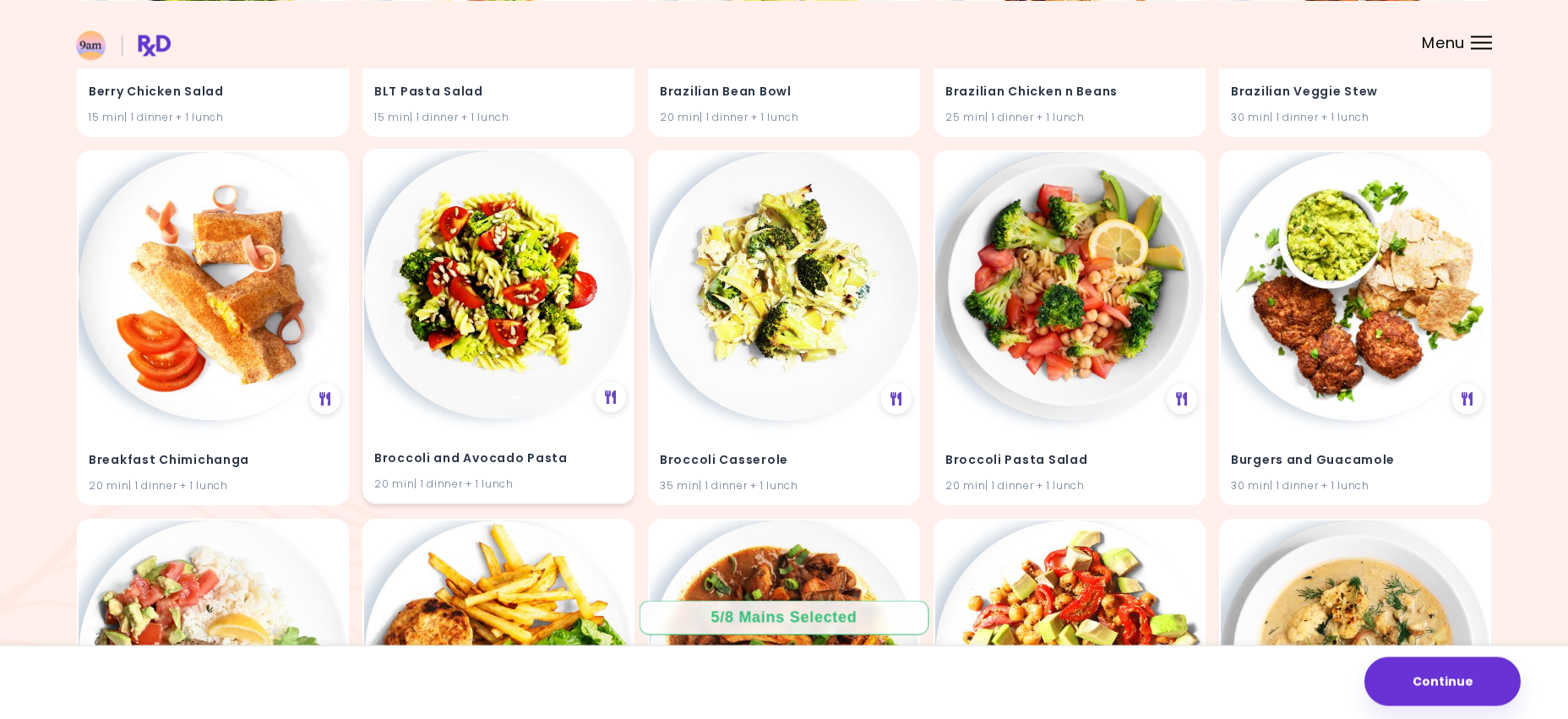 scroll, scrollTop: 5365, scrollLeft: 0, axis: vertical 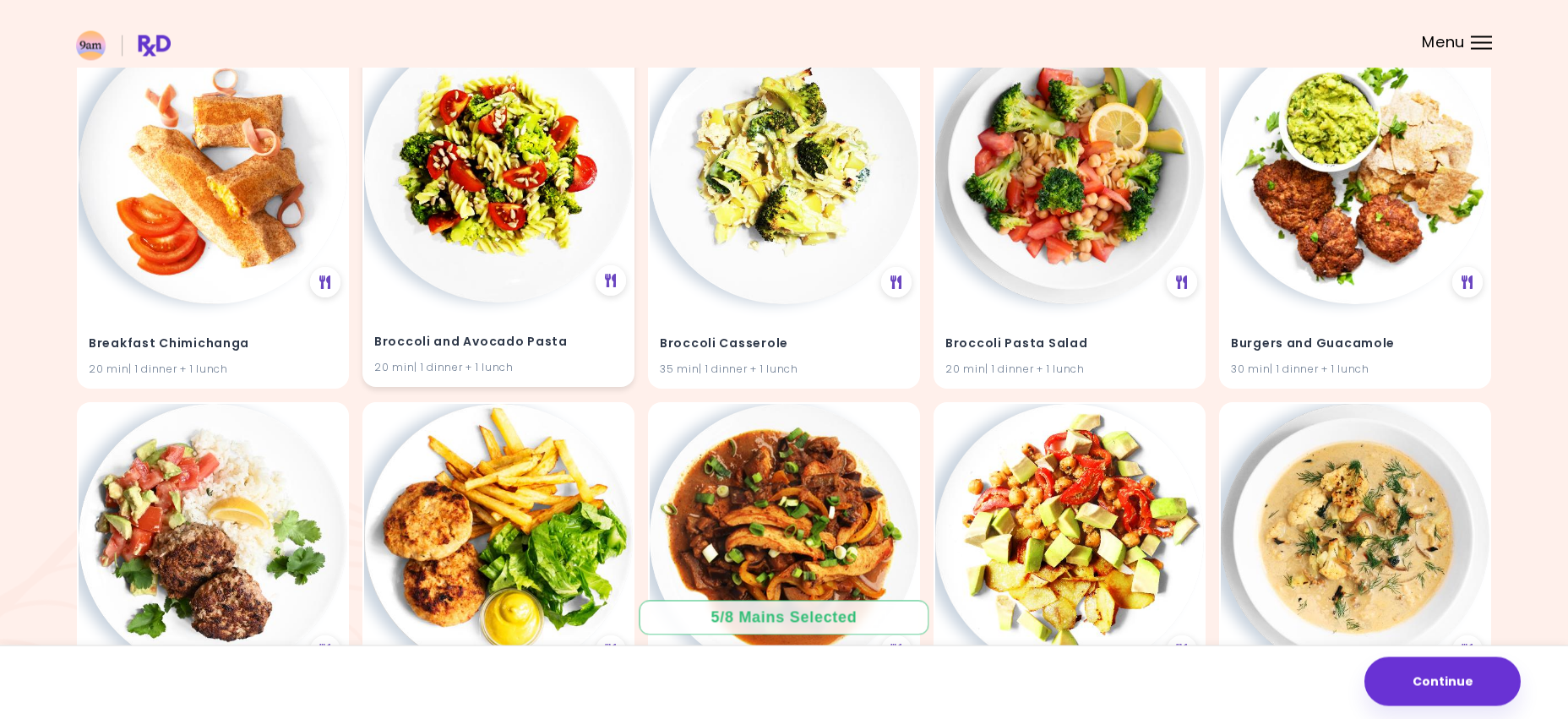 click at bounding box center [498, 168] 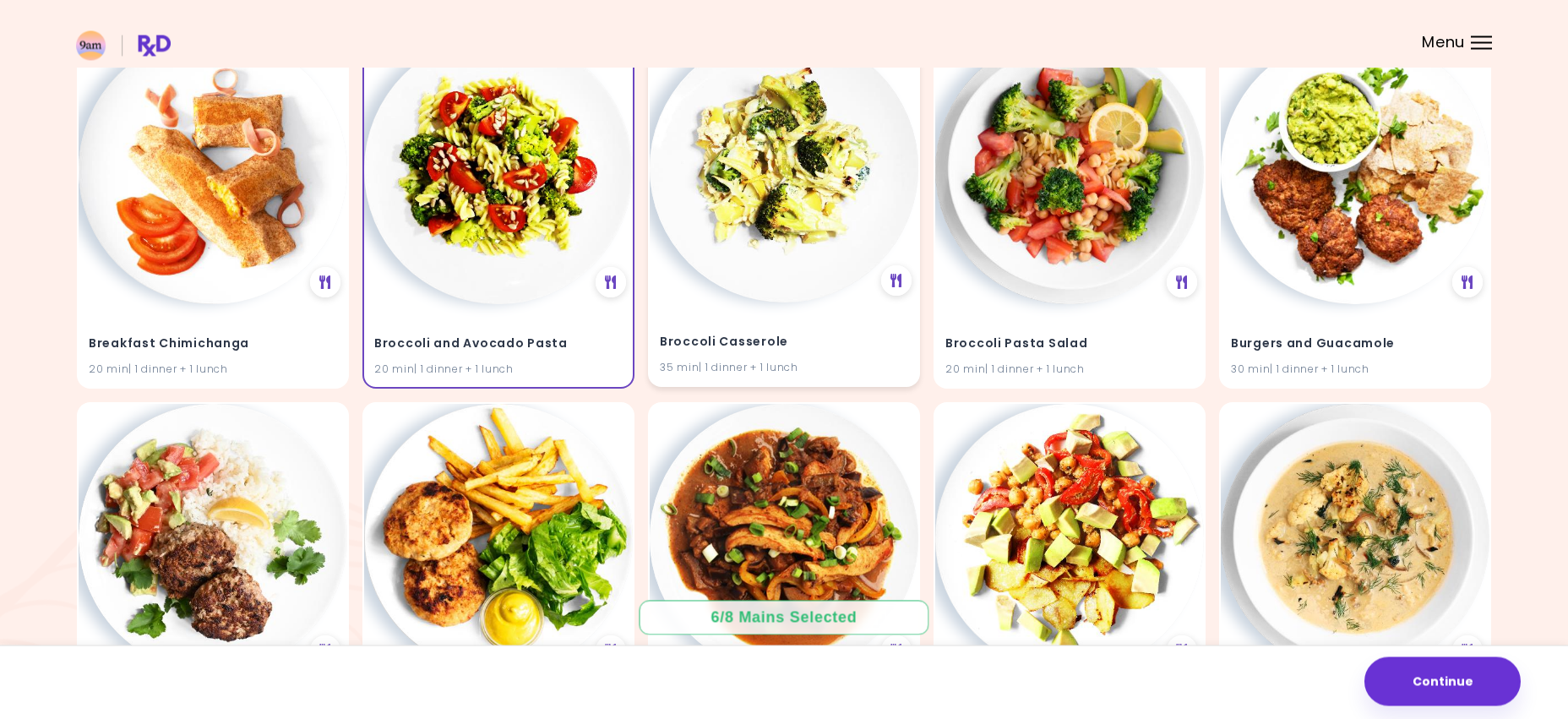 click at bounding box center (784, 168) 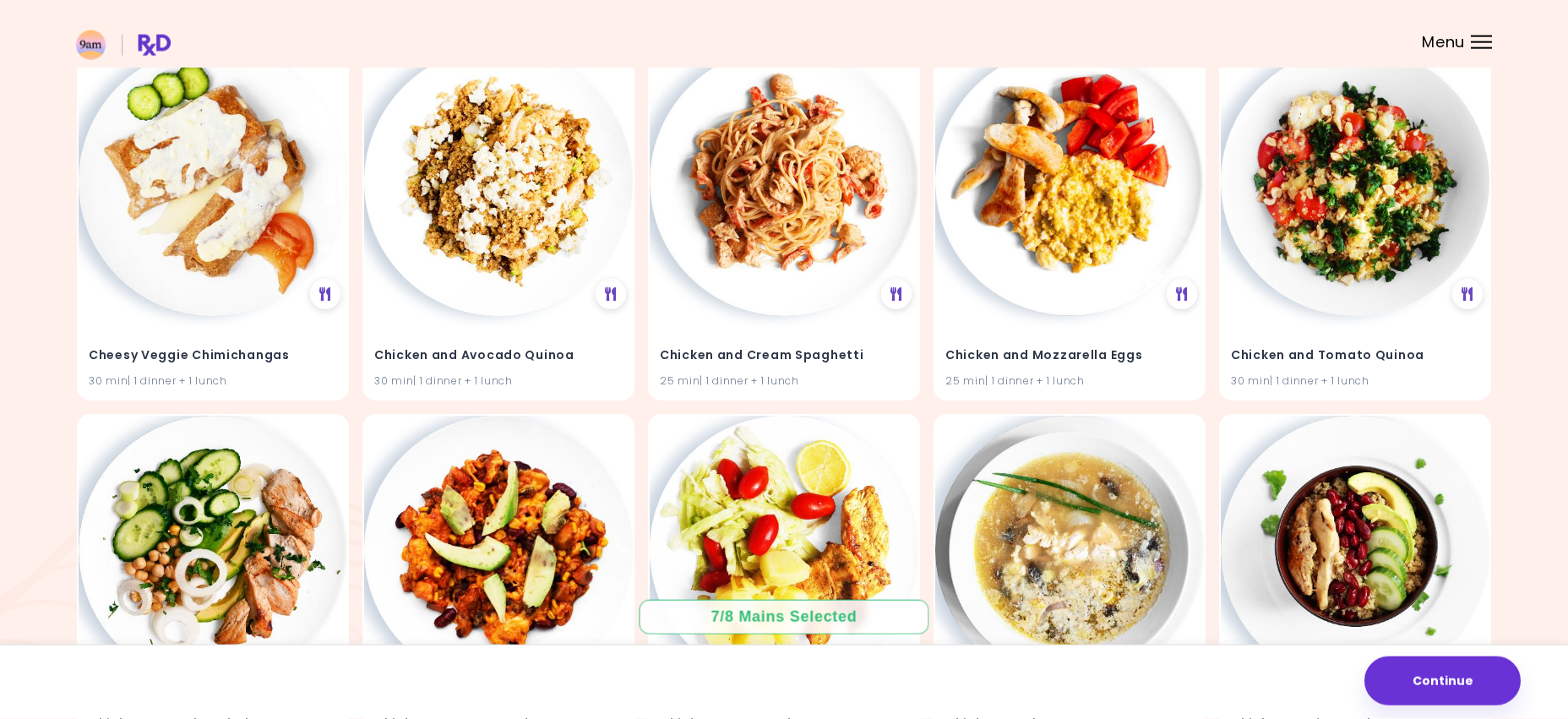 scroll, scrollTop: 6827, scrollLeft: 0, axis: vertical 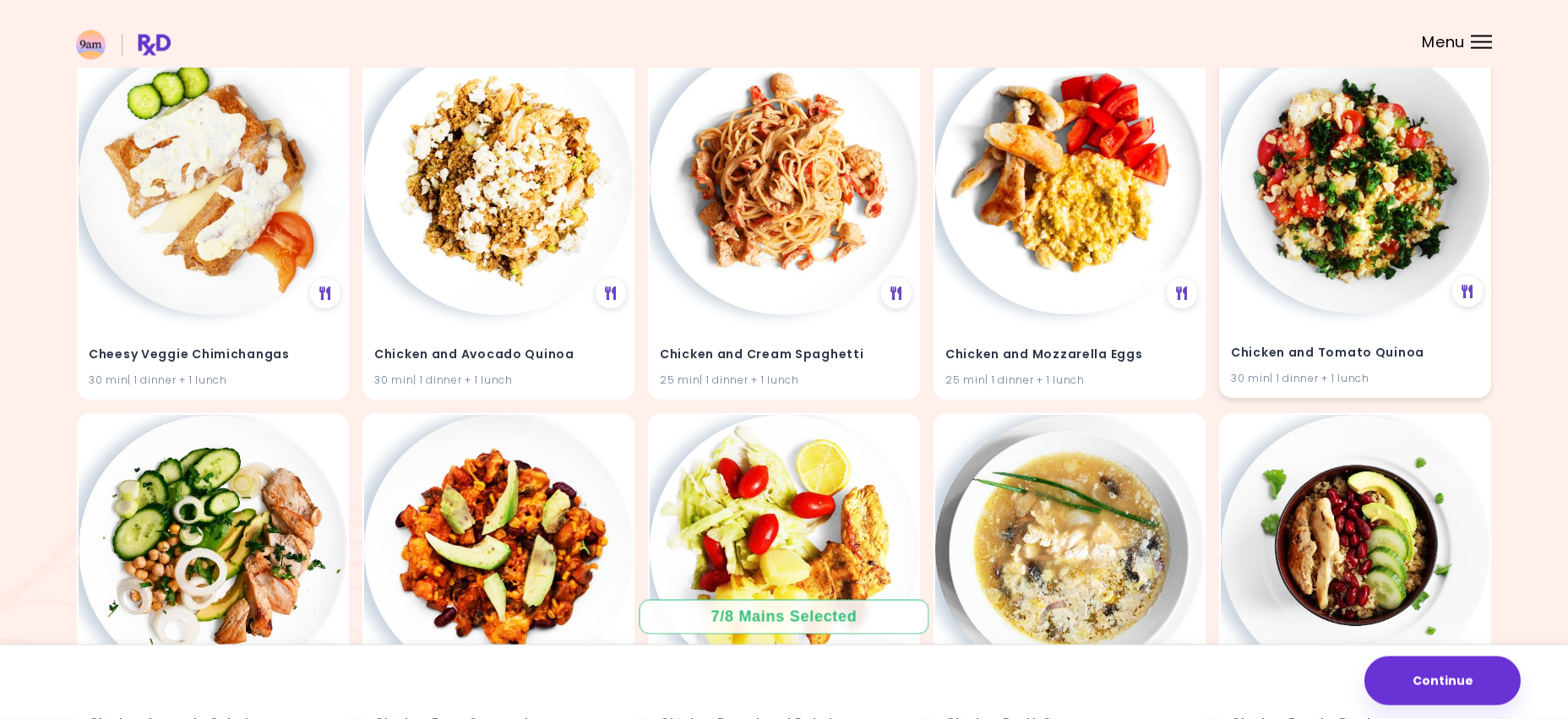 click at bounding box center (1355, 179) 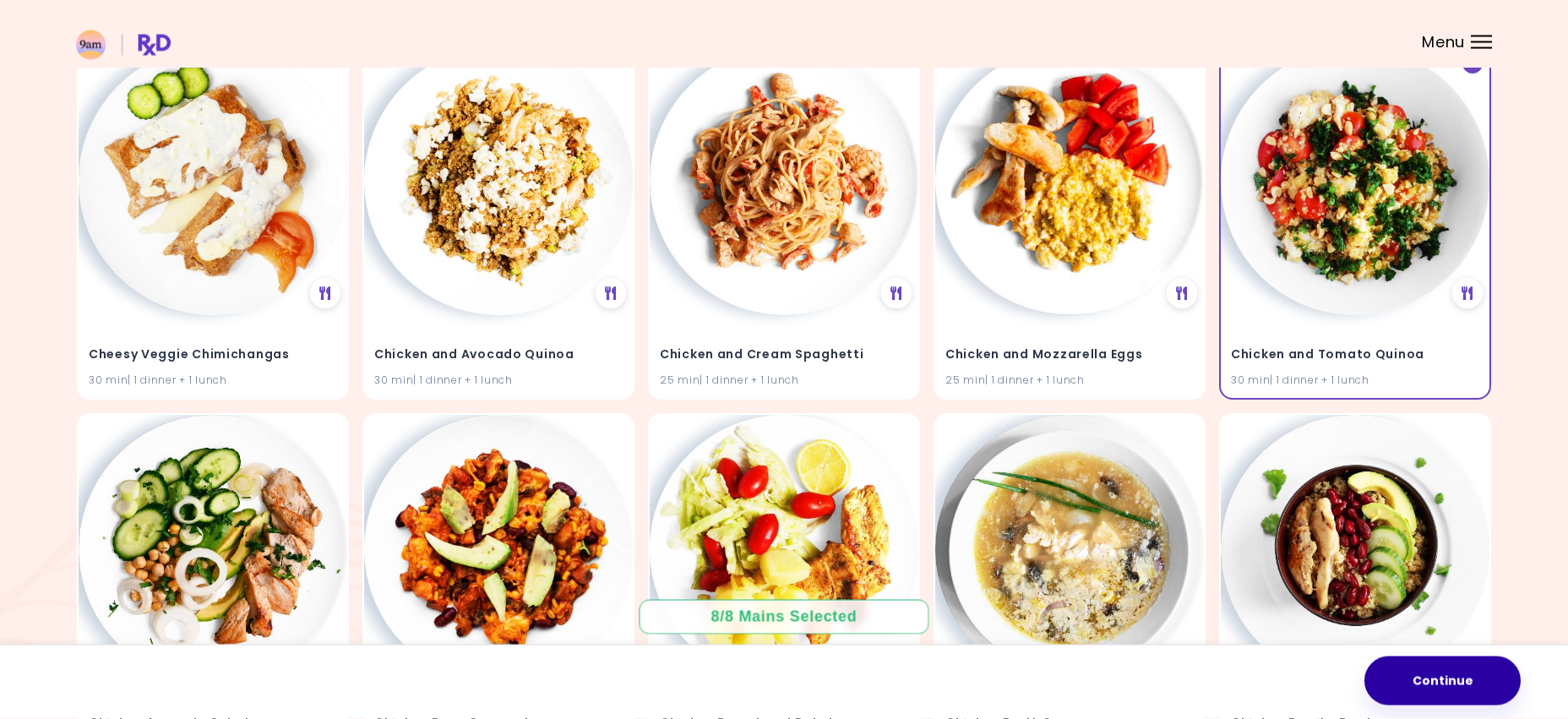 click on "Continue" at bounding box center [1442, 681] 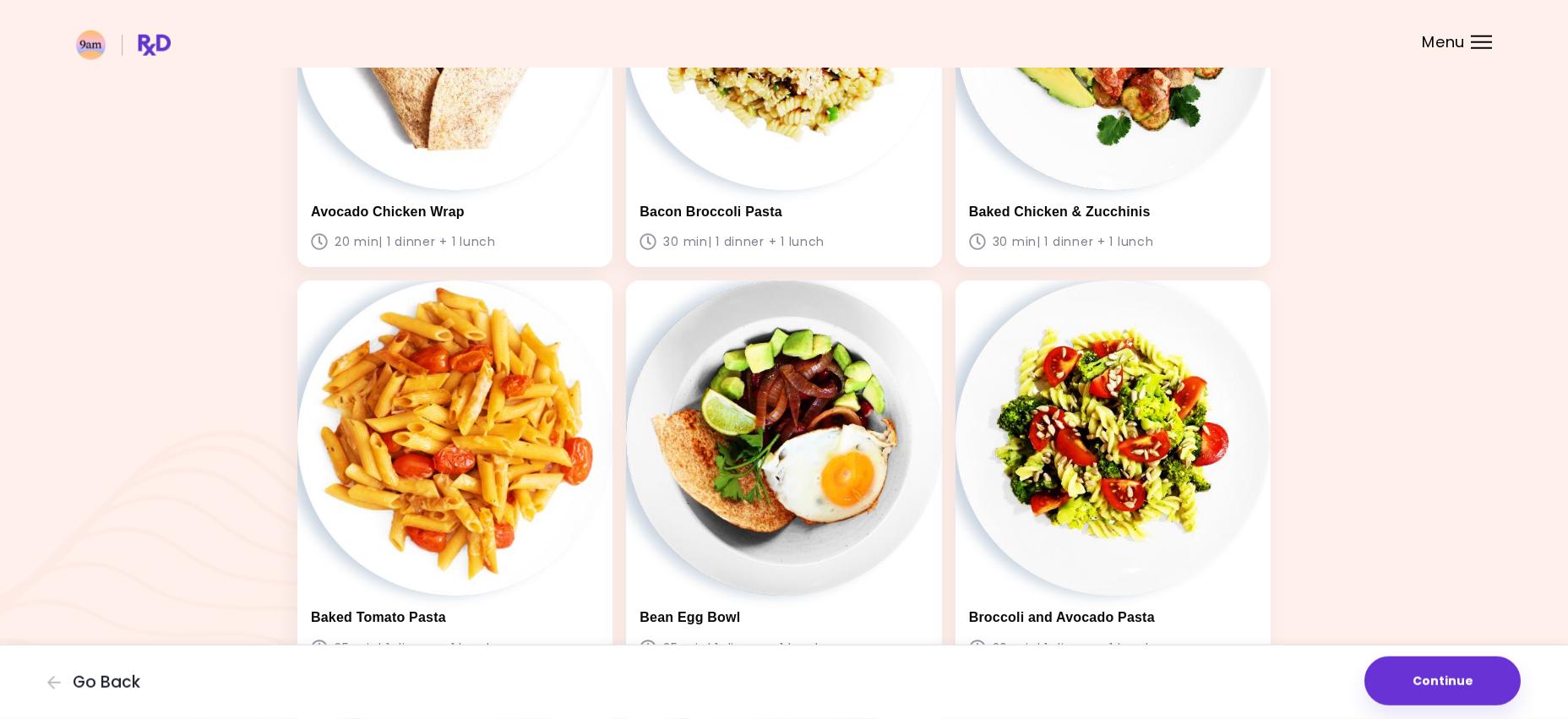 scroll, scrollTop: 288, scrollLeft: 0, axis: vertical 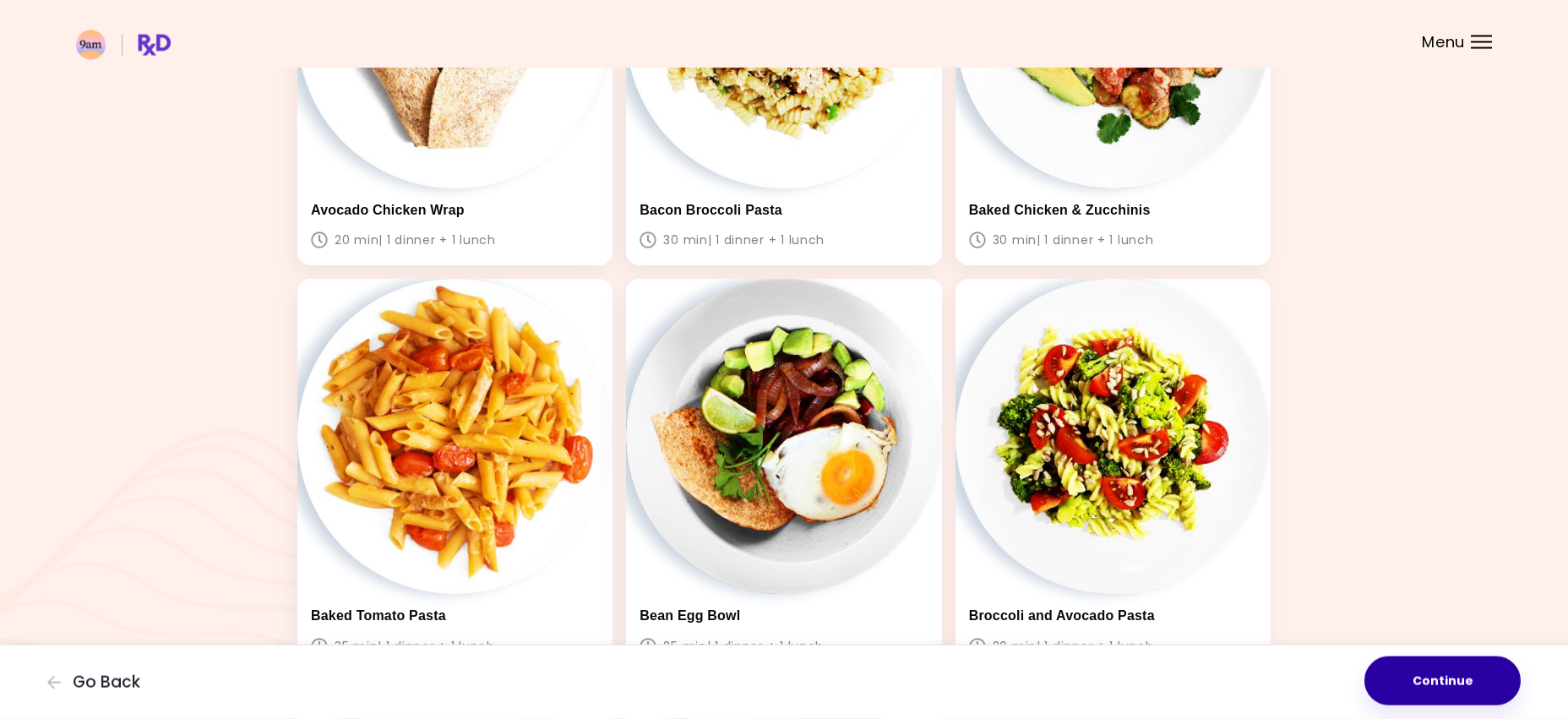 click on "Continue" at bounding box center (1442, 681) 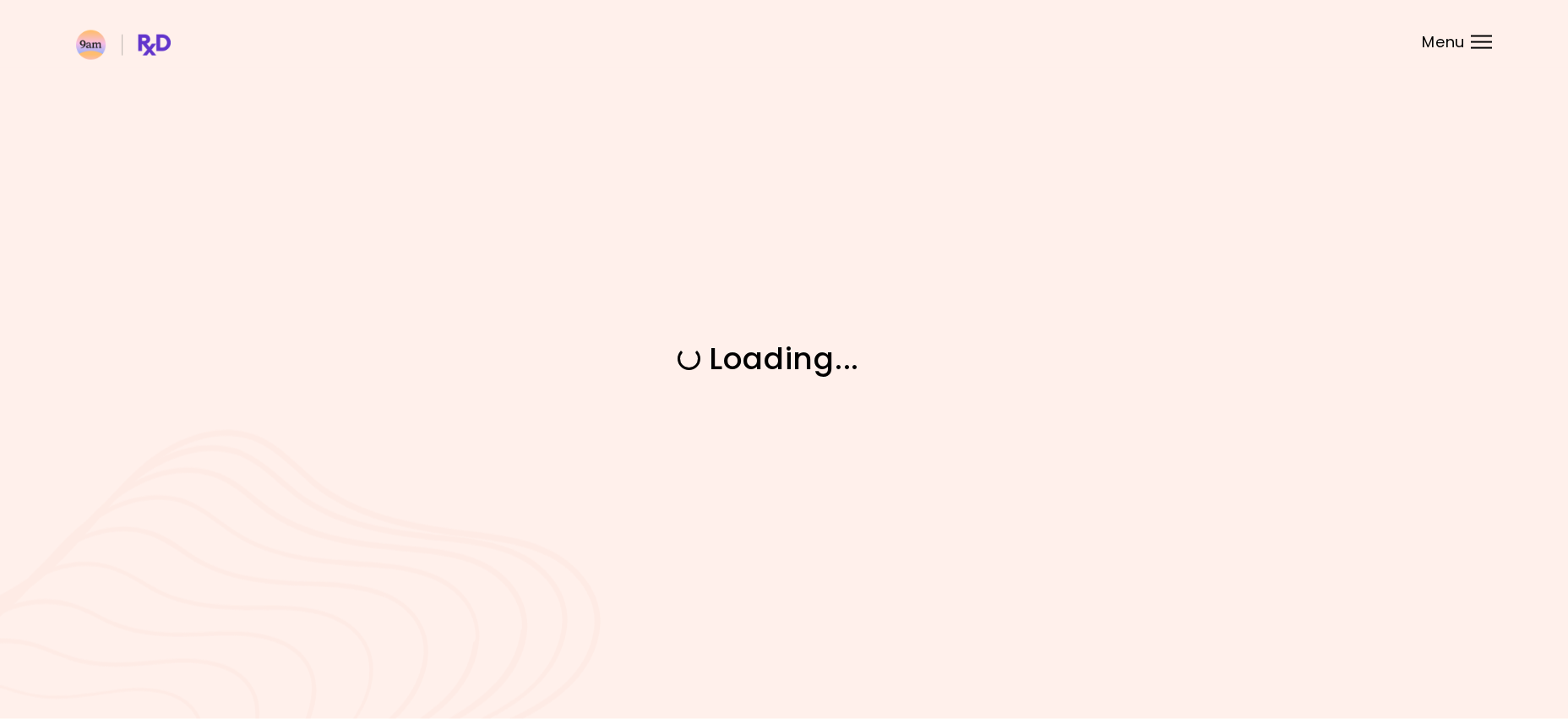scroll, scrollTop: 0, scrollLeft: 0, axis: both 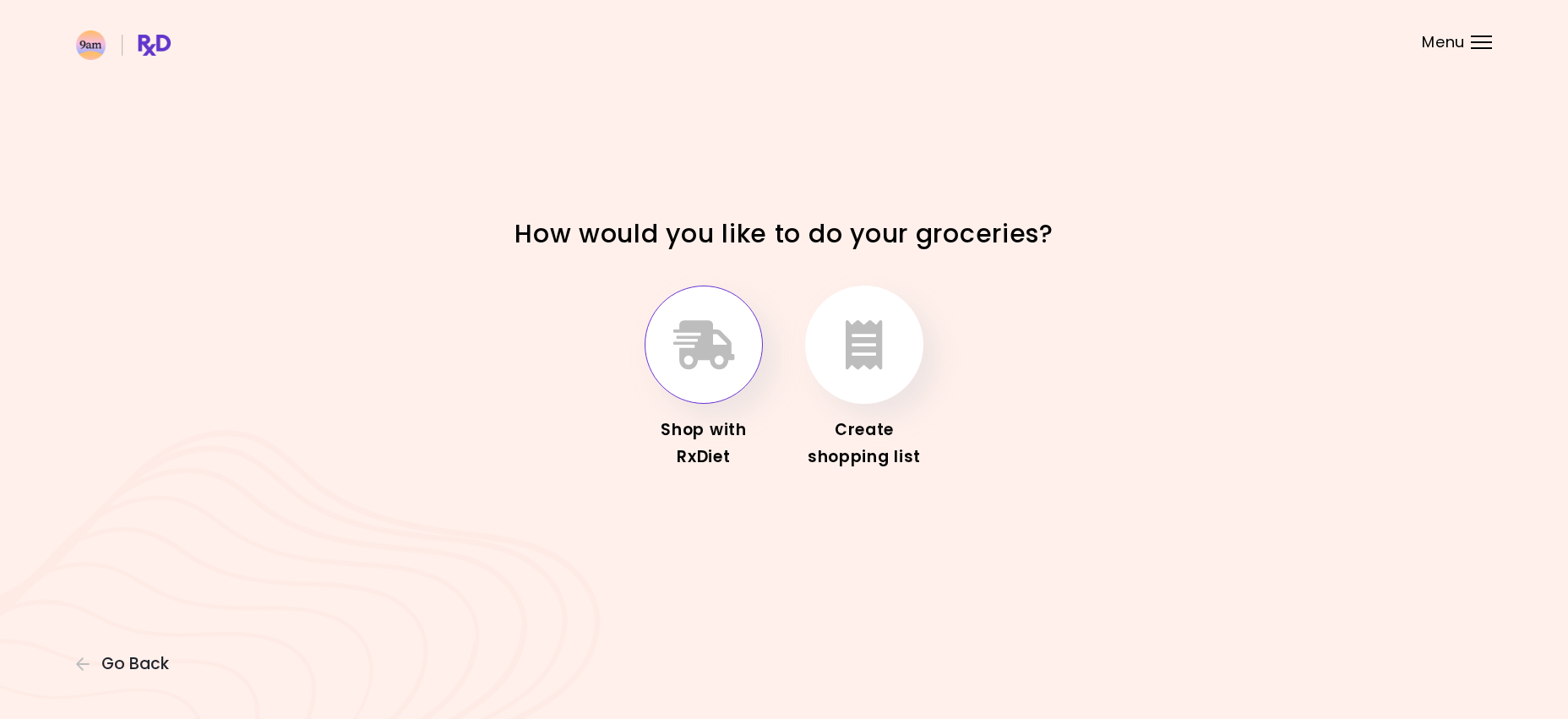 click at bounding box center [704, 345] 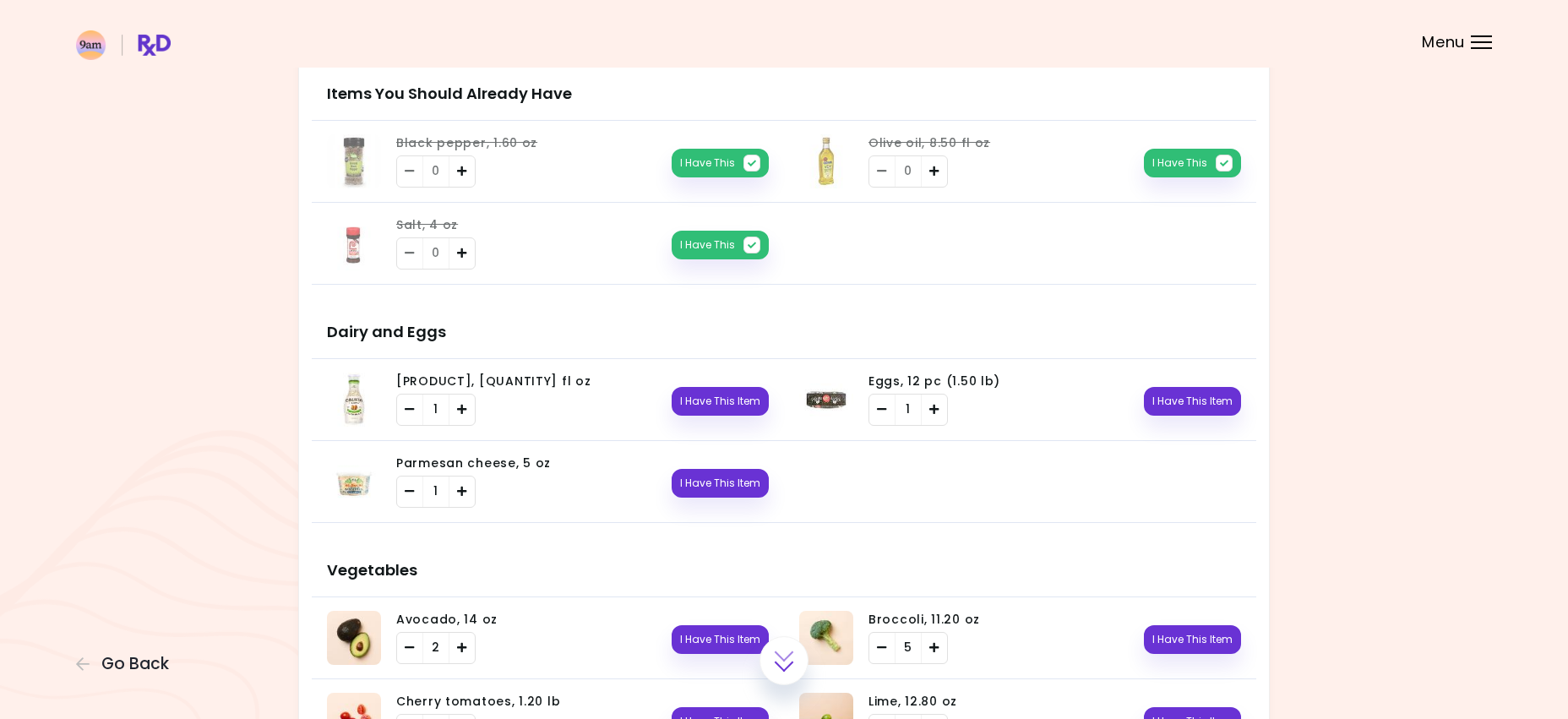 scroll, scrollTop: 220, scrollLeft: 0, axis: vertical 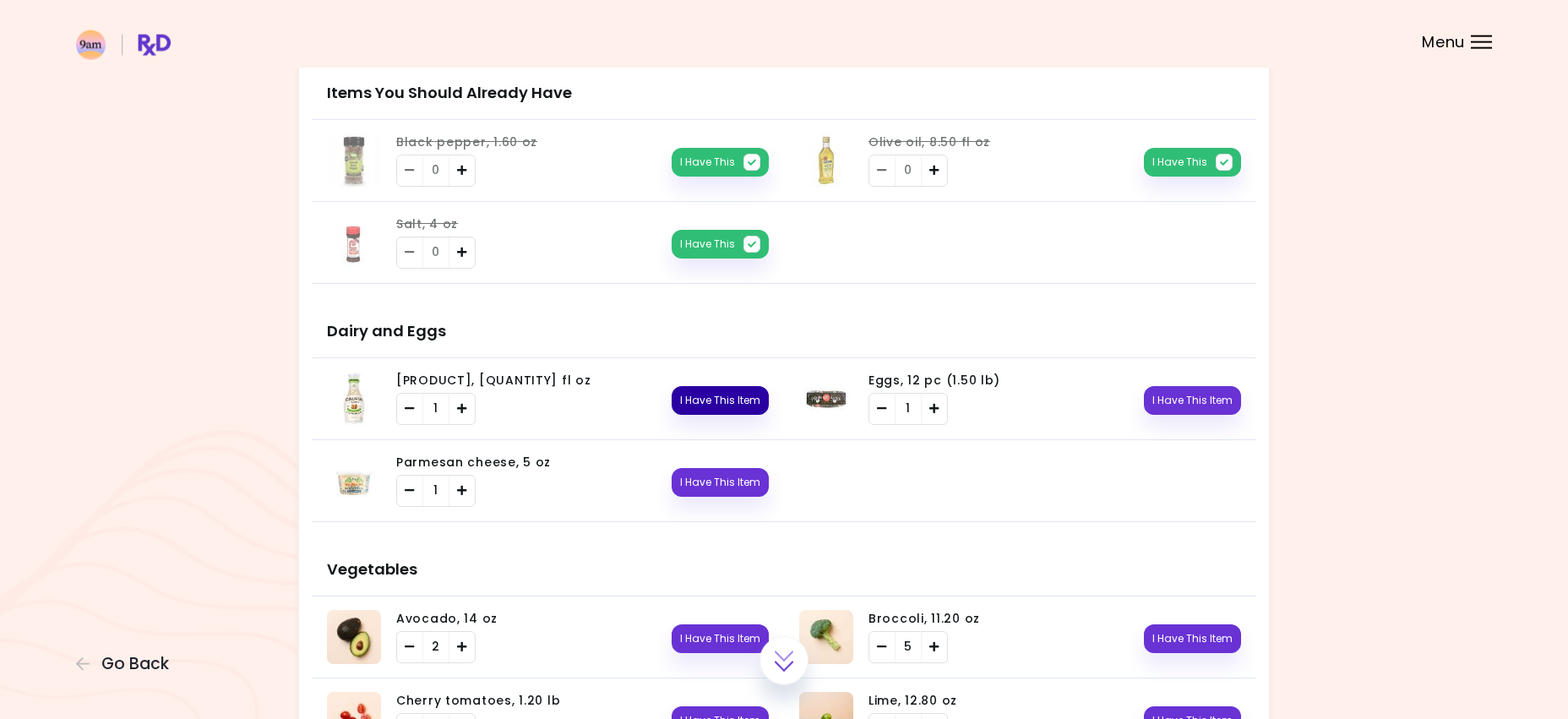 click on "I Have This Item" at bounding box center (720, 400) 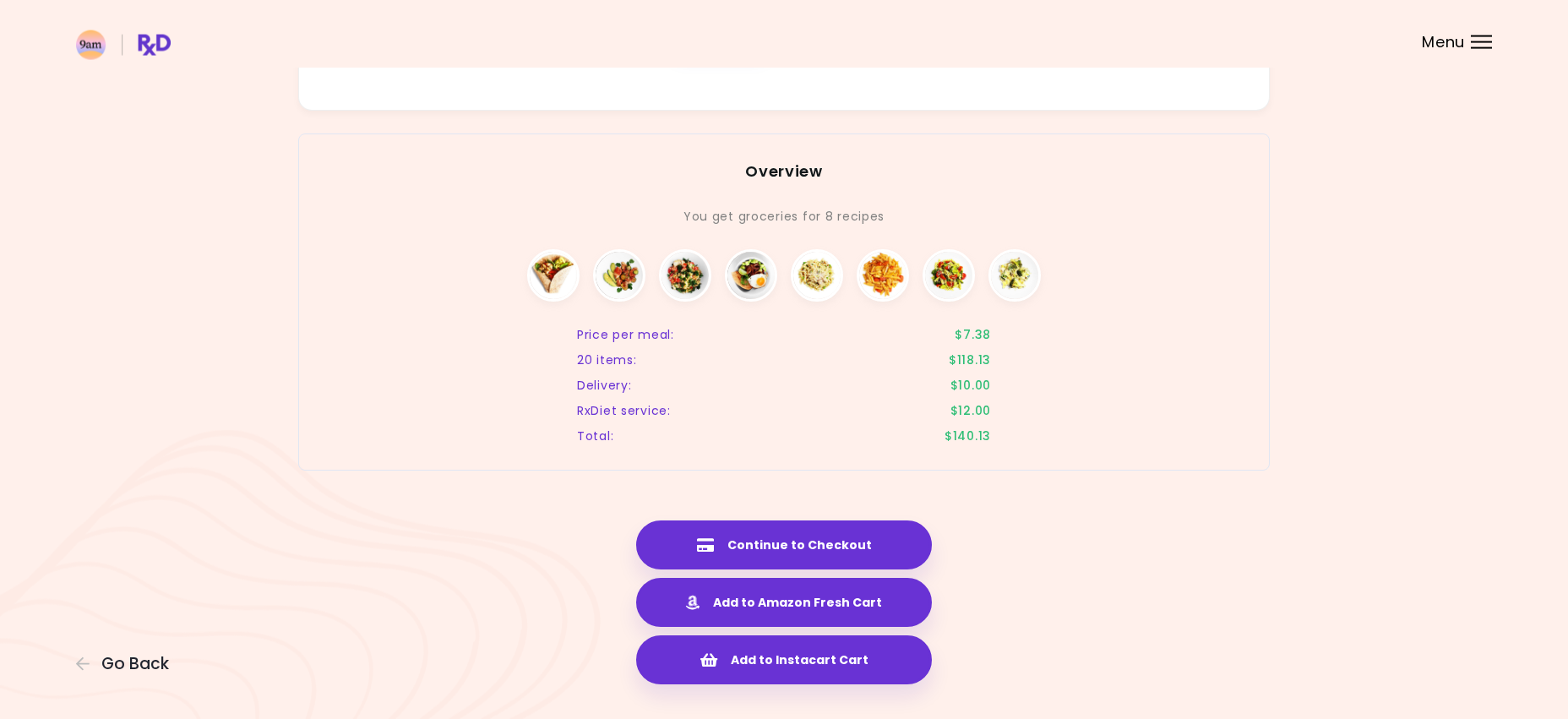 scroll, scrollTop: 2291, scrollLeft: 0, axis: vertical 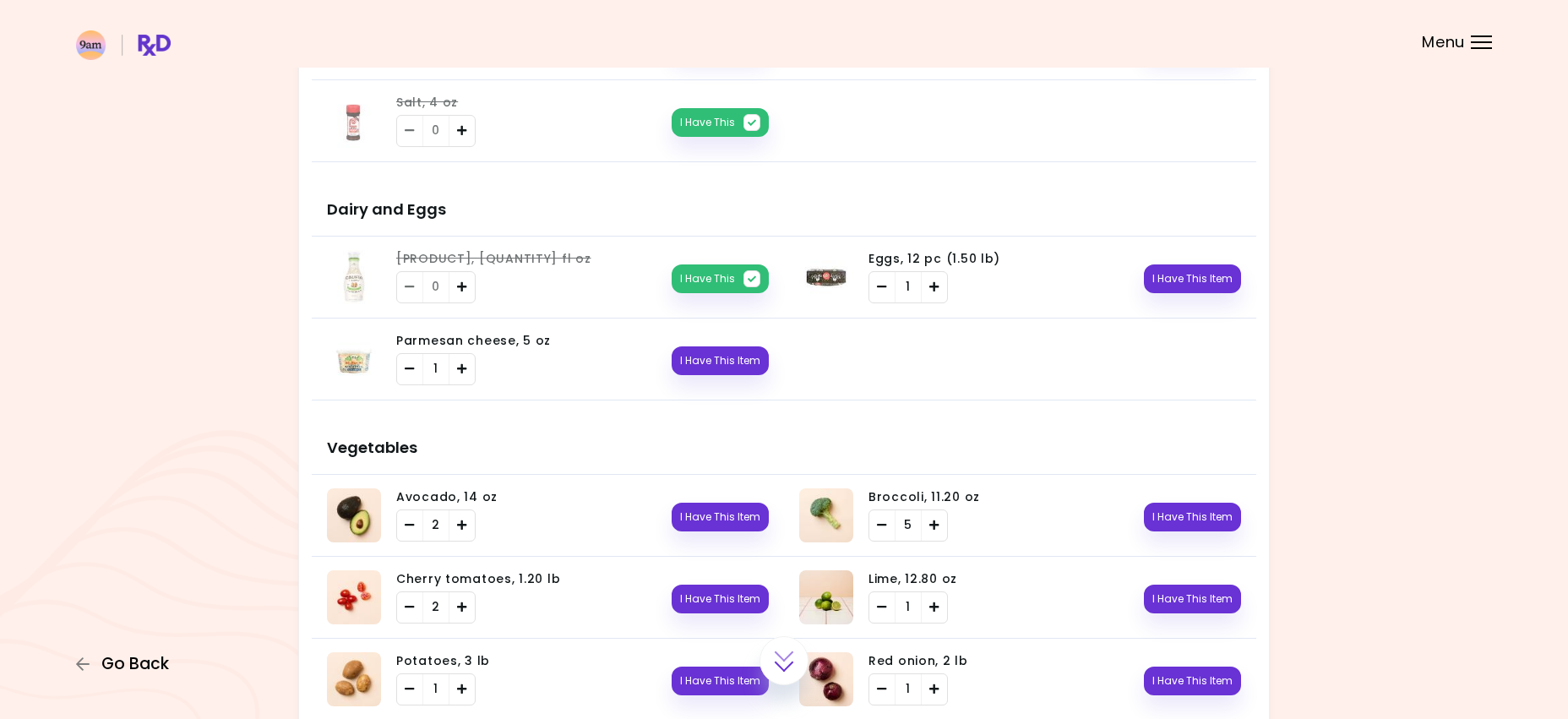 click on "Go Back" at bounding box center (135, 664) 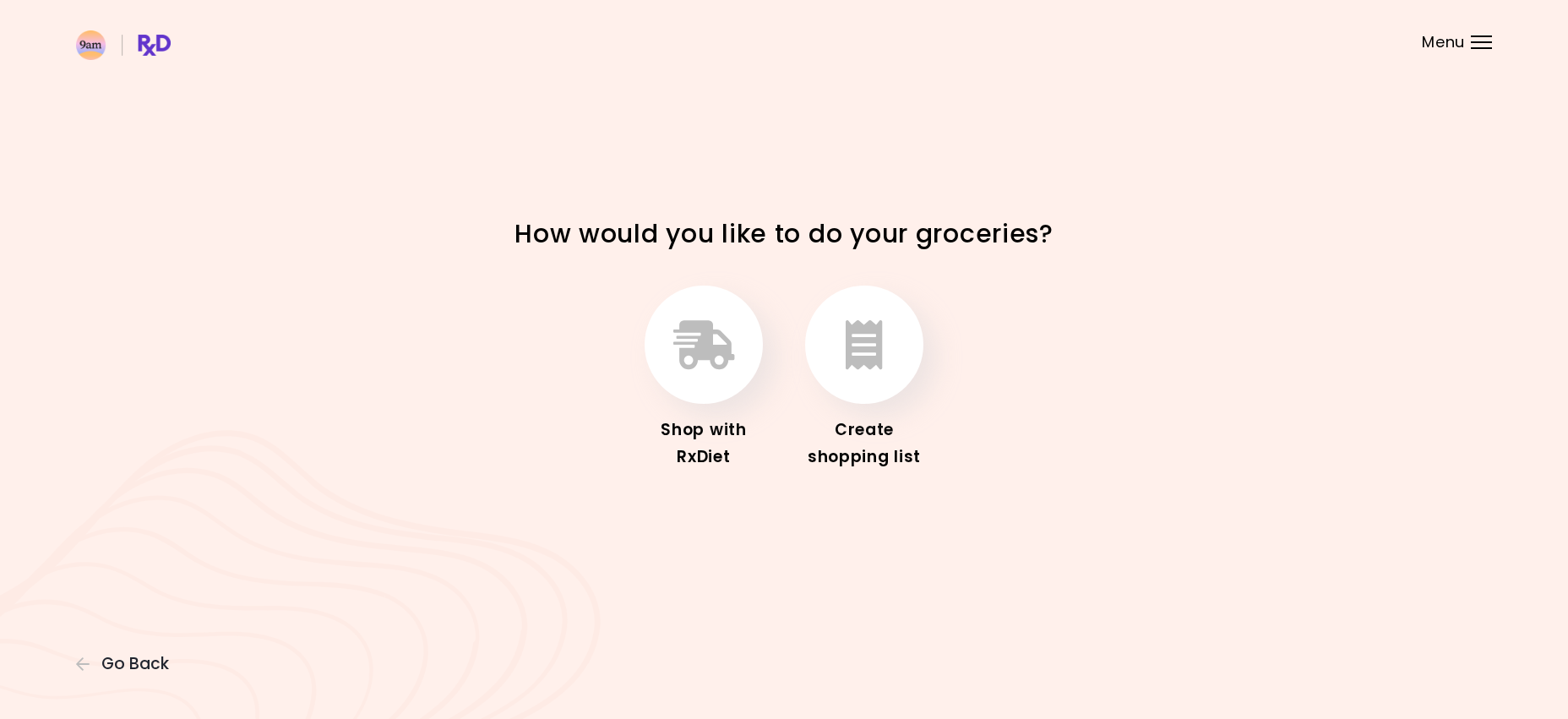 scroll, scrollTop: 0, scrollLeft: 0, axis: both 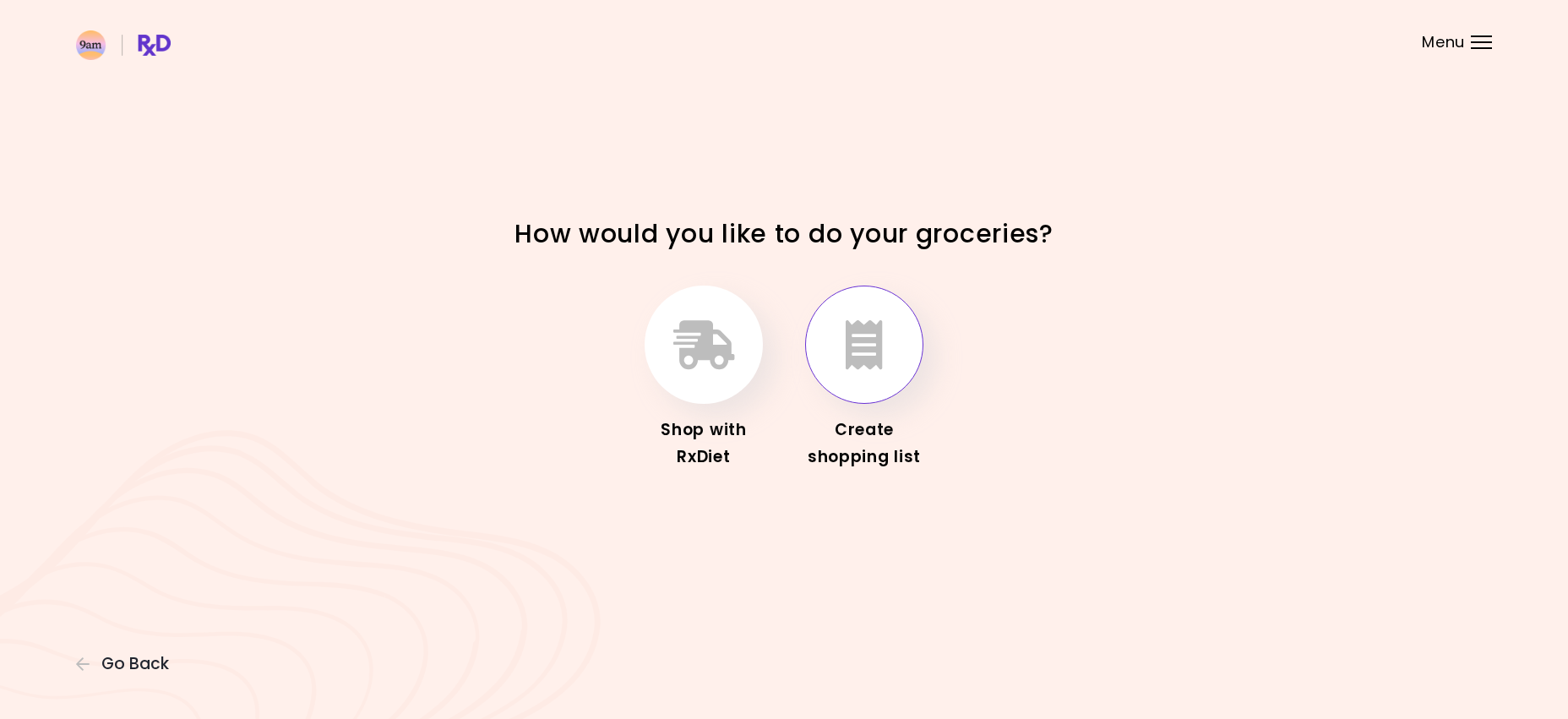 click at bounding box center [864, 345] 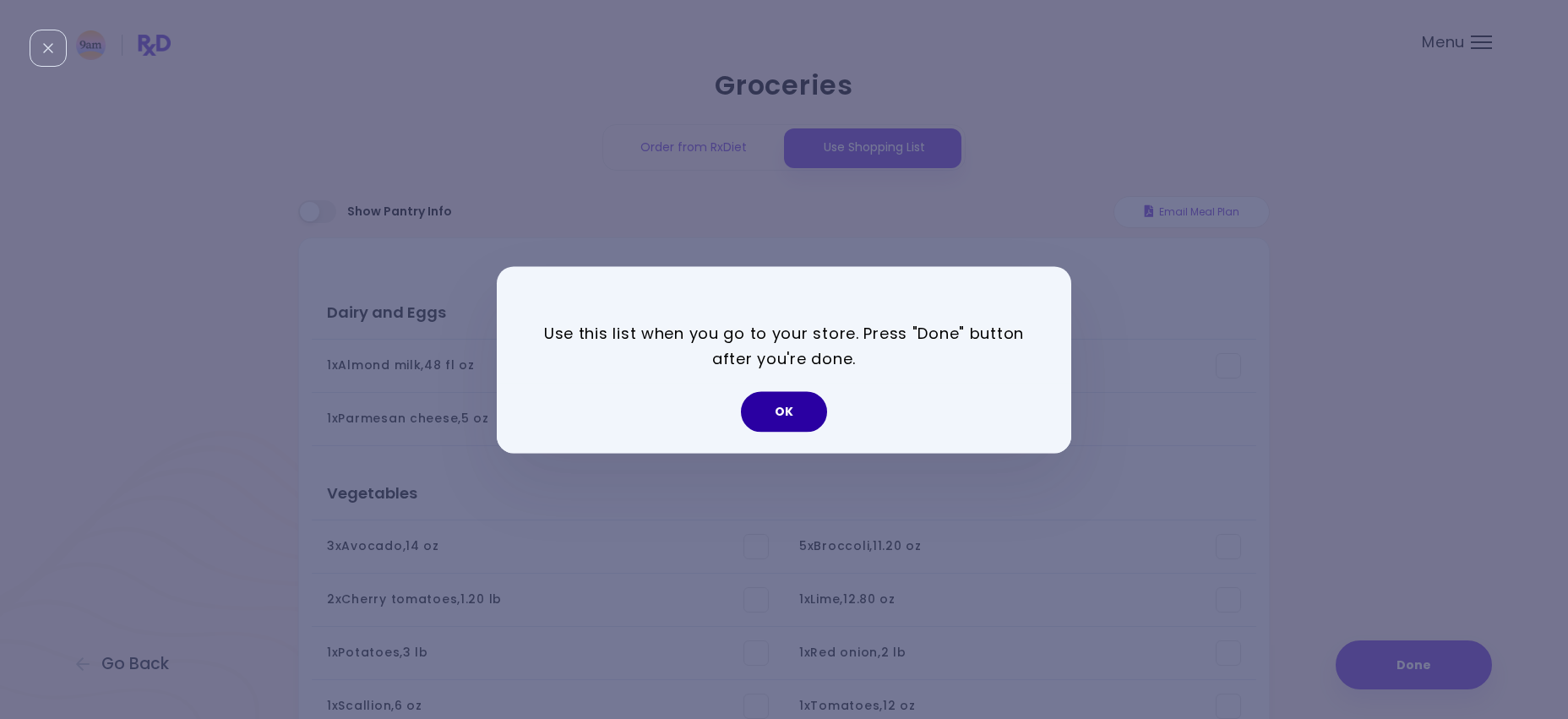 click on "OK" at bounding box center [784, 411] 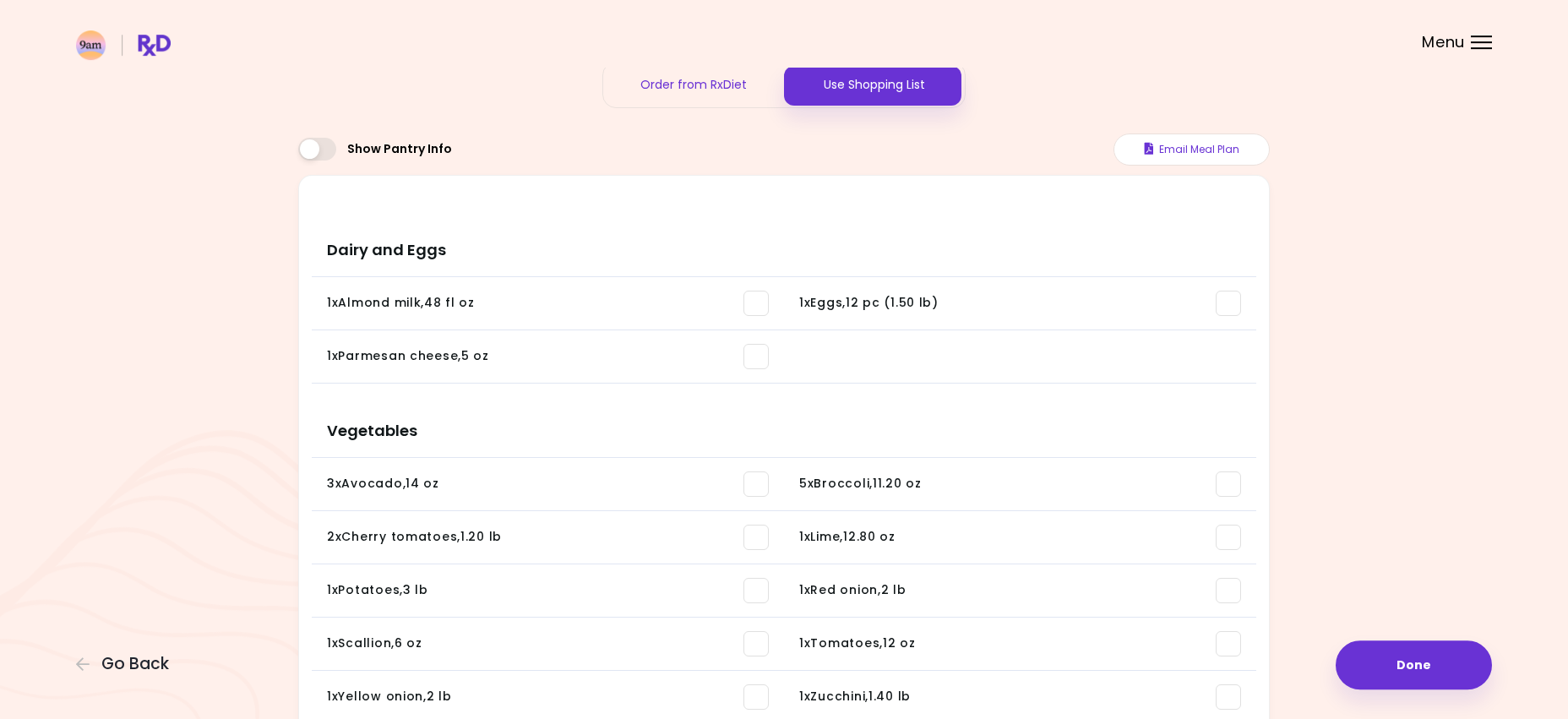 scroll, scrollTop: 63, scrollLeft: 0, axis: vertical 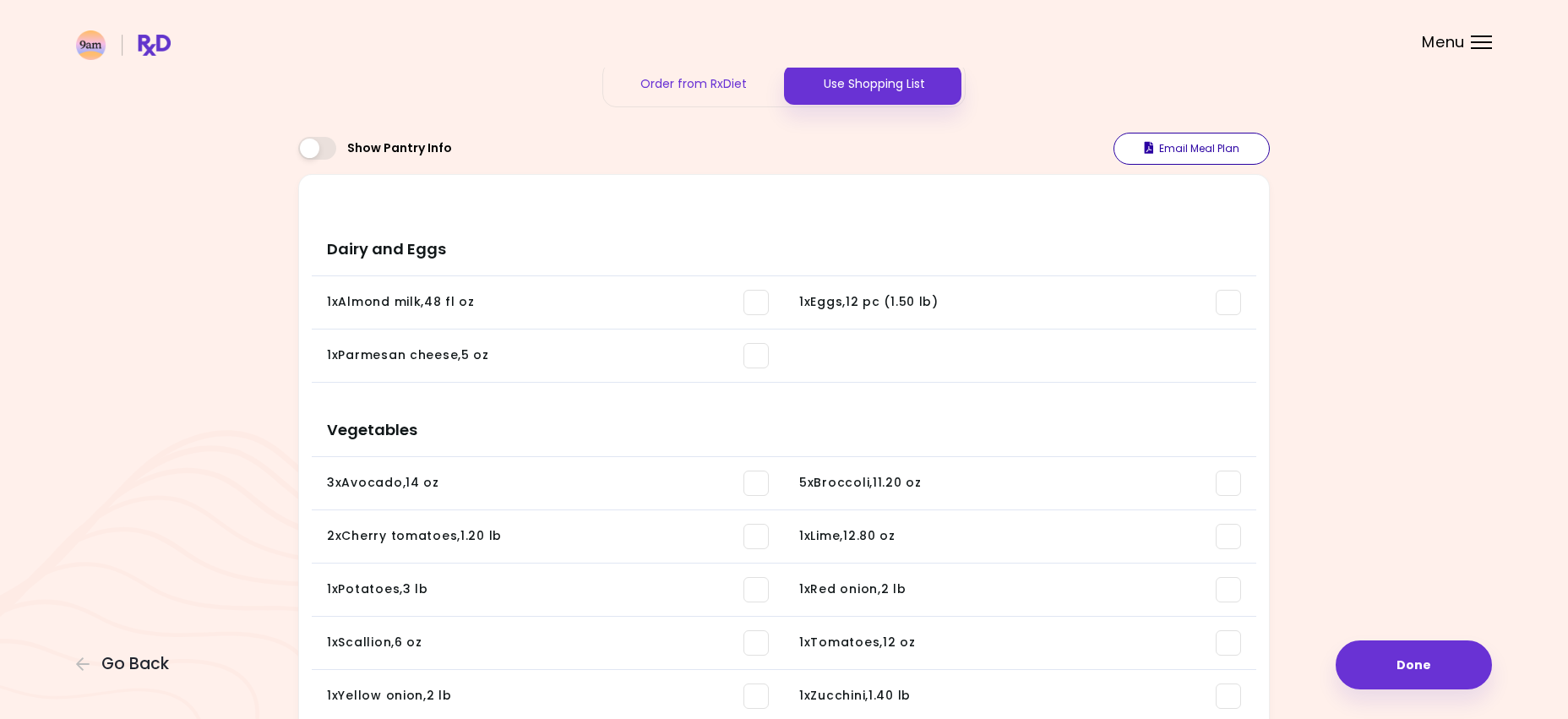 click on "Email Meal Plan" at bounding box center [1191, 149] 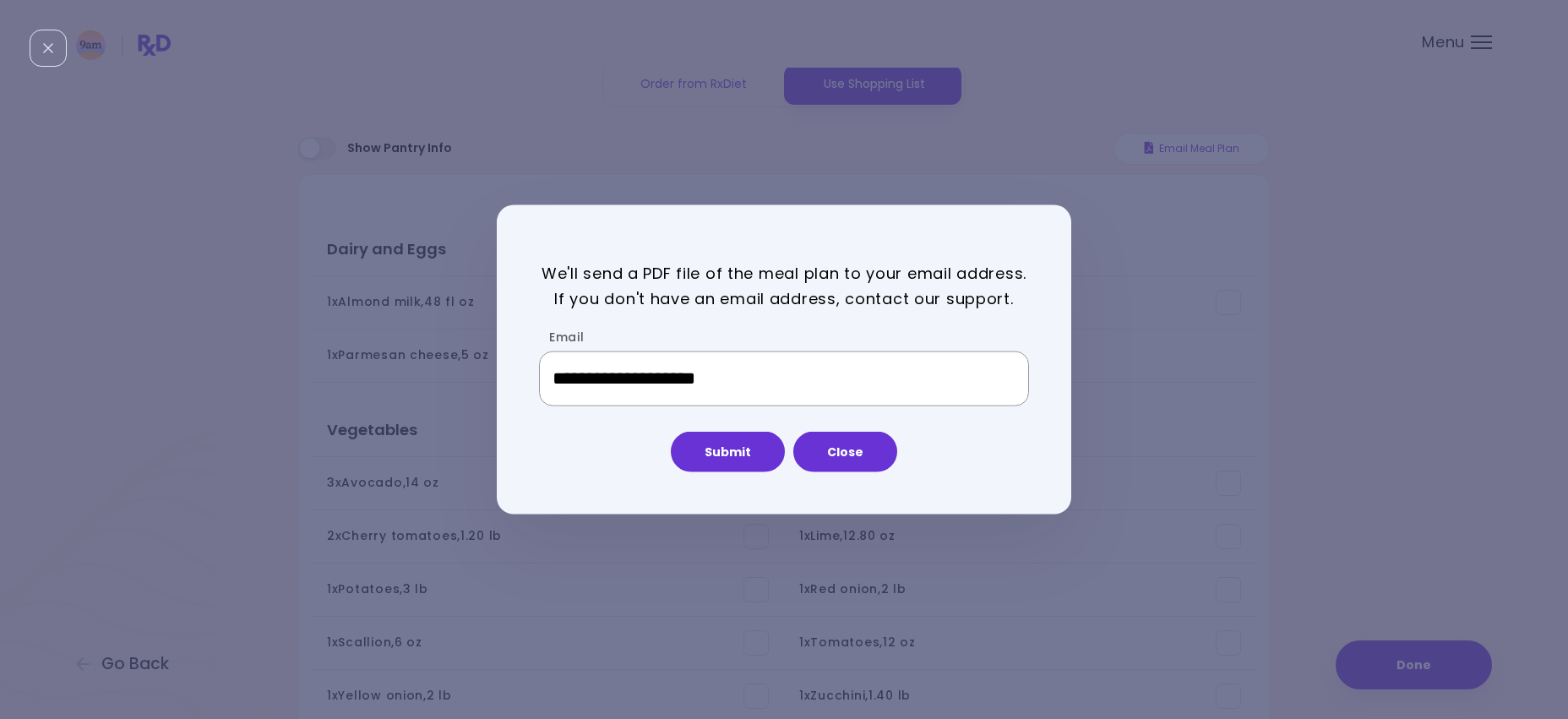 click on "**********" at bounding box center (784, 379) 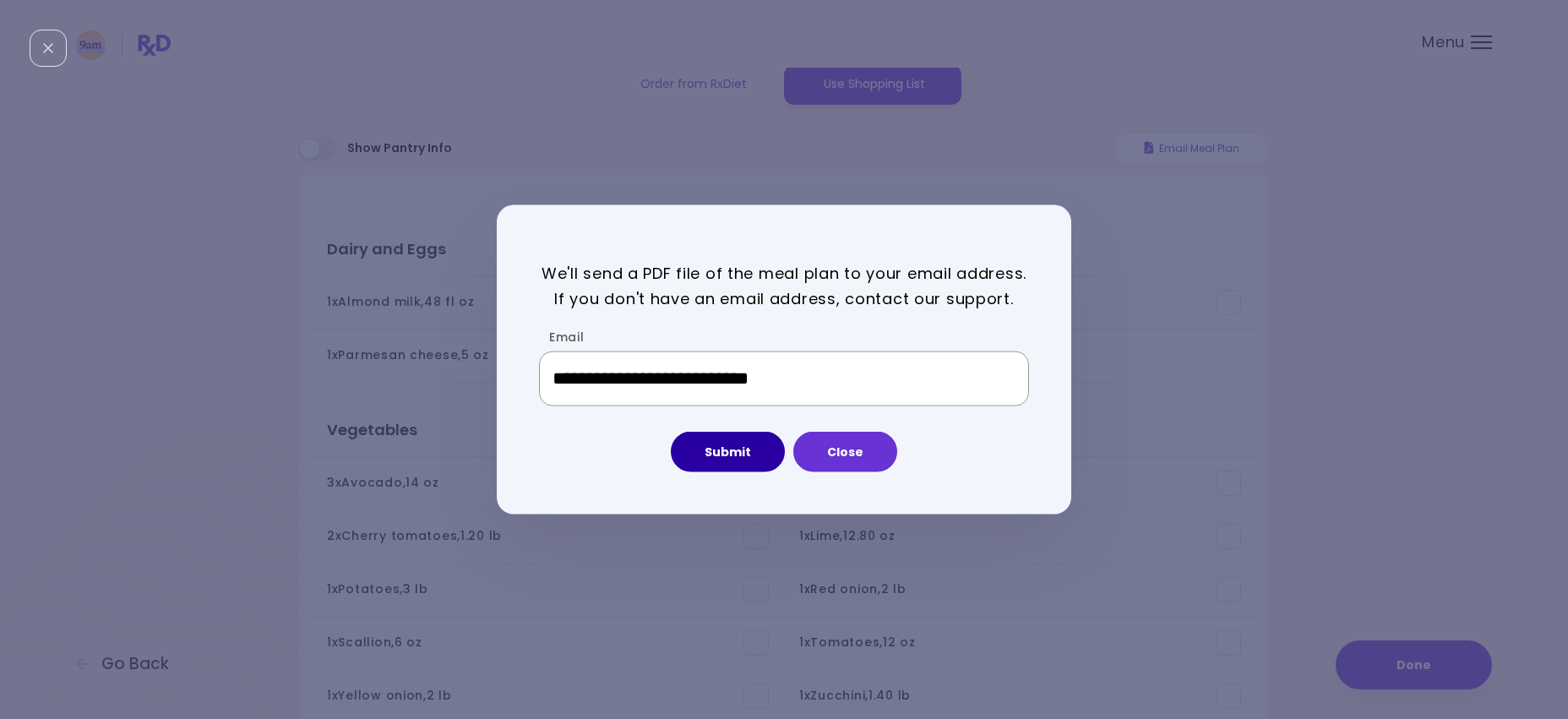 type on "**********" 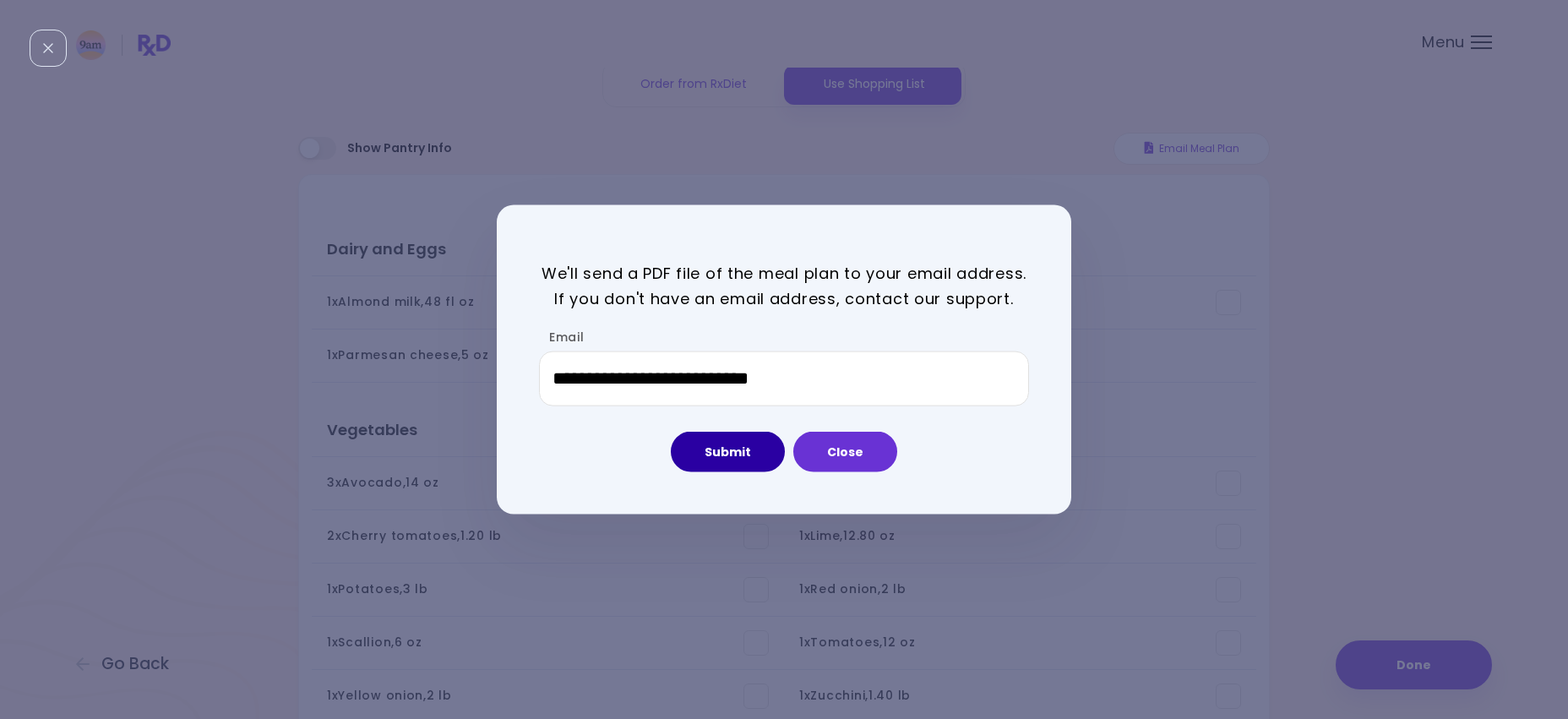 click on "Submit" at bounding box center [727, 452] 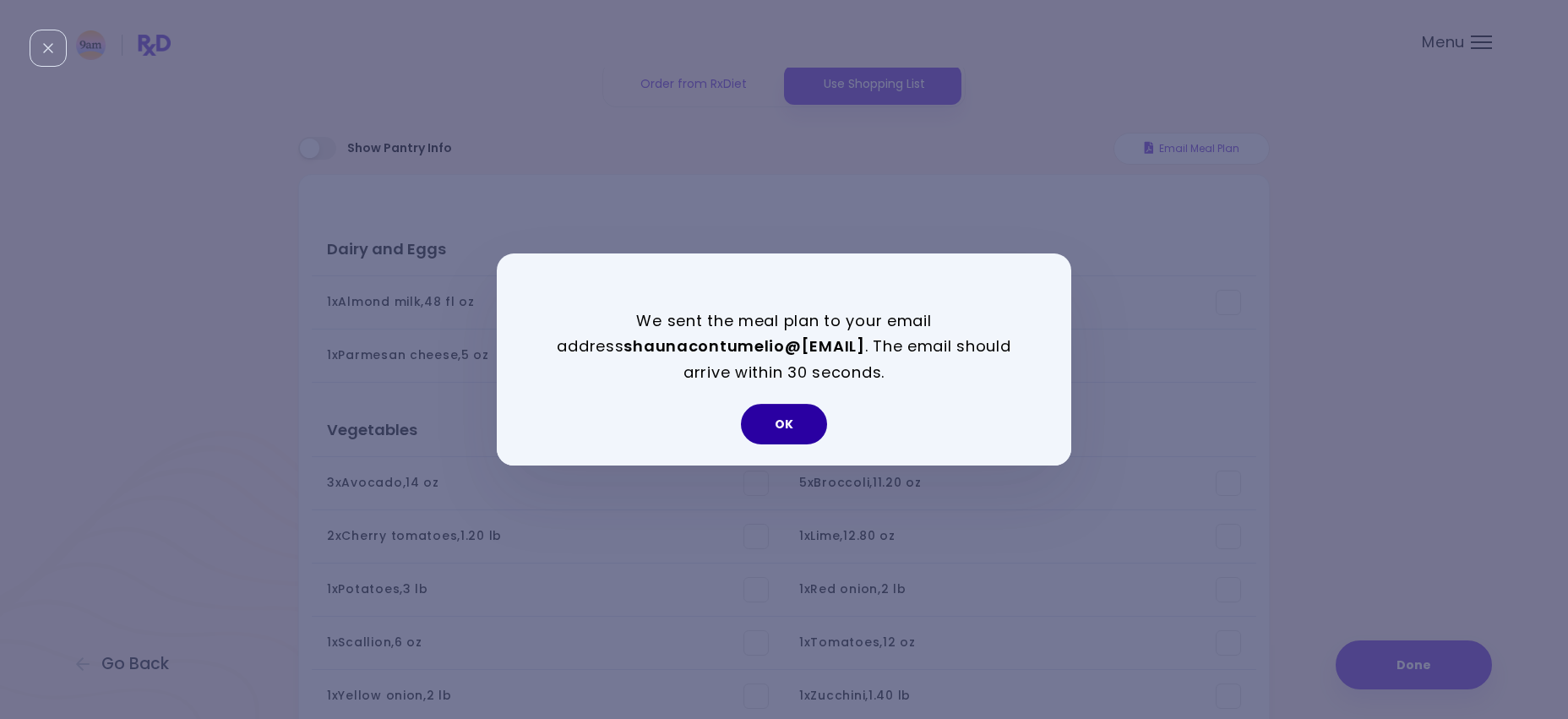 click on "OK" at bounding box center [784, 424] 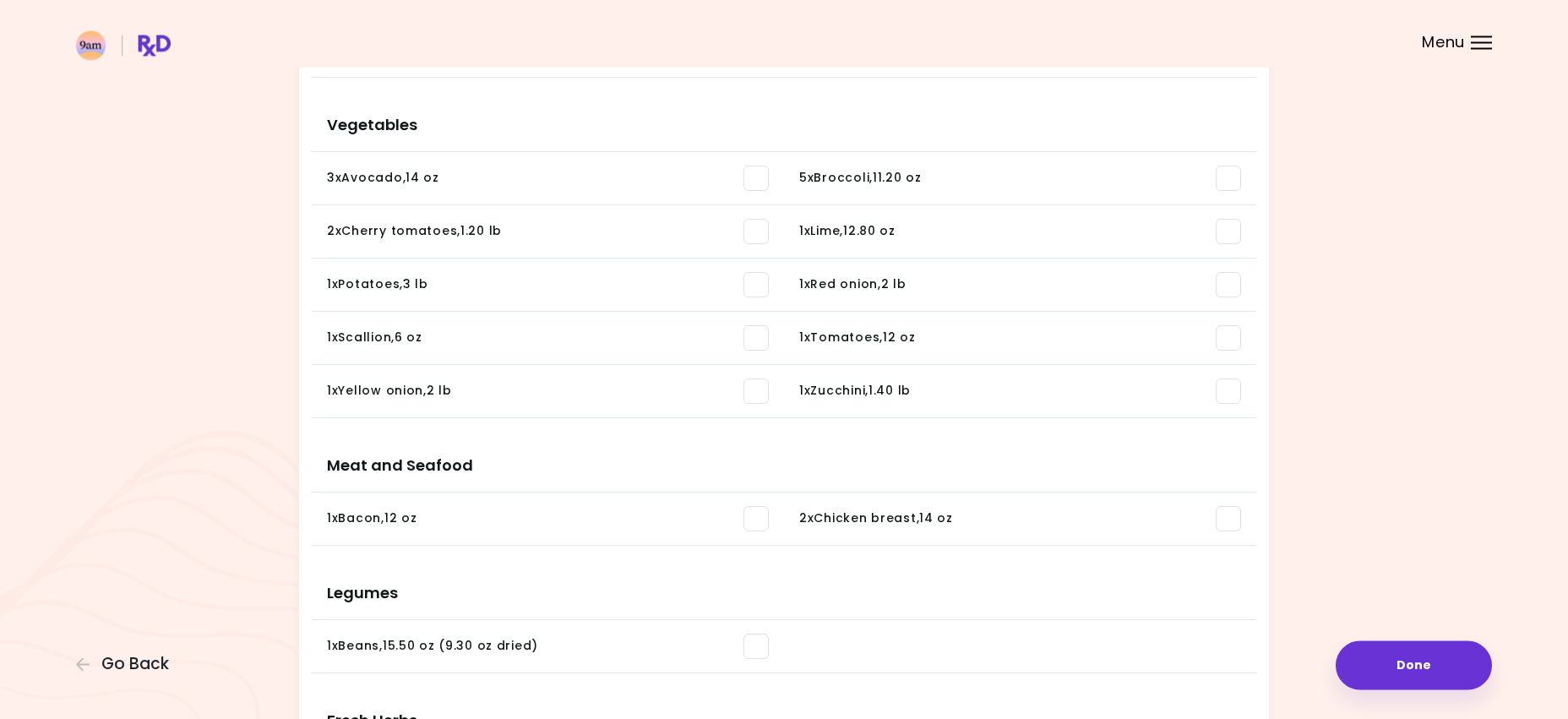 scroll, scrollTop: 726, scrollLeft: 0, axis: vertical 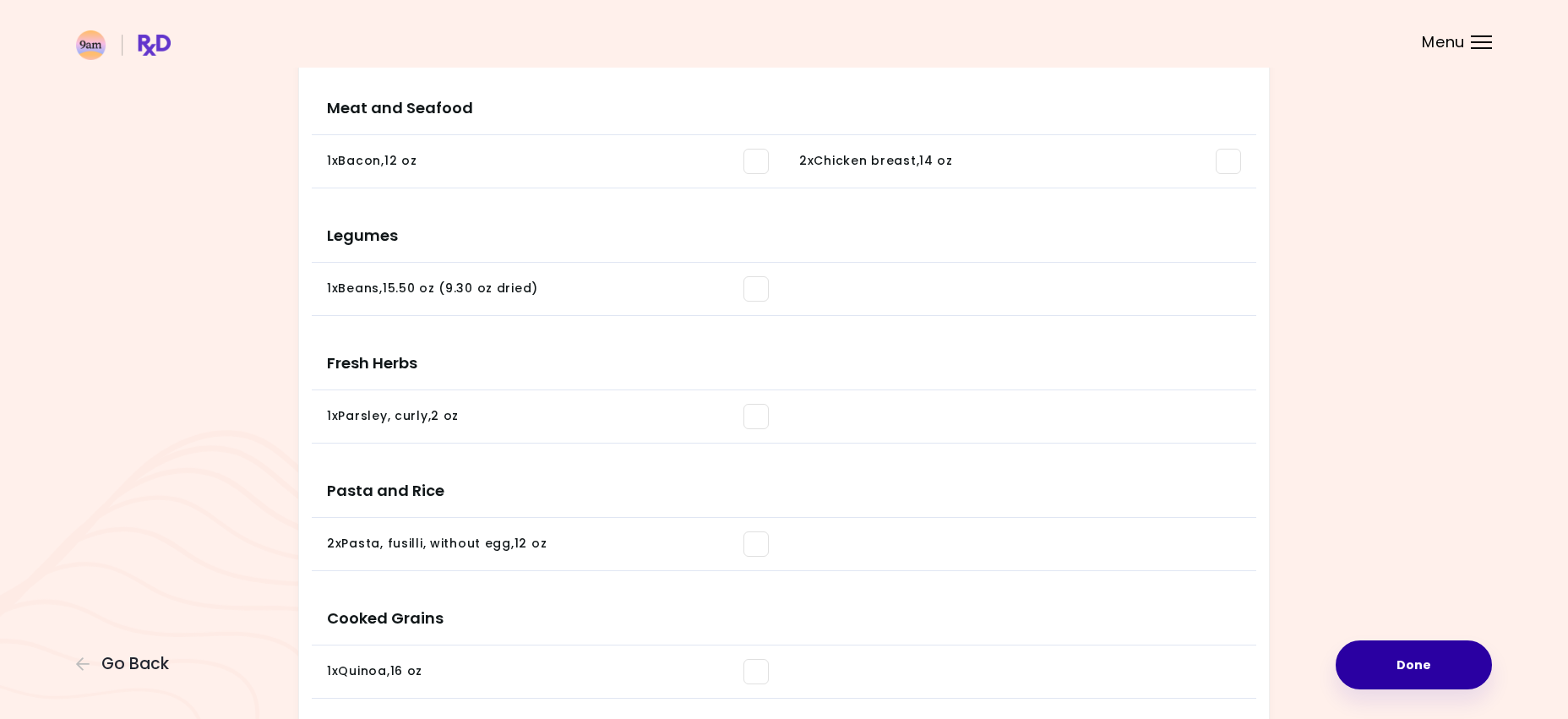 click on "Done" at bounding box center [1413, 665] 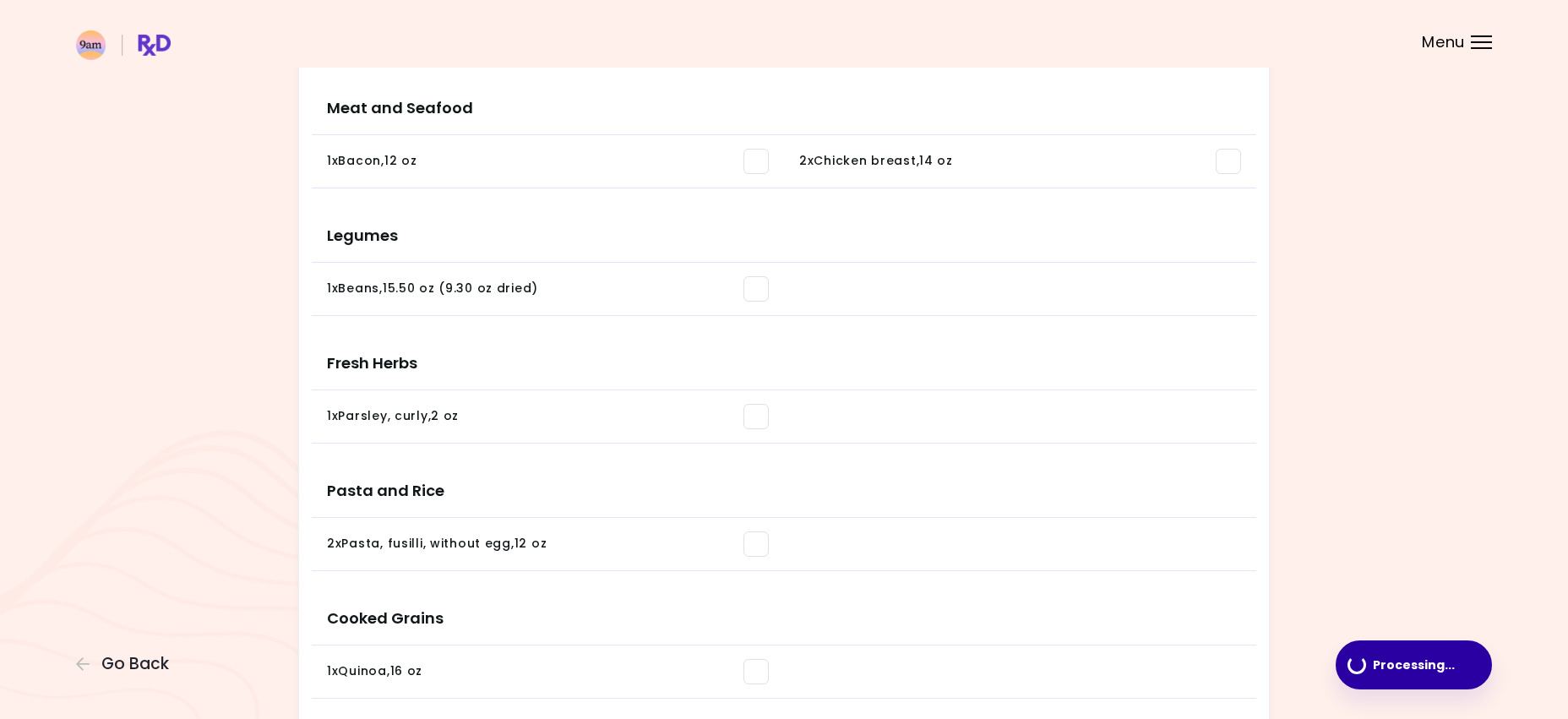 scroll, scrollTop: 0, scrollLeft: 0, axis: both 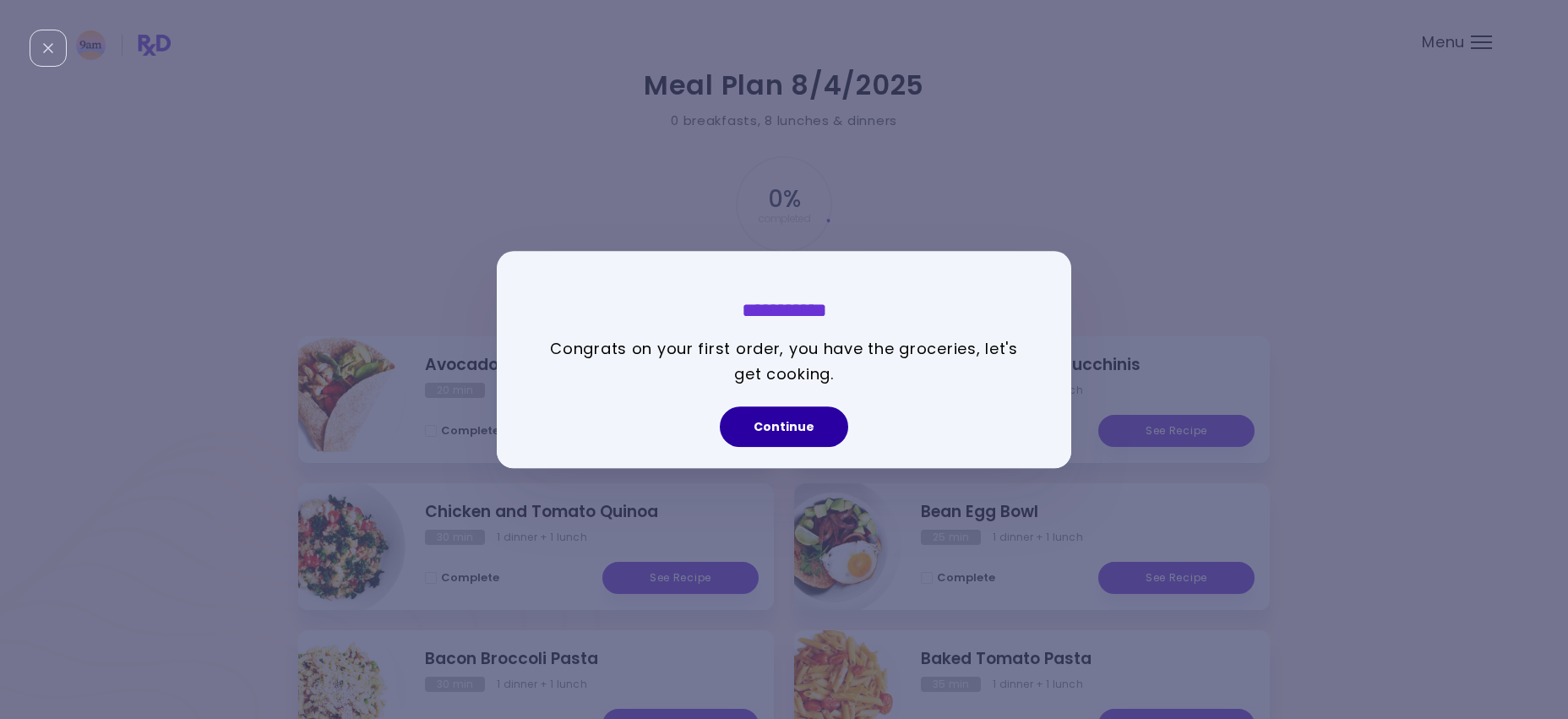 click on "Continue" at bounding box center [784, 427] 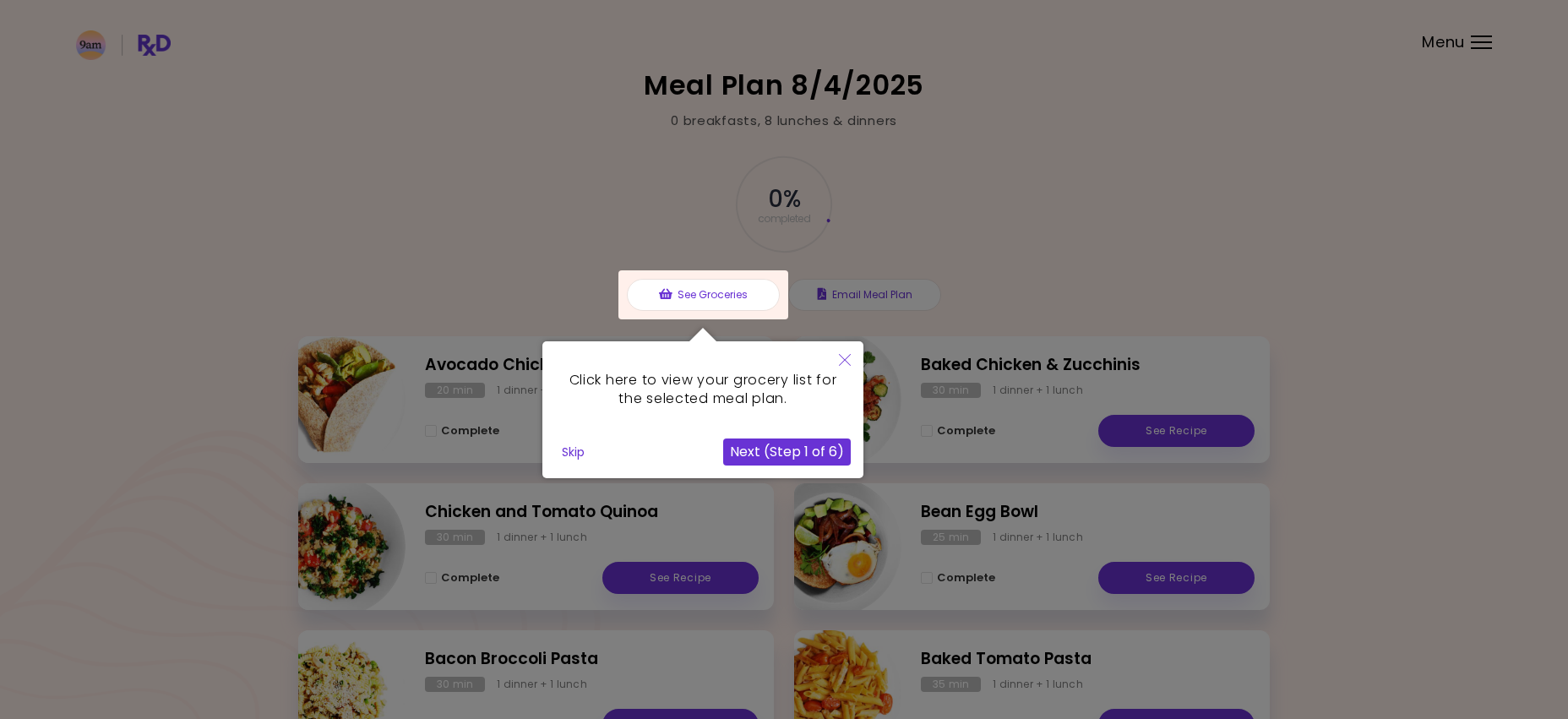 click on "Next (Step 1 of 6)" at bounding box center [787, 452] 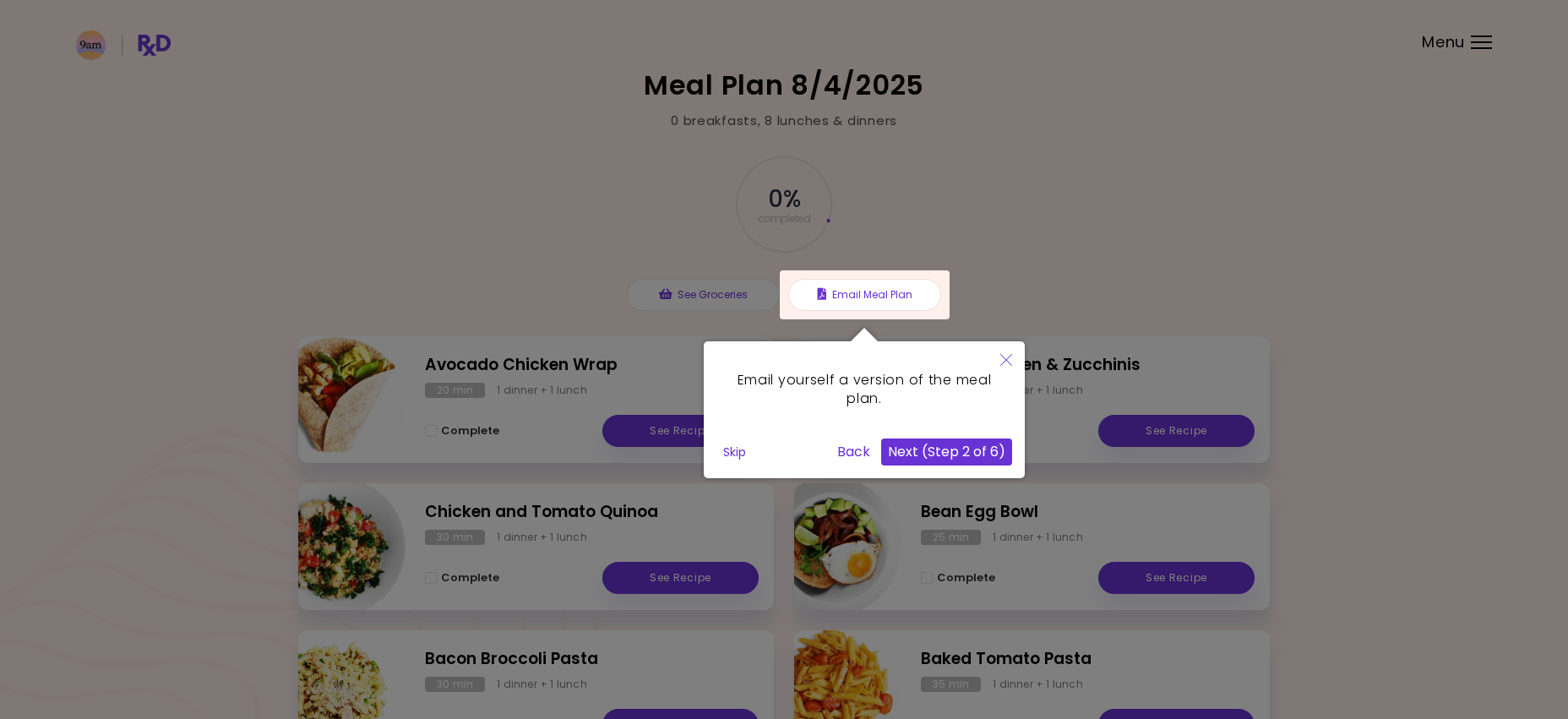 click on "Next (Step 2 of 6)" at bounding box center (946, 452) 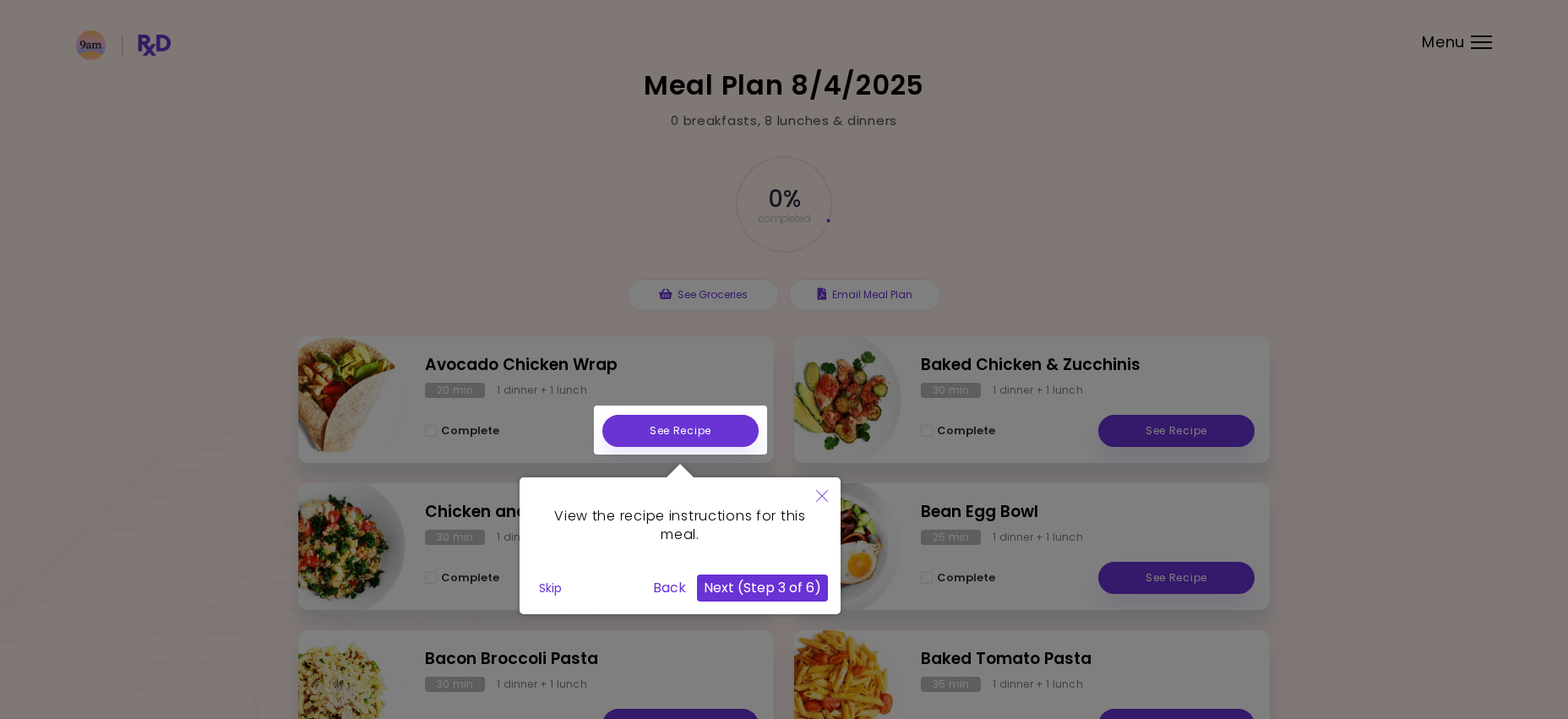 click on "Next (Step 3 of 6)" at bounding box center (762, 588) 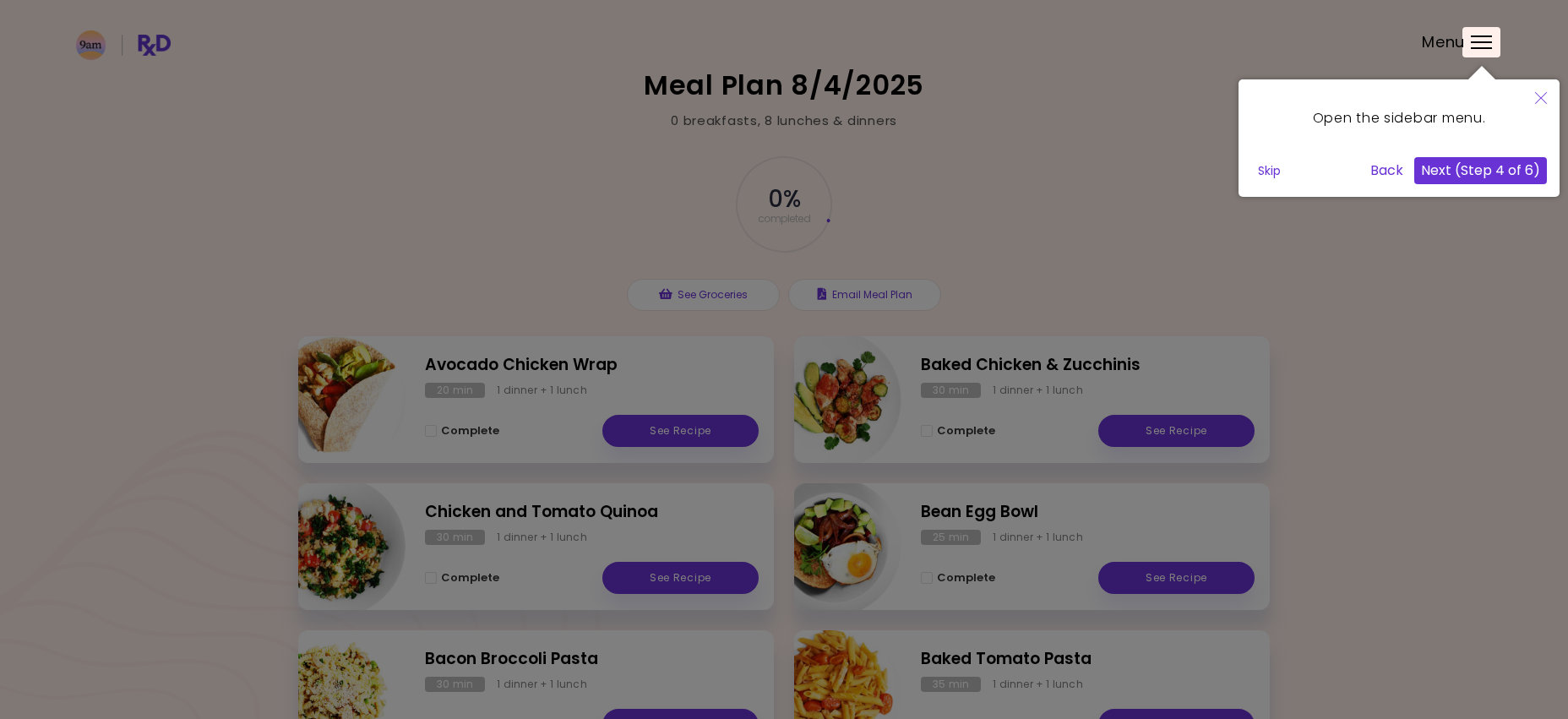 click on "Next (Step 4 of 6)" at bounding box center (1480, 171) 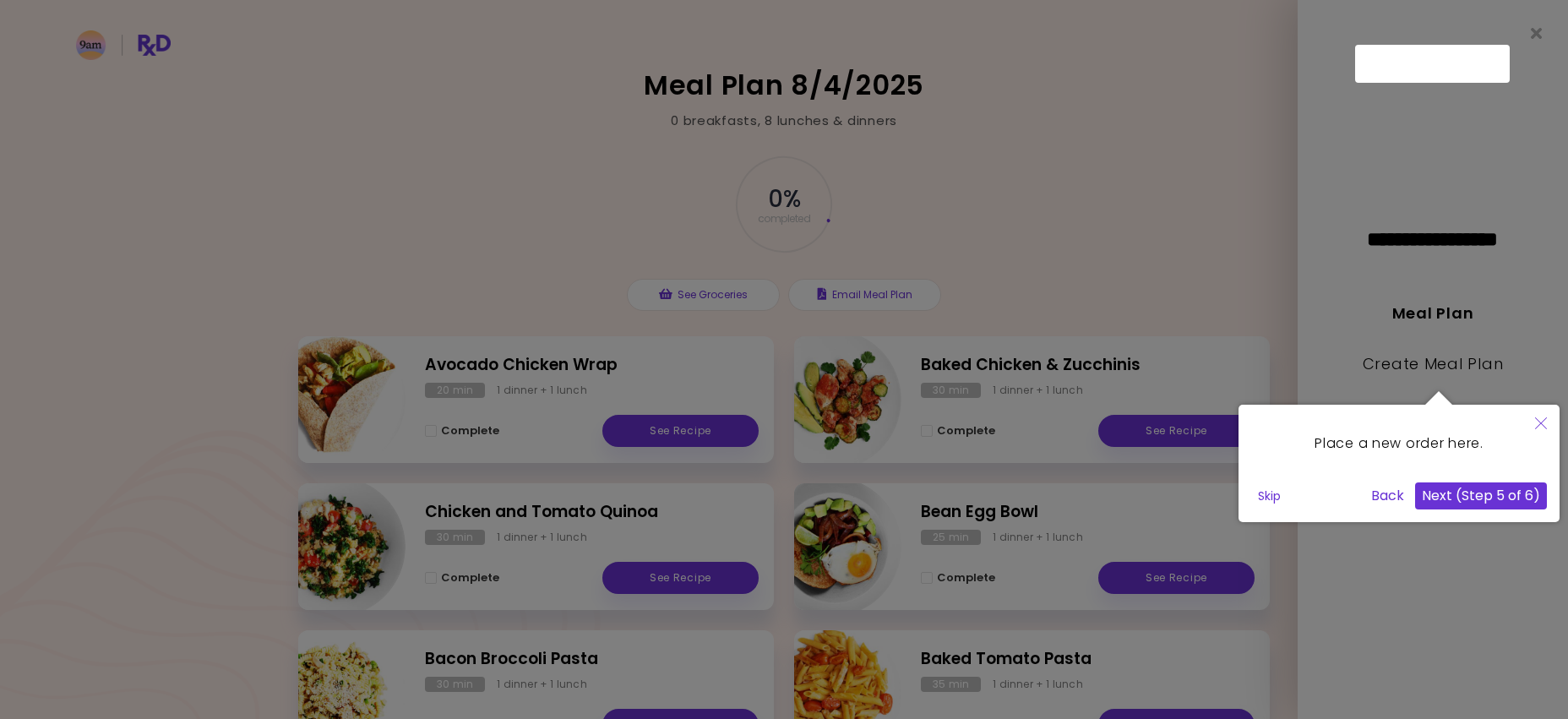click on "Next (Step 5 of 6)" at bounding box center (1481, 496) 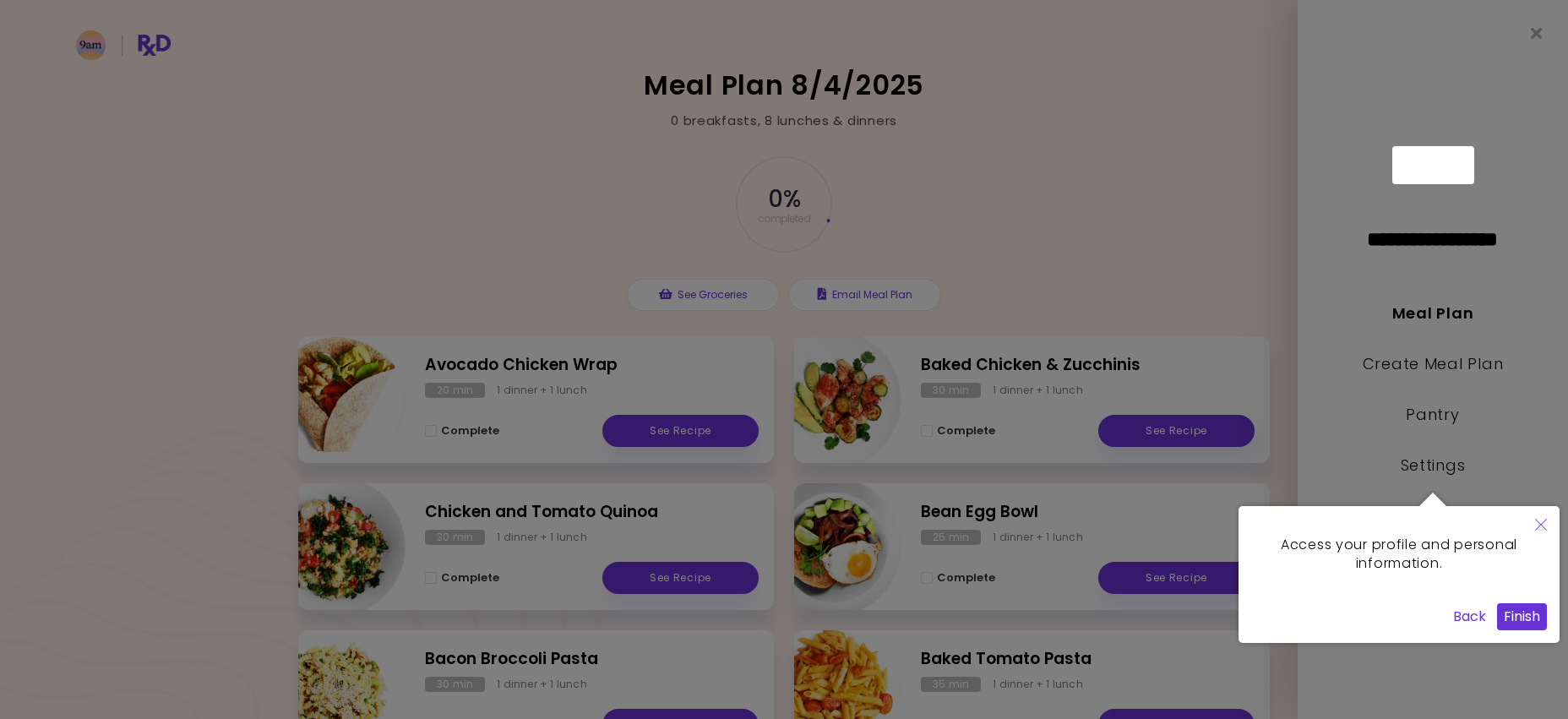 click on "Finish" at bounding box center (1522, 617) 